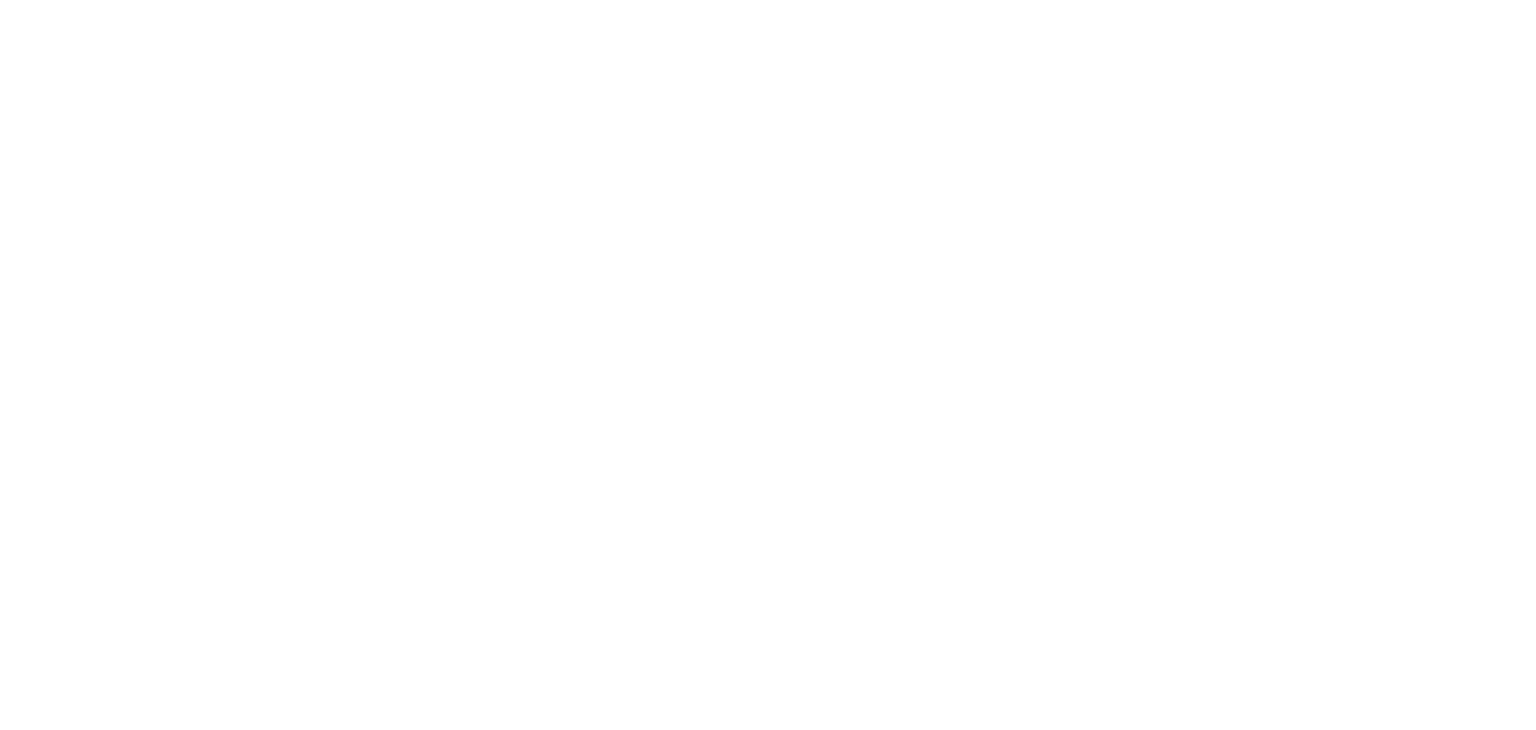 scroll, scrollTop: 0, scrollLeft: 0, axis: both 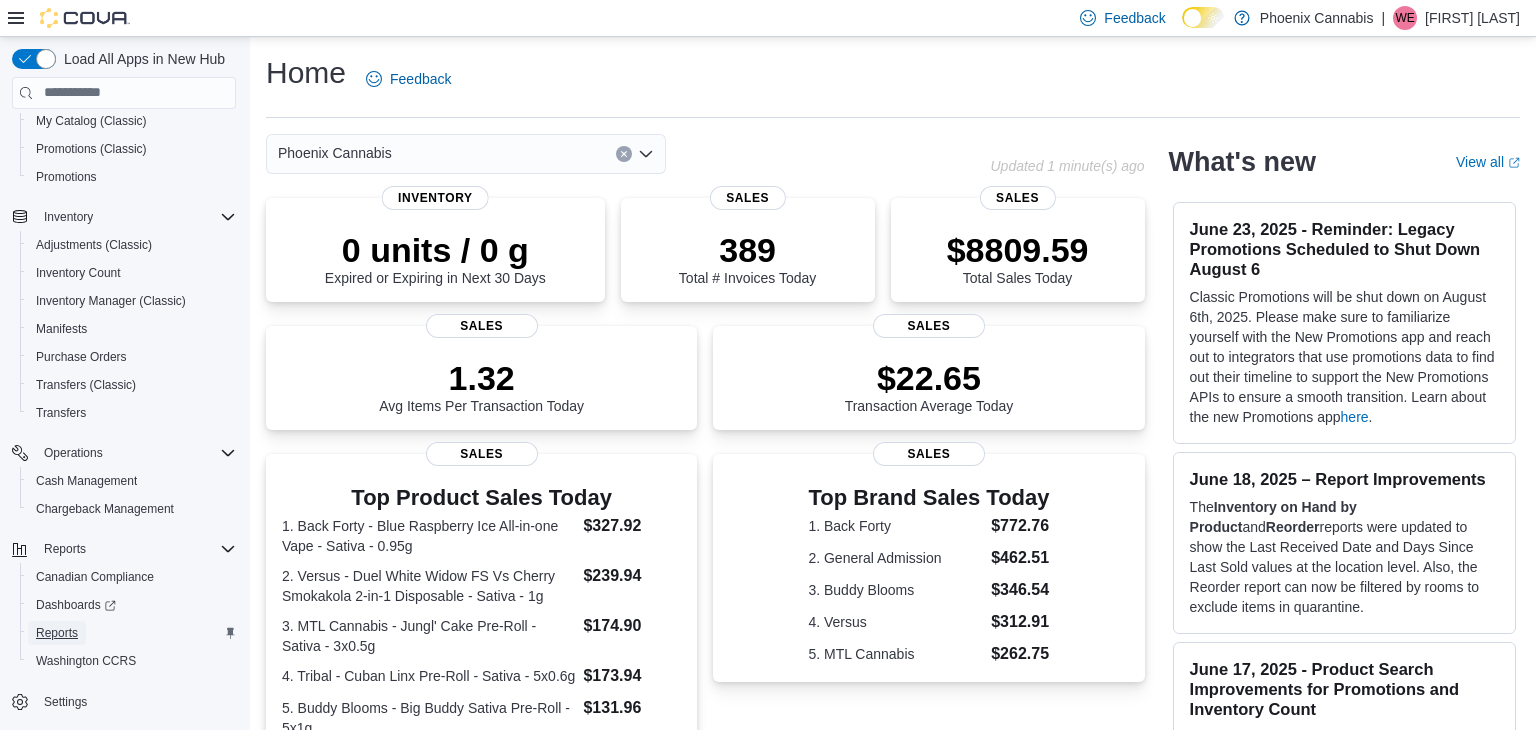 click on "Reports" at bounding box center [57, 633] 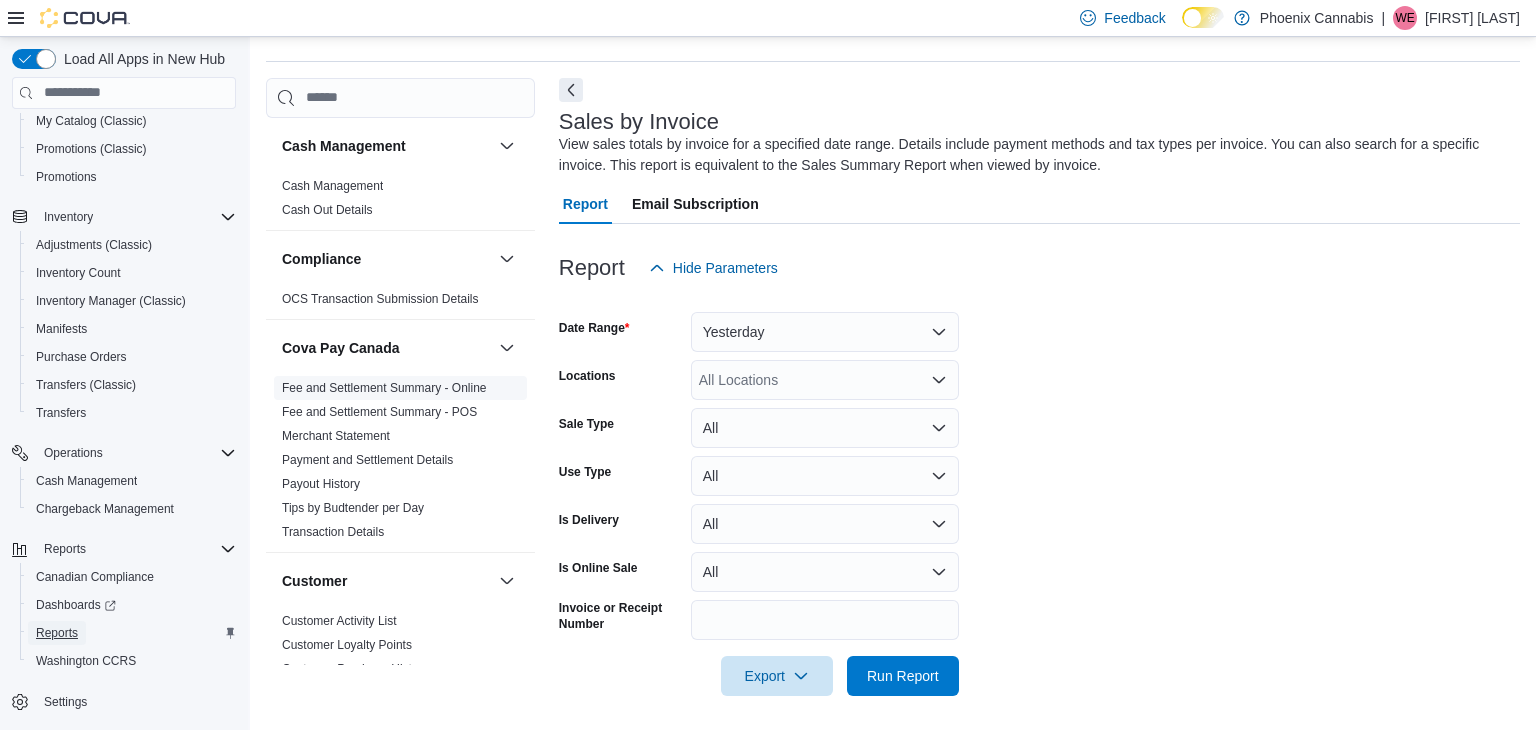 scroll, scrollTop: 61, scrollLeft: 0, axis: vertical 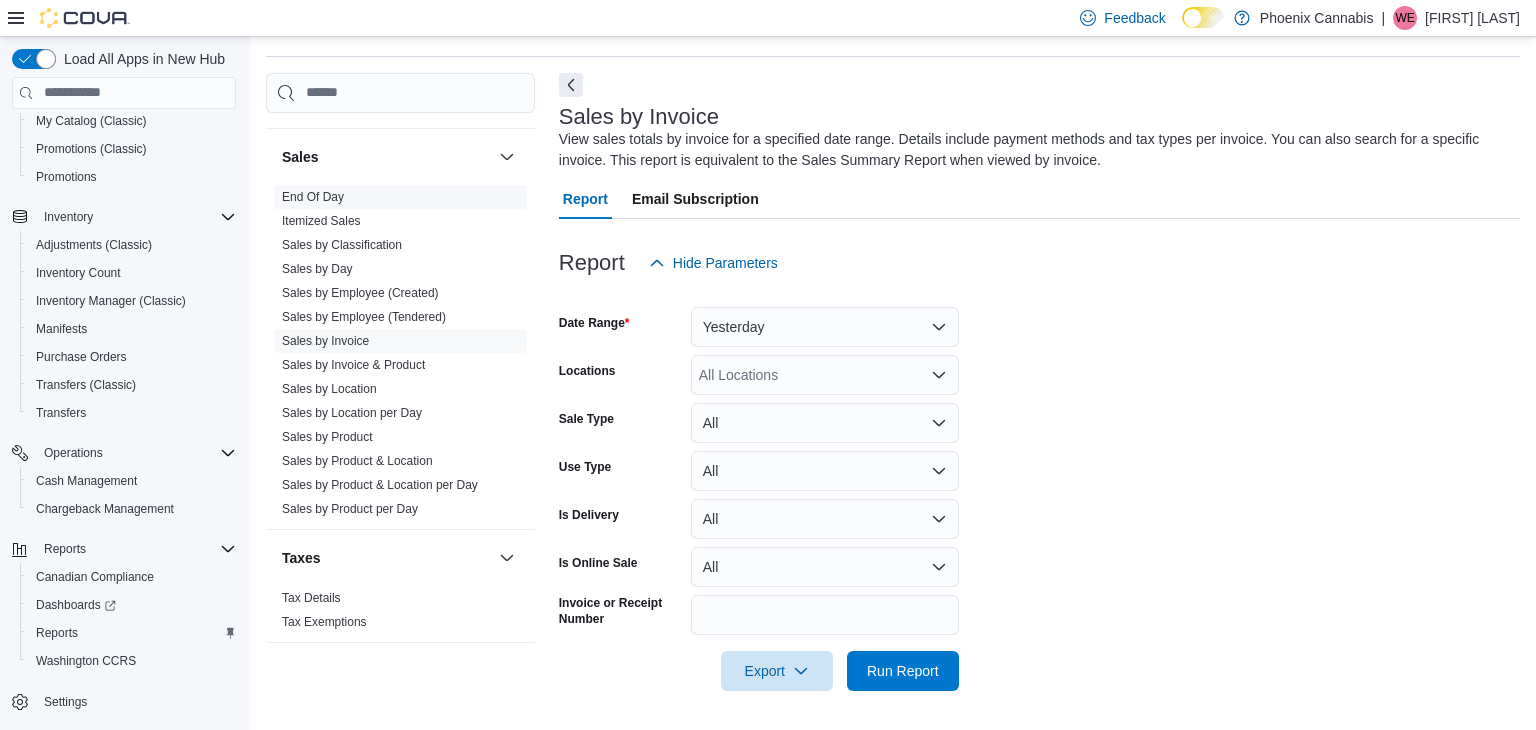 click on "End Of Day" at bounding box center (313, 197) 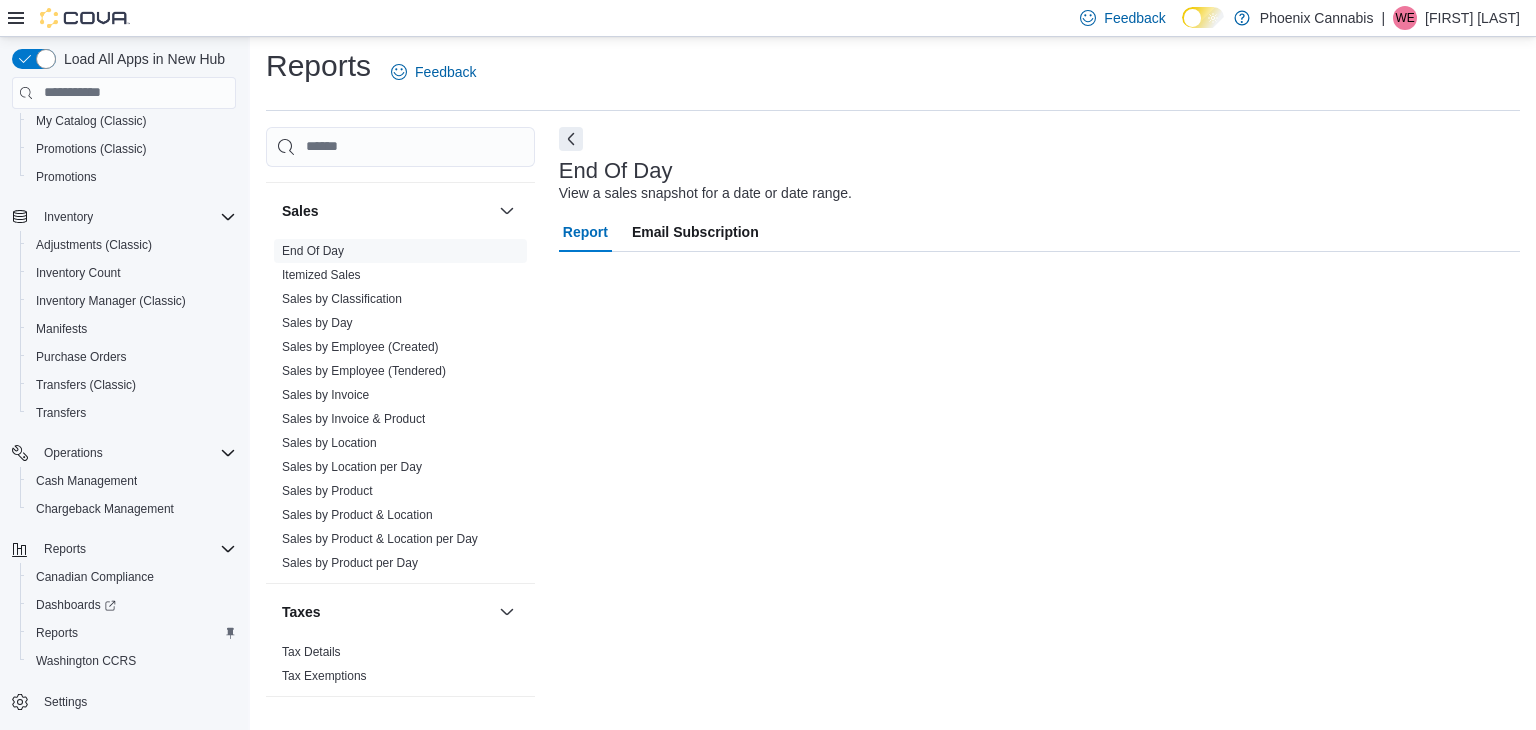 scroll, scrollTop: 7, scrollLeft: 0, axis: vertical 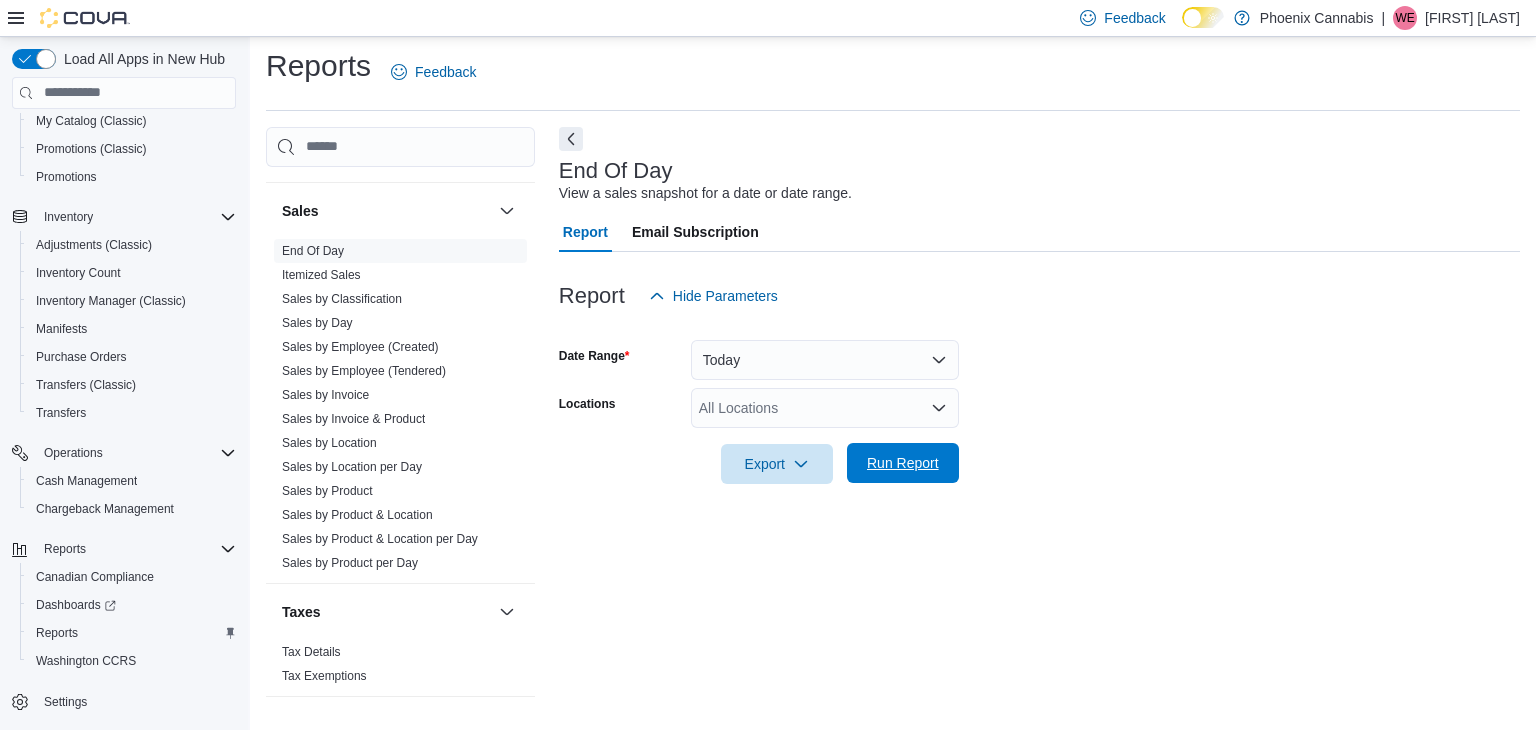 click on "Run Report" at bounding box center [903, 463] 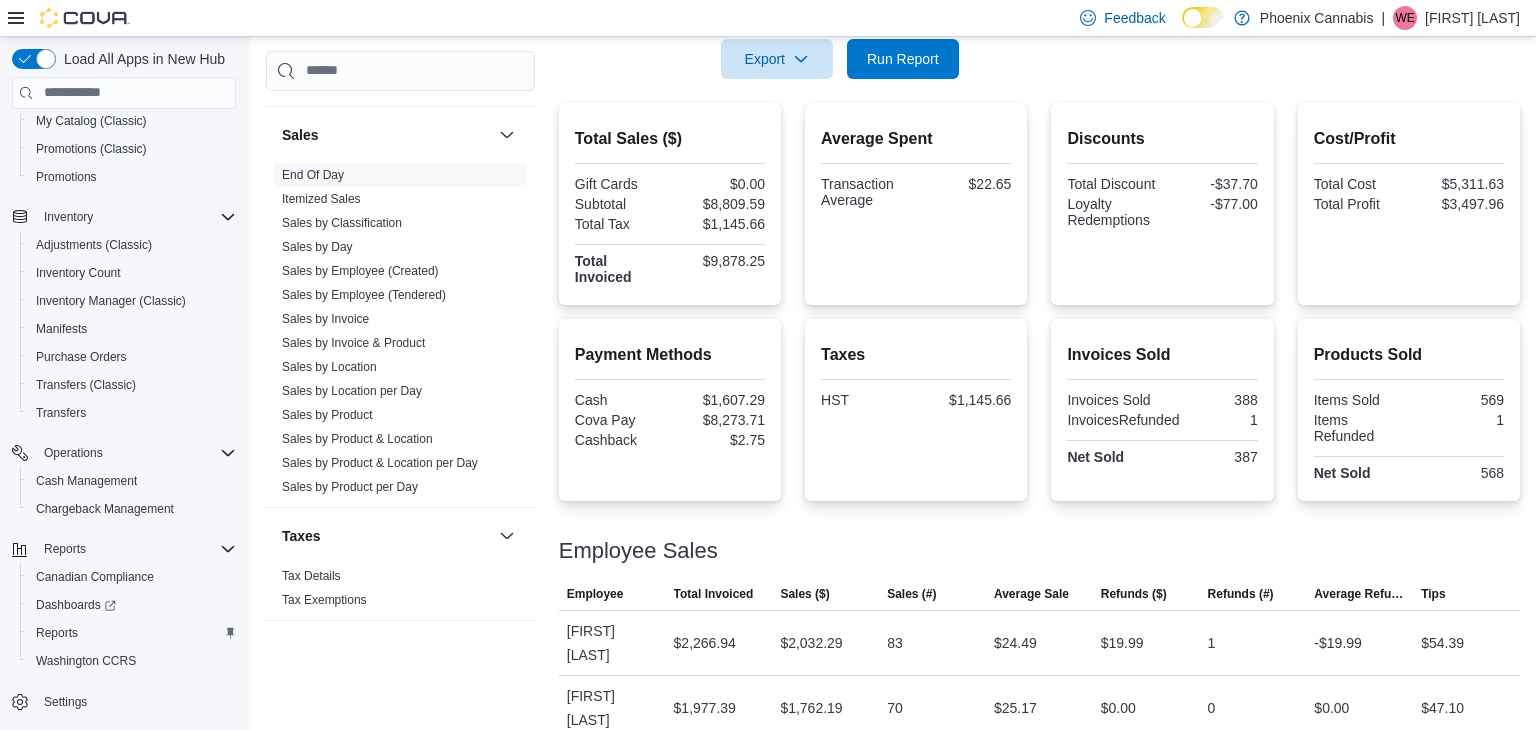 scroll, scrollTop: 0, scrollLeft: 0, axis: both 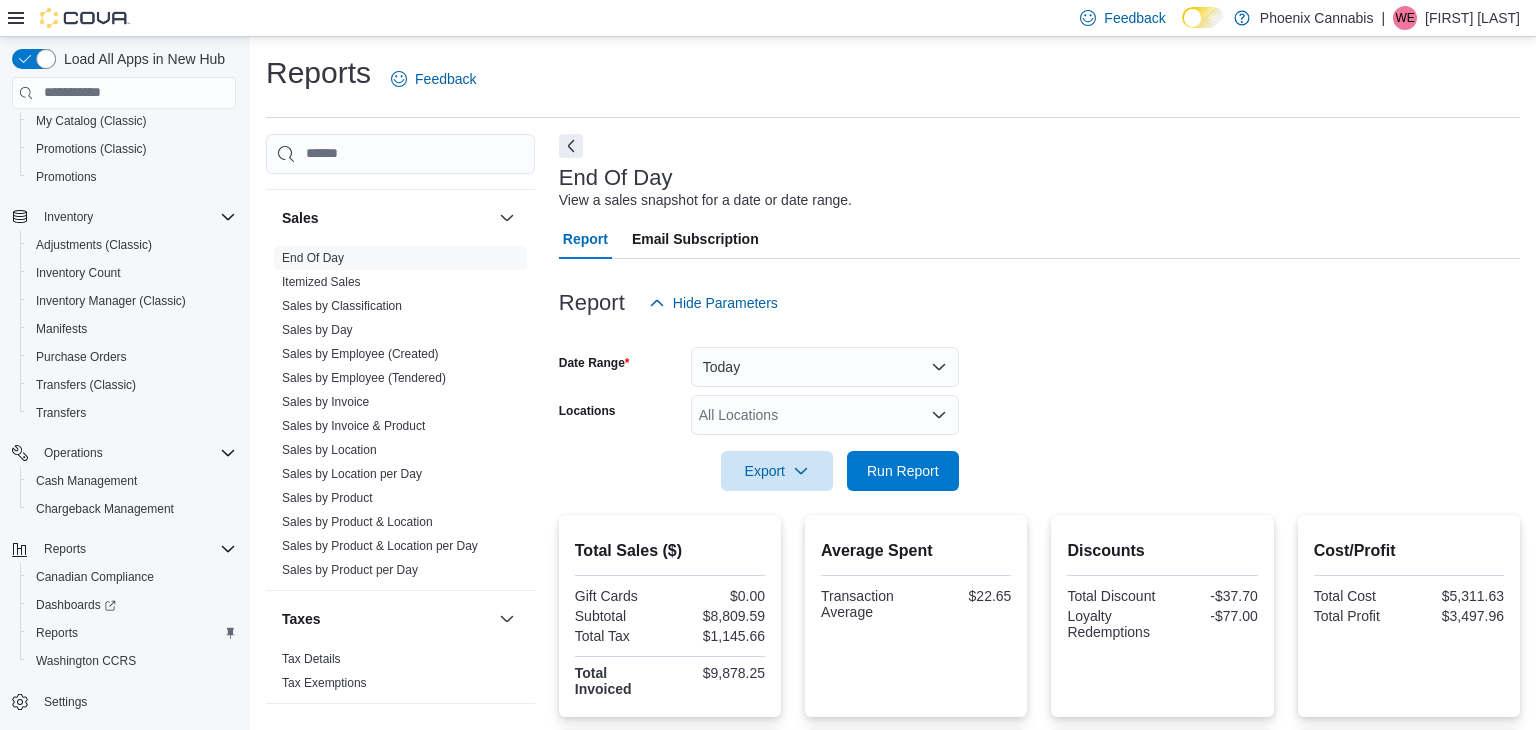 click on "All Locations" at bounding box center [825, 415] 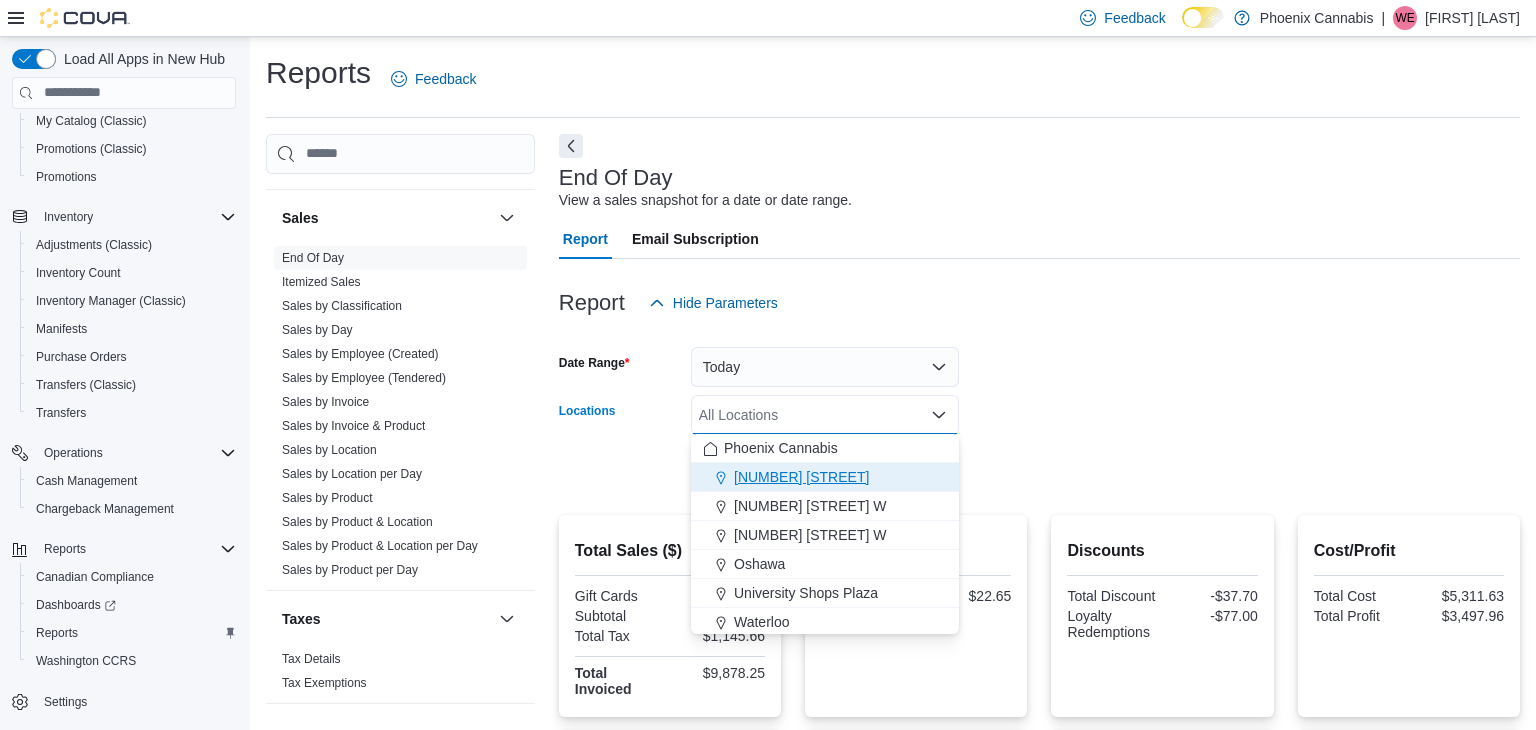 click on "[NUMBER] [STREET]" at bounding box center [825, 477] 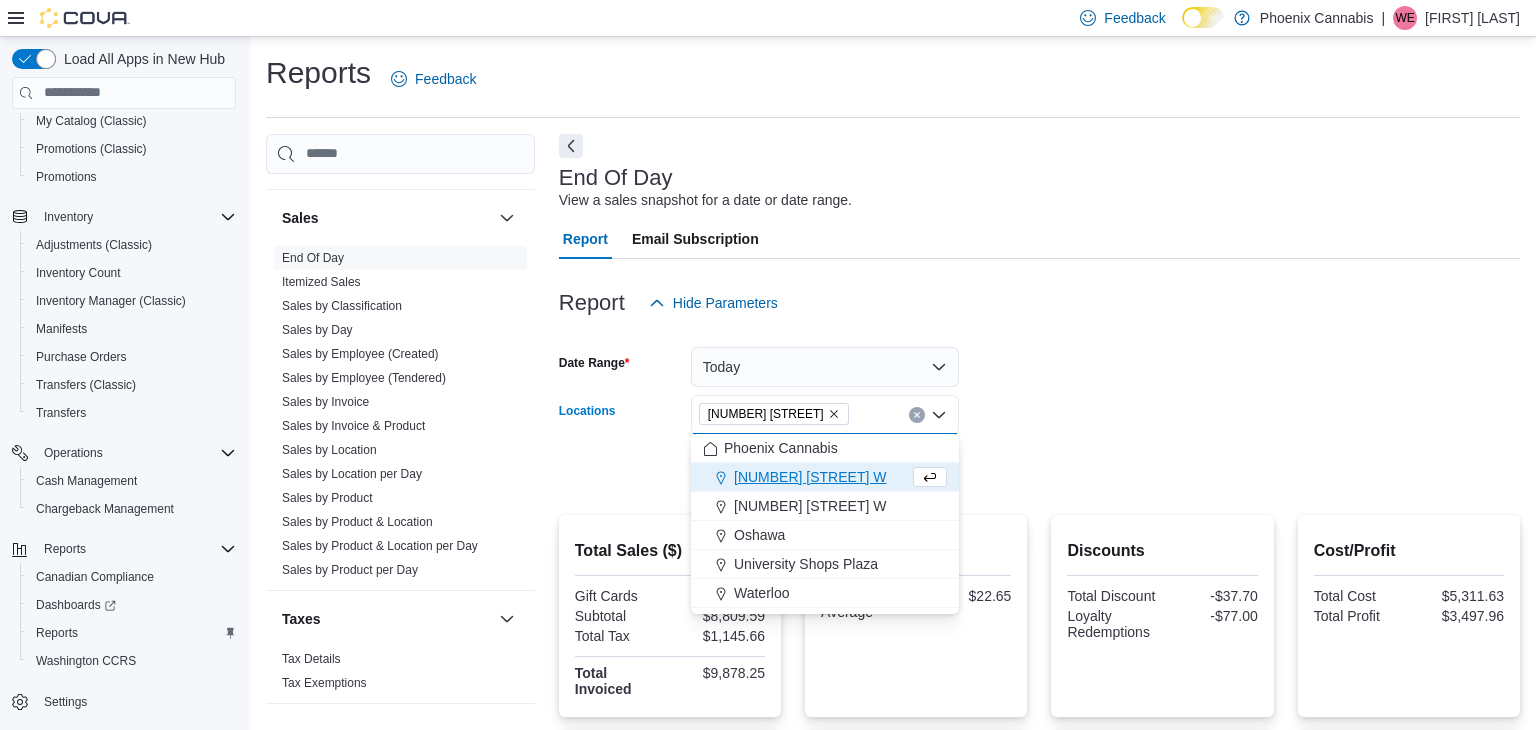 click on "[NUMBER] [STREET] W" at bounding box center (825, 477) 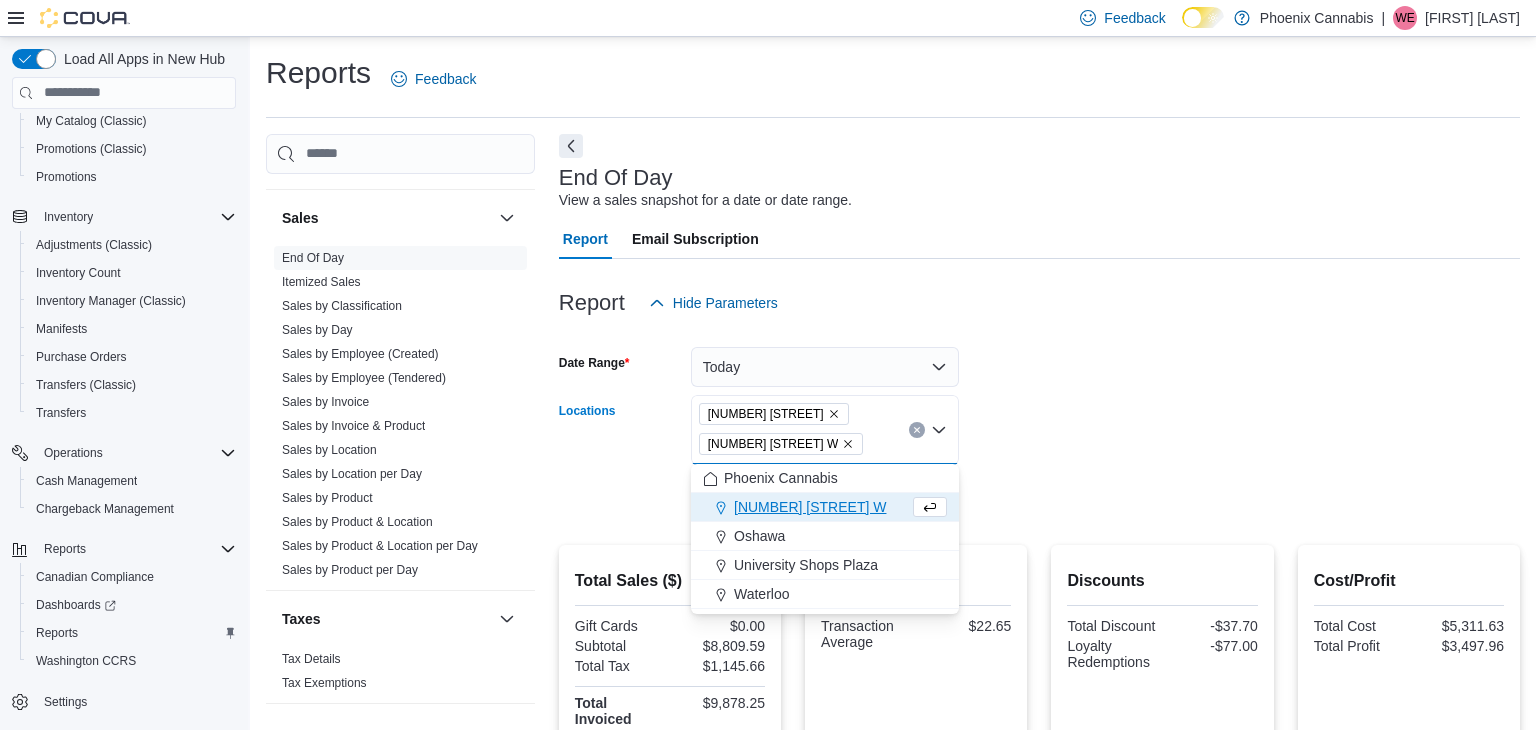 click 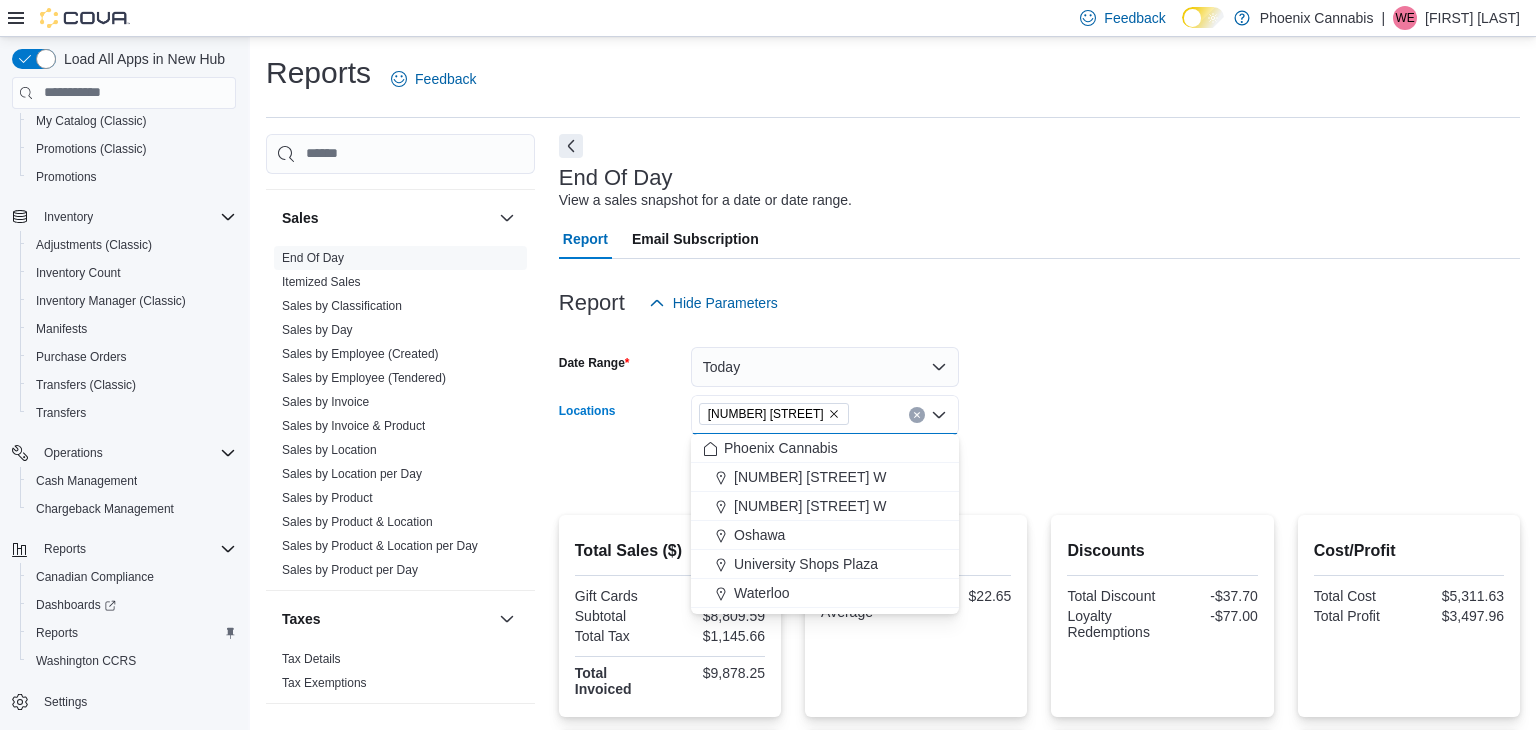 click at bounding box center (1039, 443) 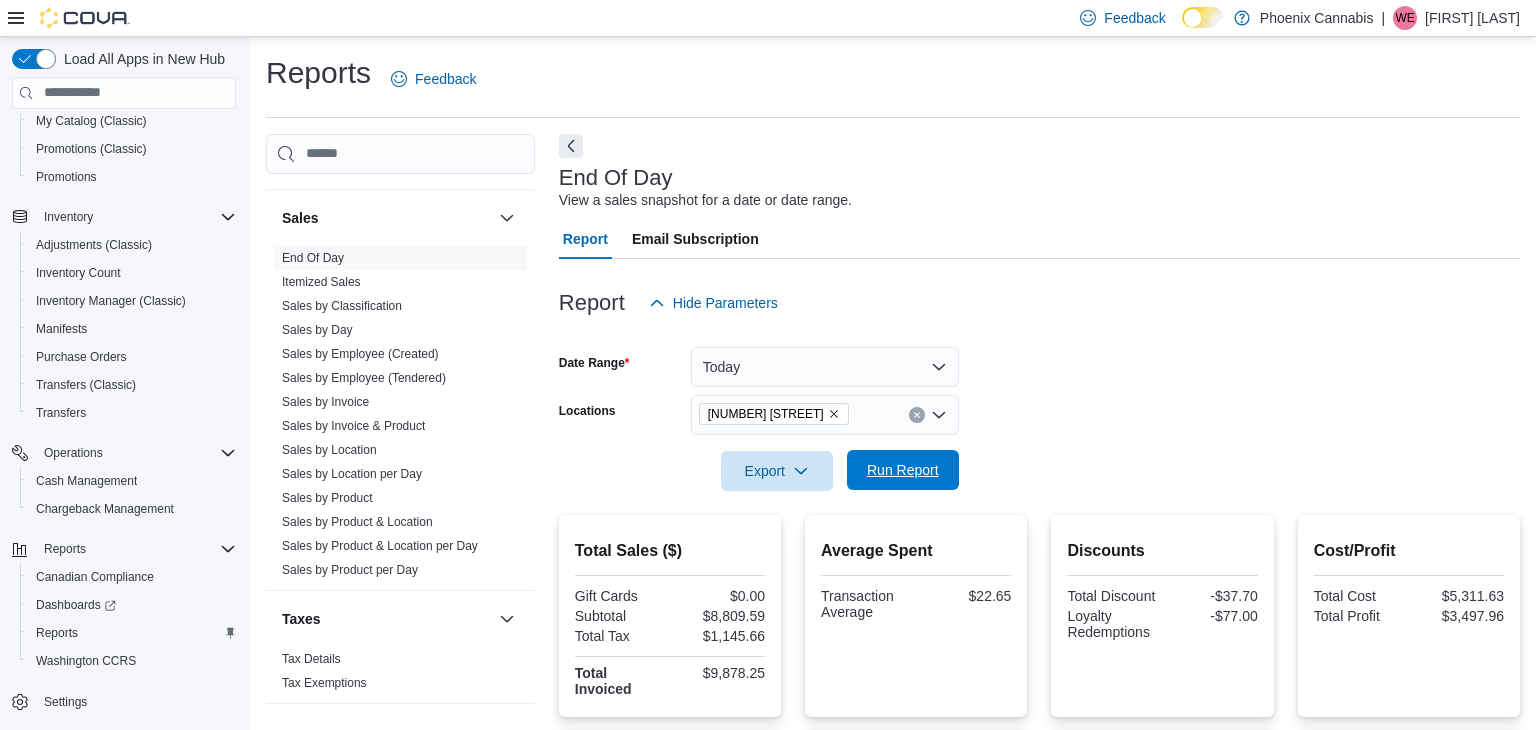 click on "Run Report" at bounding box center (903, 470) 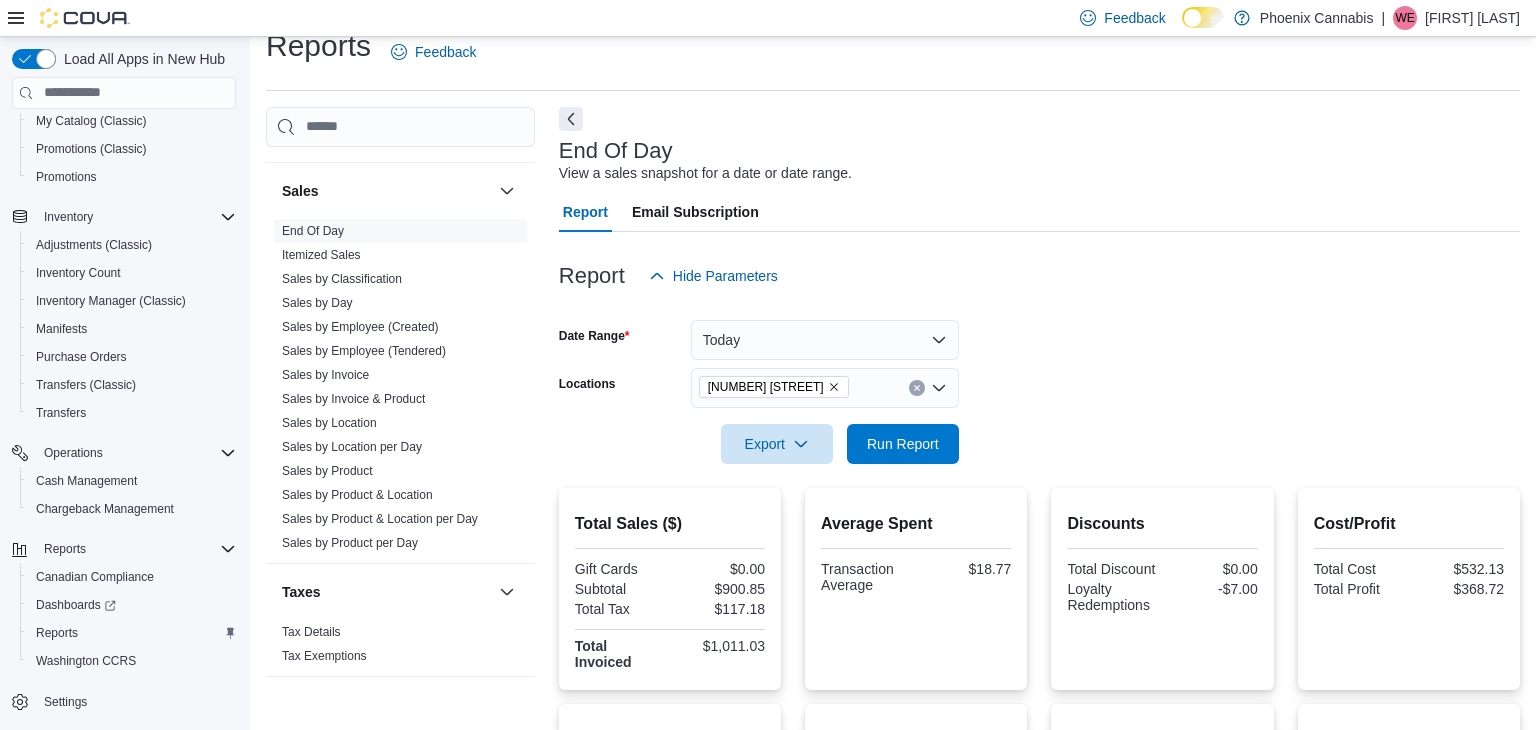 scroll, scrollTop: 9, scrollLeft: 0, axis: vertical 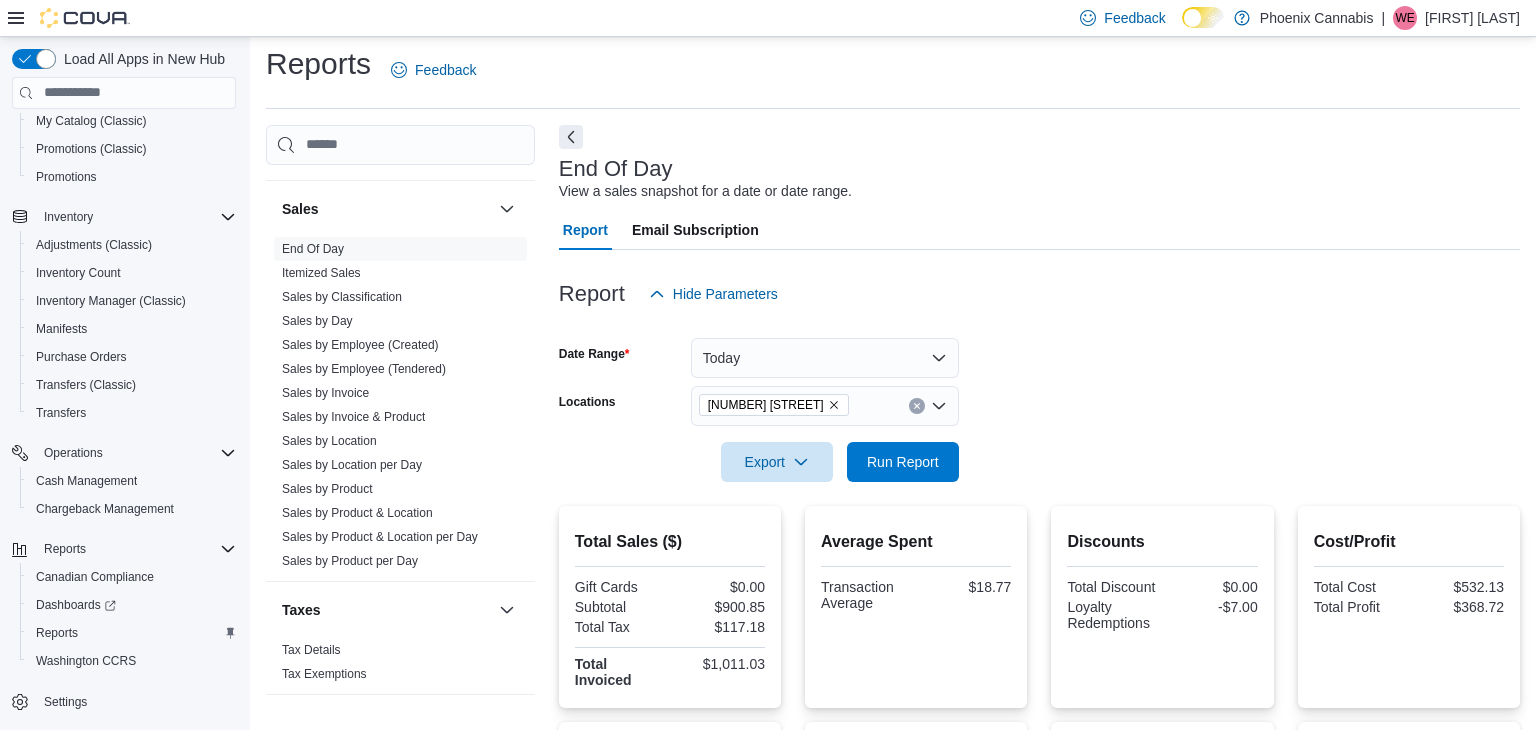 click 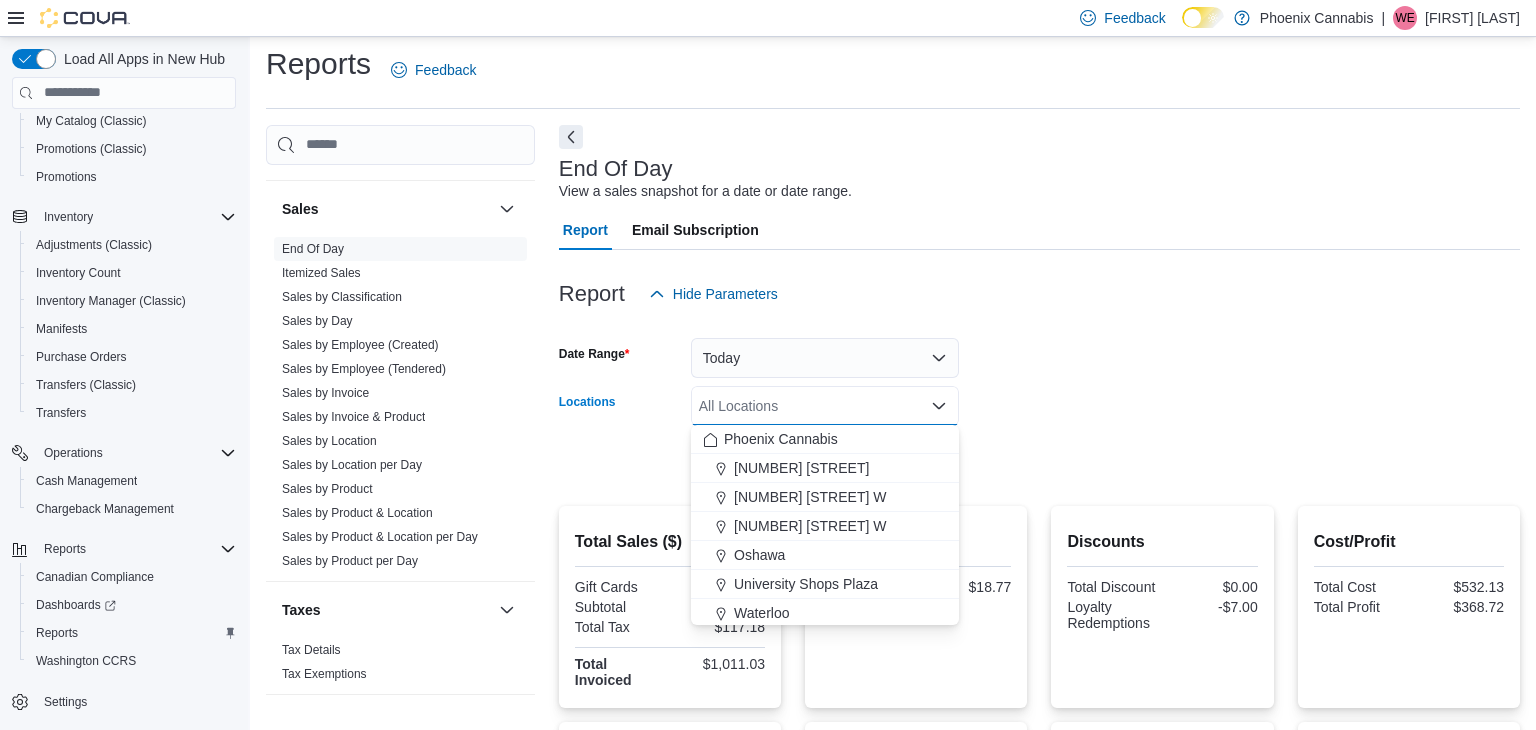 click on "Date Range Today Locations All Locations Combo box. Selected. Combo box input. All Locations. Type some text or, to display a list of choices, press Down Arrow. To exit the list of choices, press Escape. Export  Run Report" at bounding box center [1039, 398] 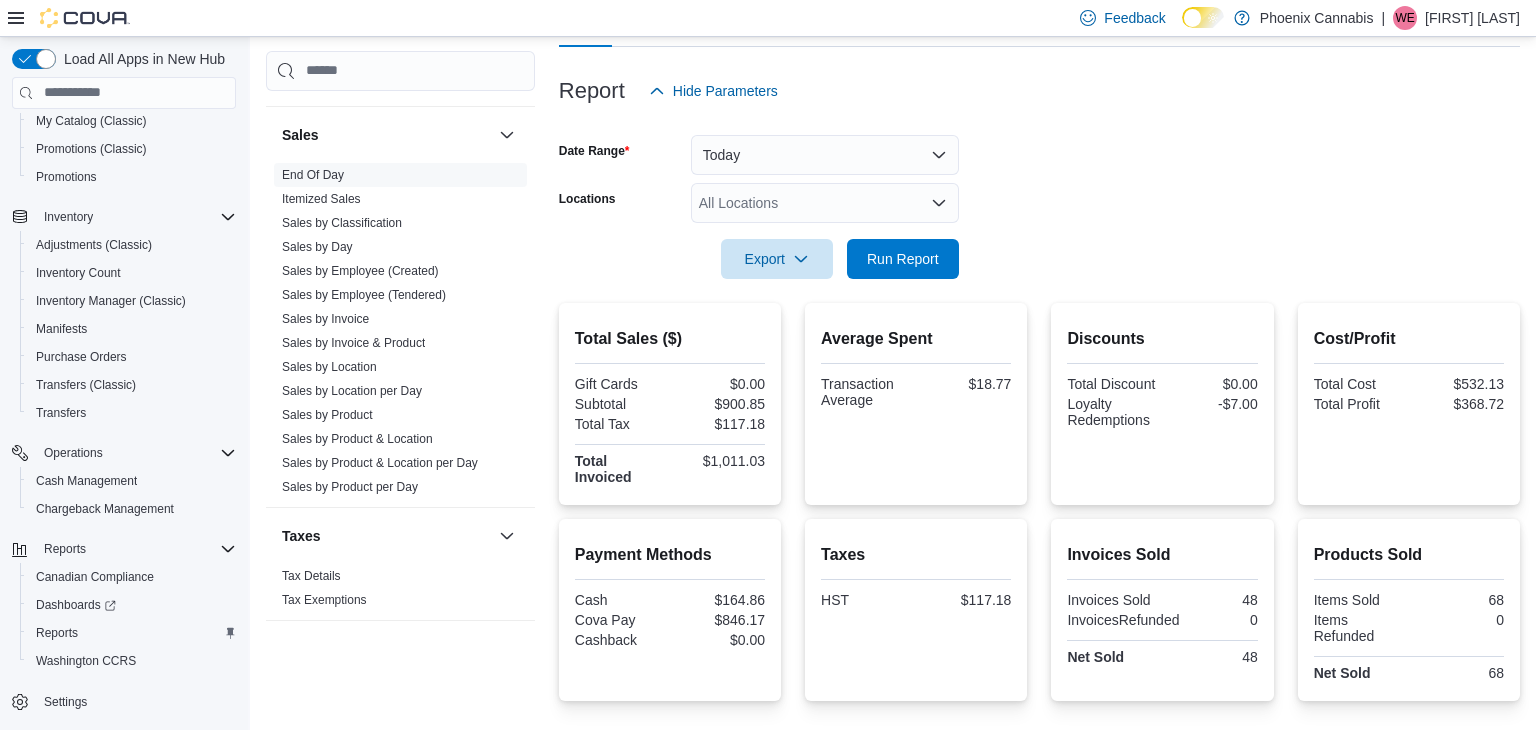 scroll, scrollTop: 201, scrollLeft: 0, axis: vertical 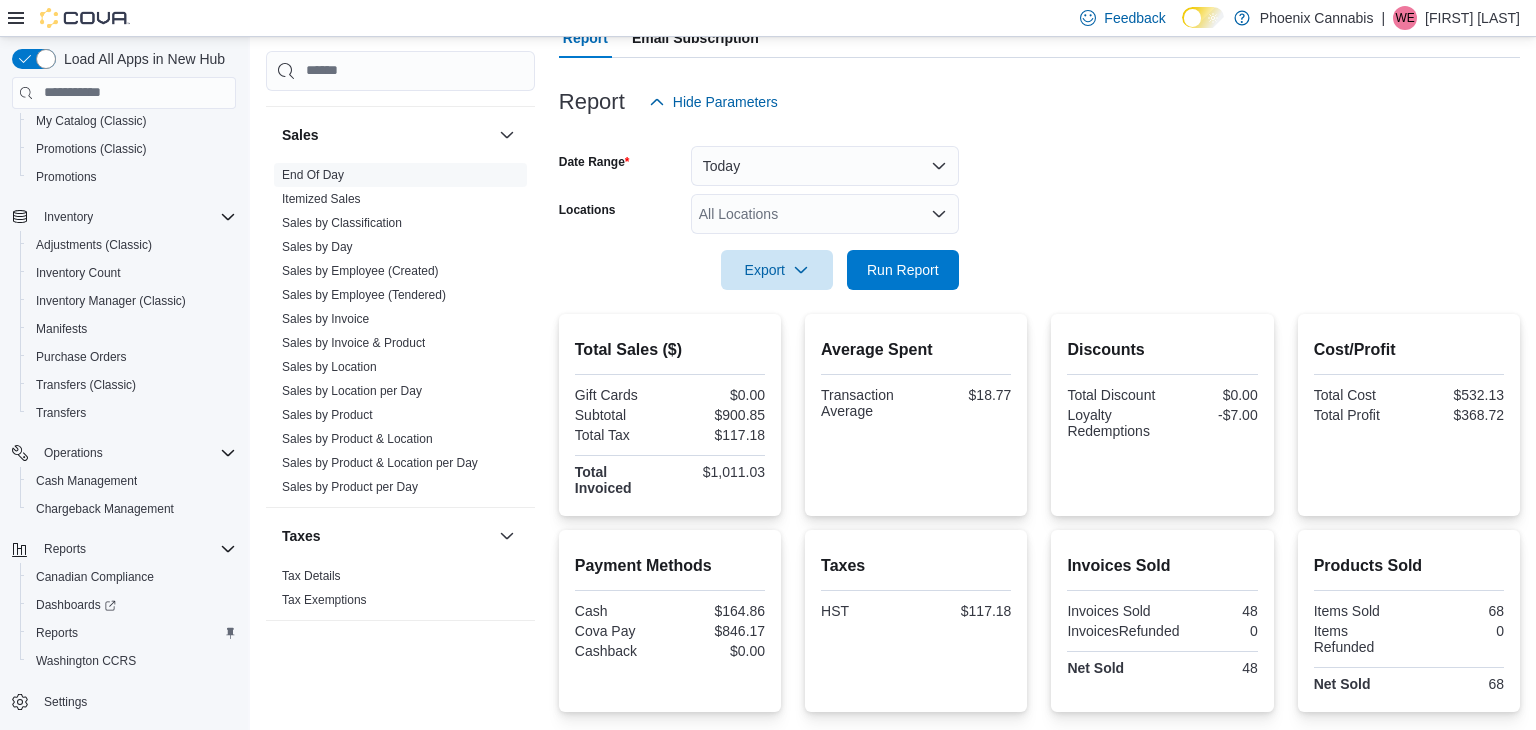 click on "All Locations" at bounding box center [825, 214] 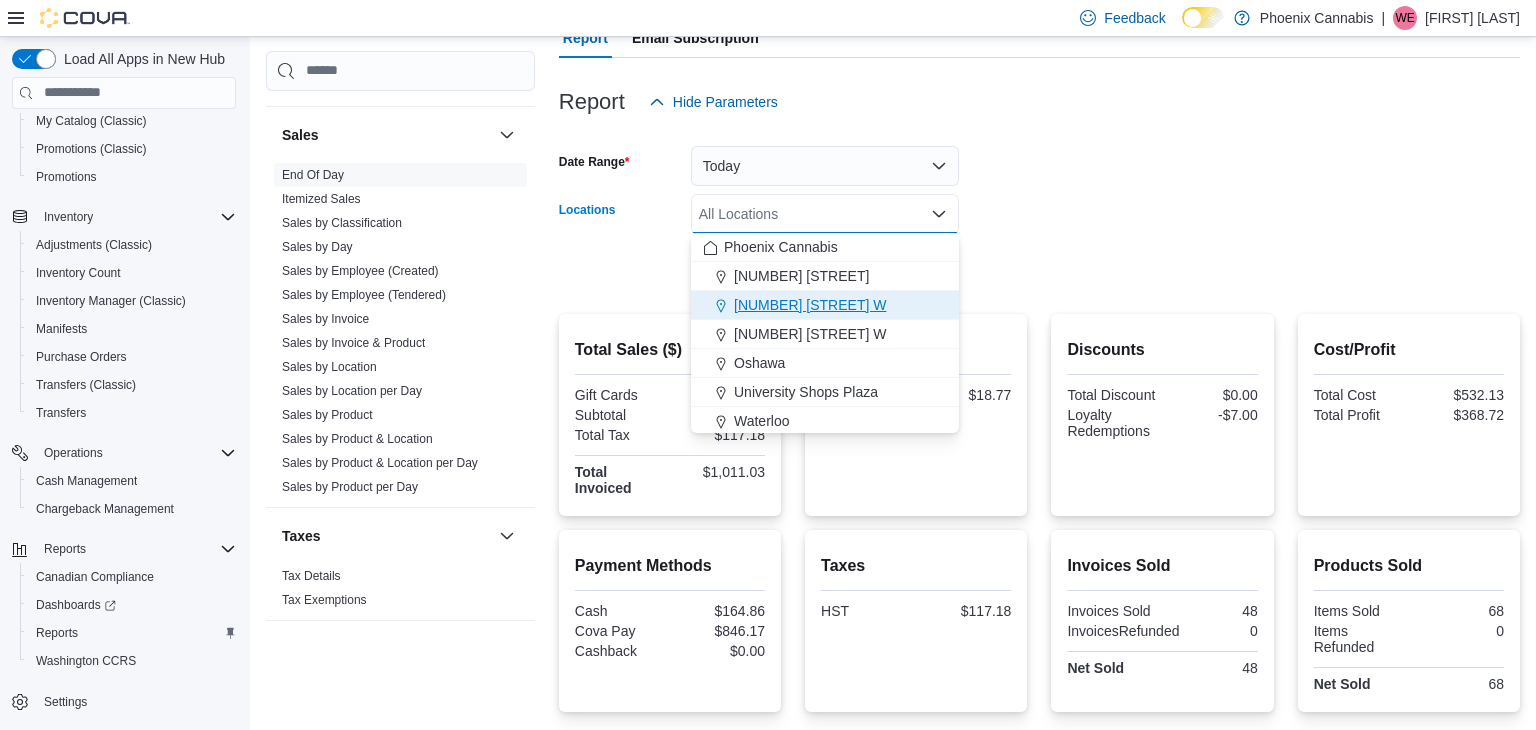 click on "[NUMBER] [STREET] W" at bounding box center (810, 305) 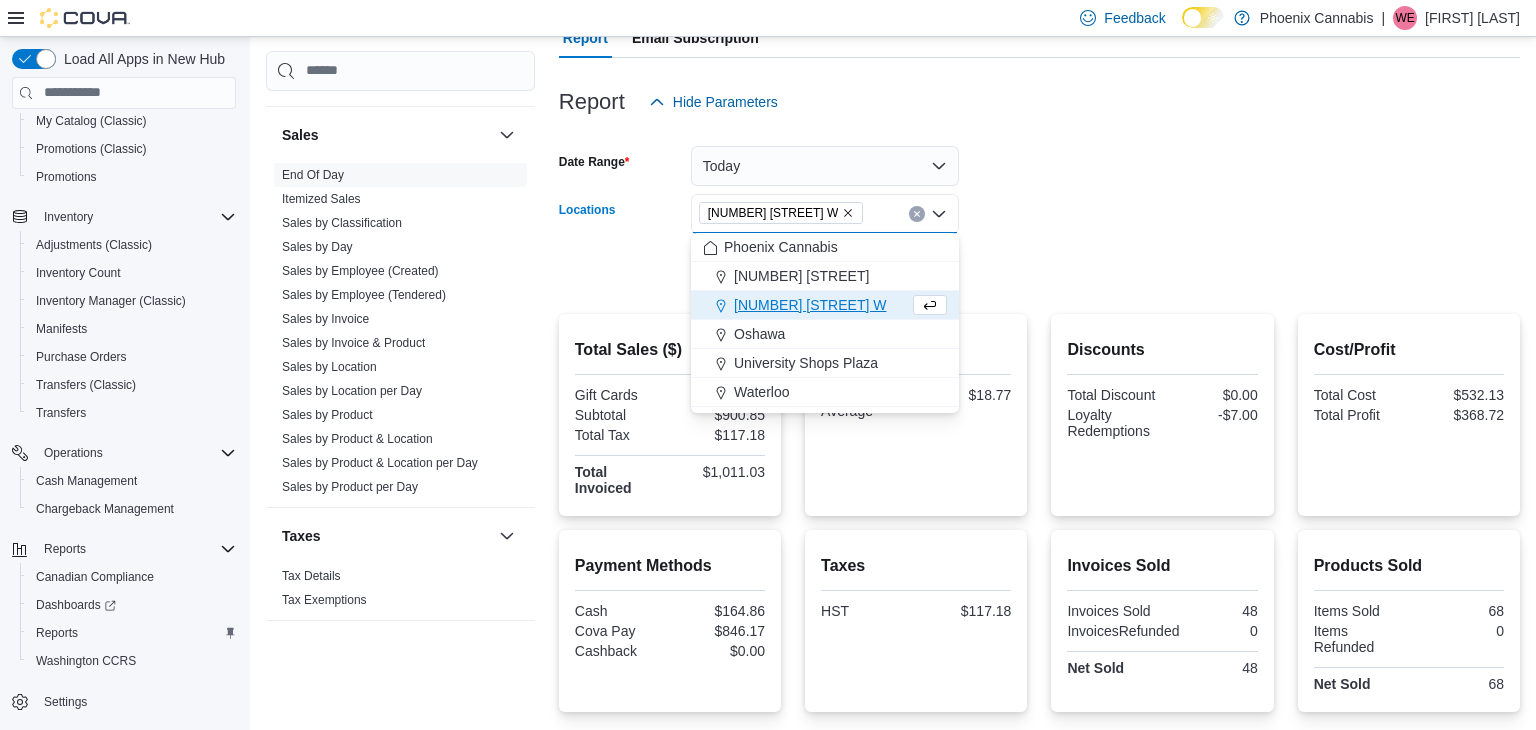 click on "Date Range Today Locations [NUMBER] [STREET] W Combo box. Selected. [NUMBER] [STREET] W. Press Backspace to delete [NUMBER] [STREET] W. Combo box input. All Locations. Type some text or, to display a list of choices, press Down Arrow. To exit the list of choices, press Escape. Export  Run Report" at bounding box center (1039, 206) 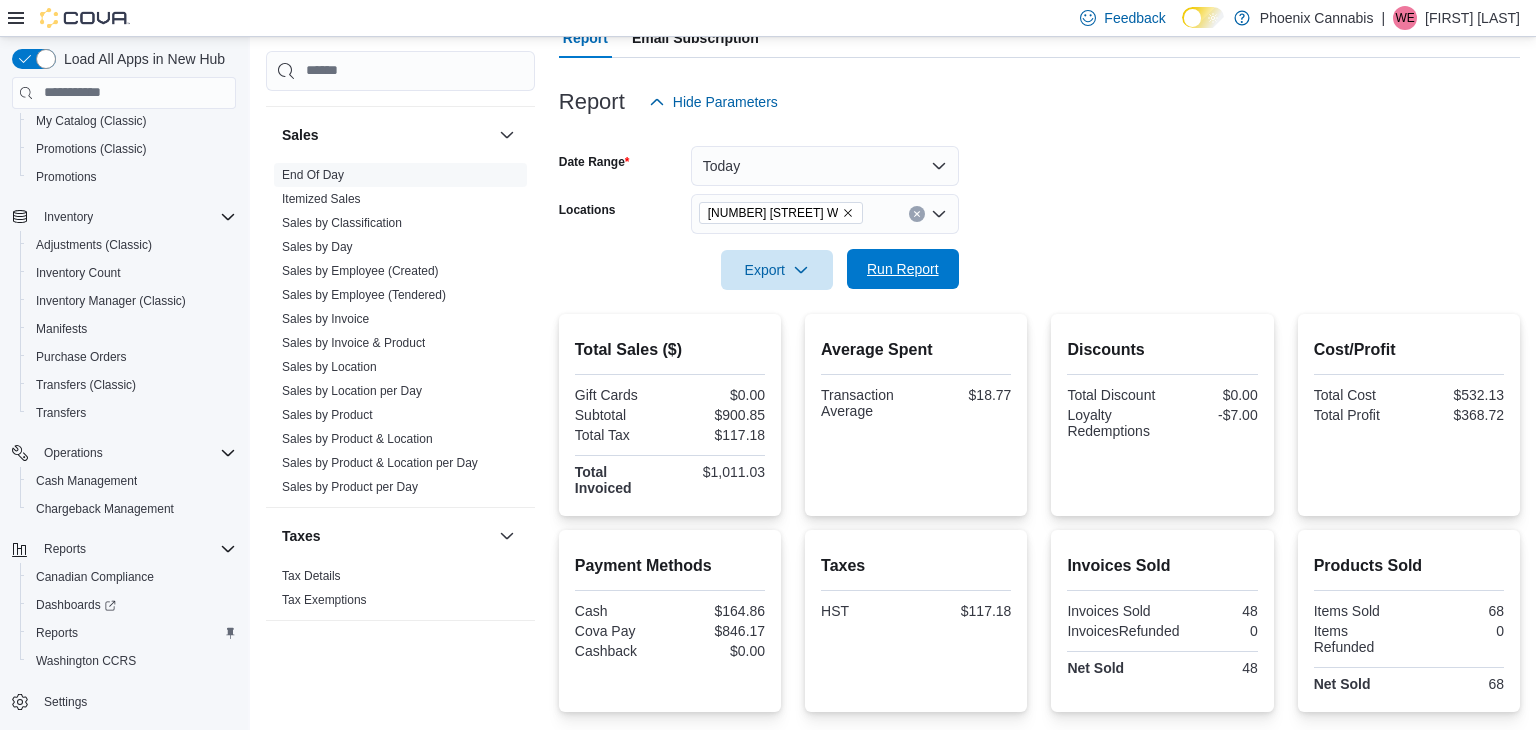 click on "Run Report" at bounding box center (903, 269) 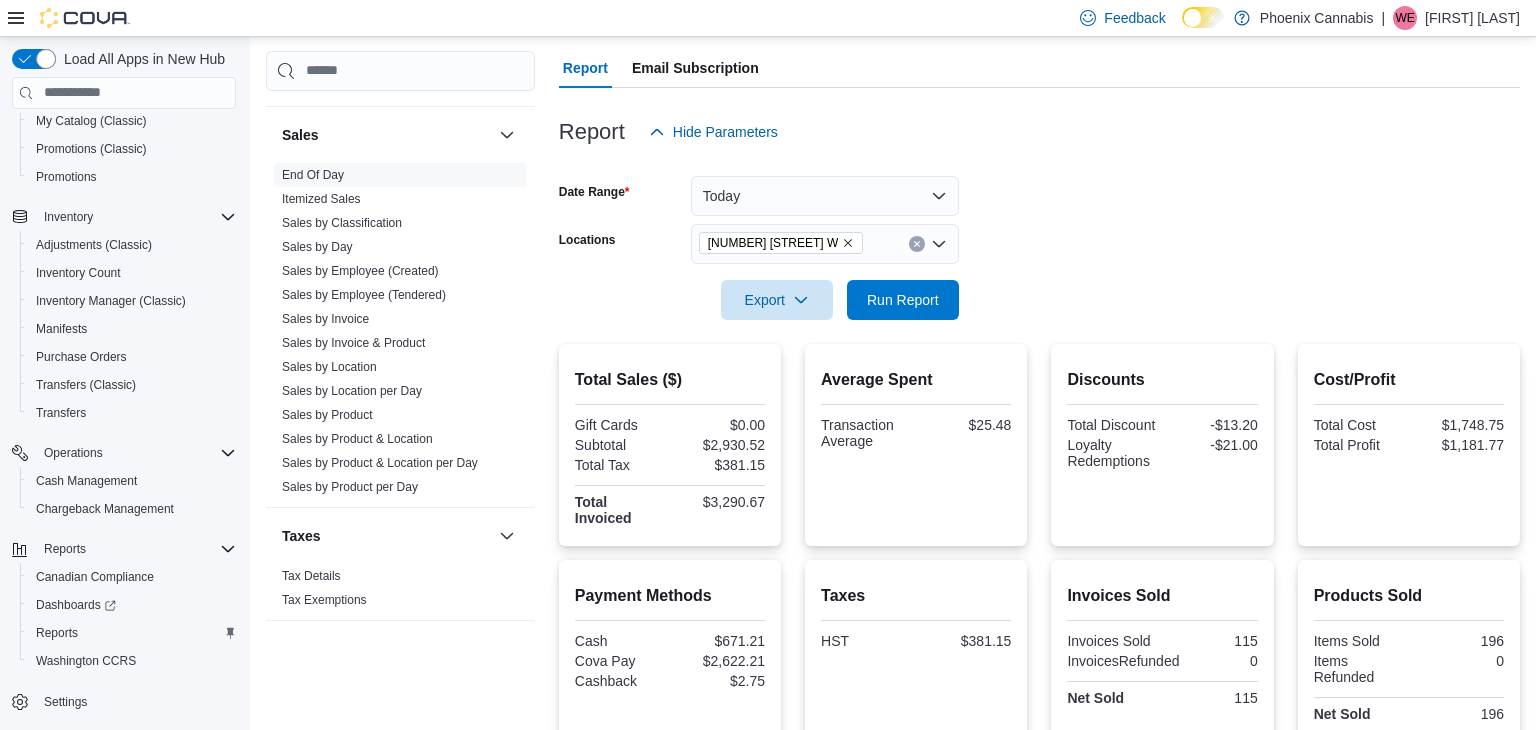 scroll, scrollTop: 168, scrollLeft: 0, axis: vertical 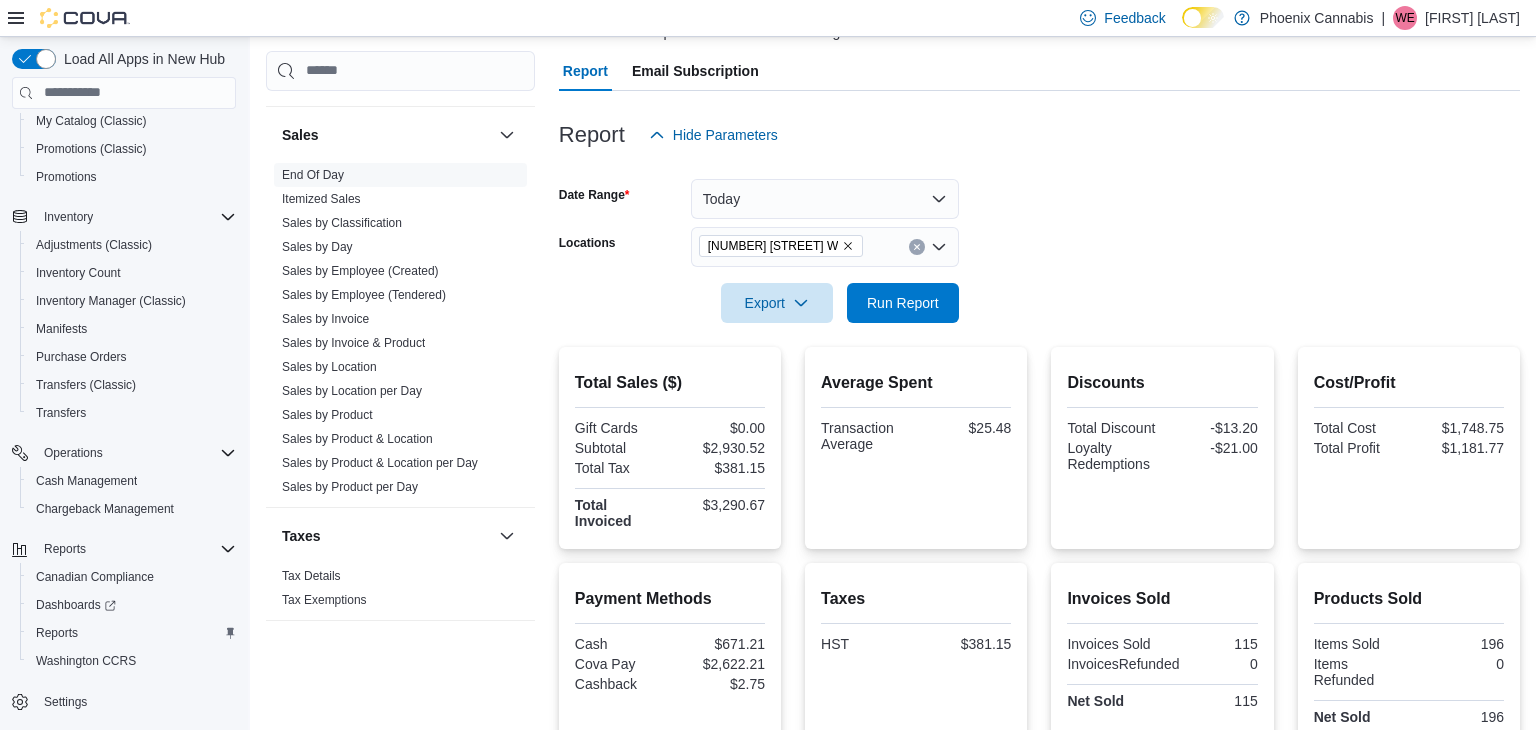 click 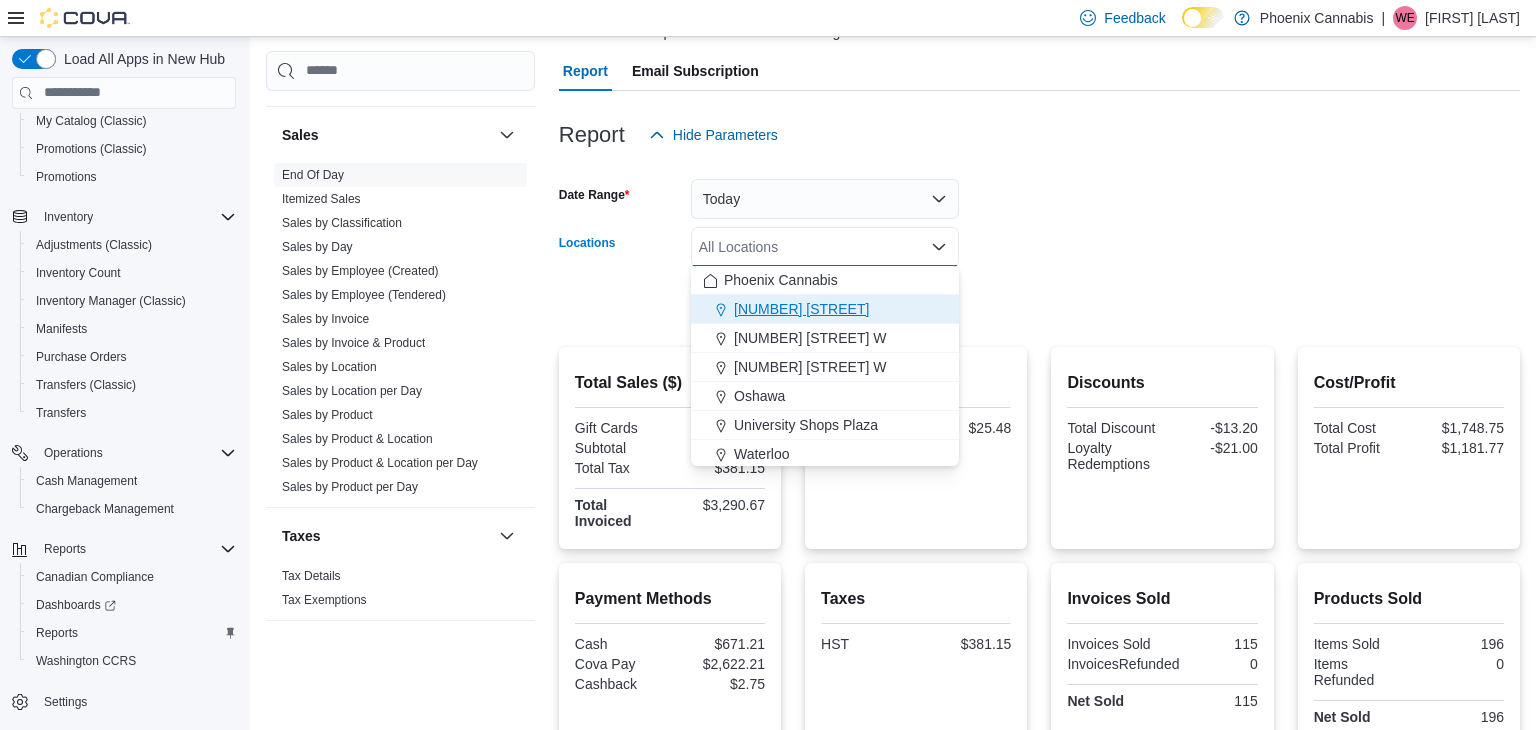 click on "[NUMBER] [STREET]" at bounding box center [801, 309] 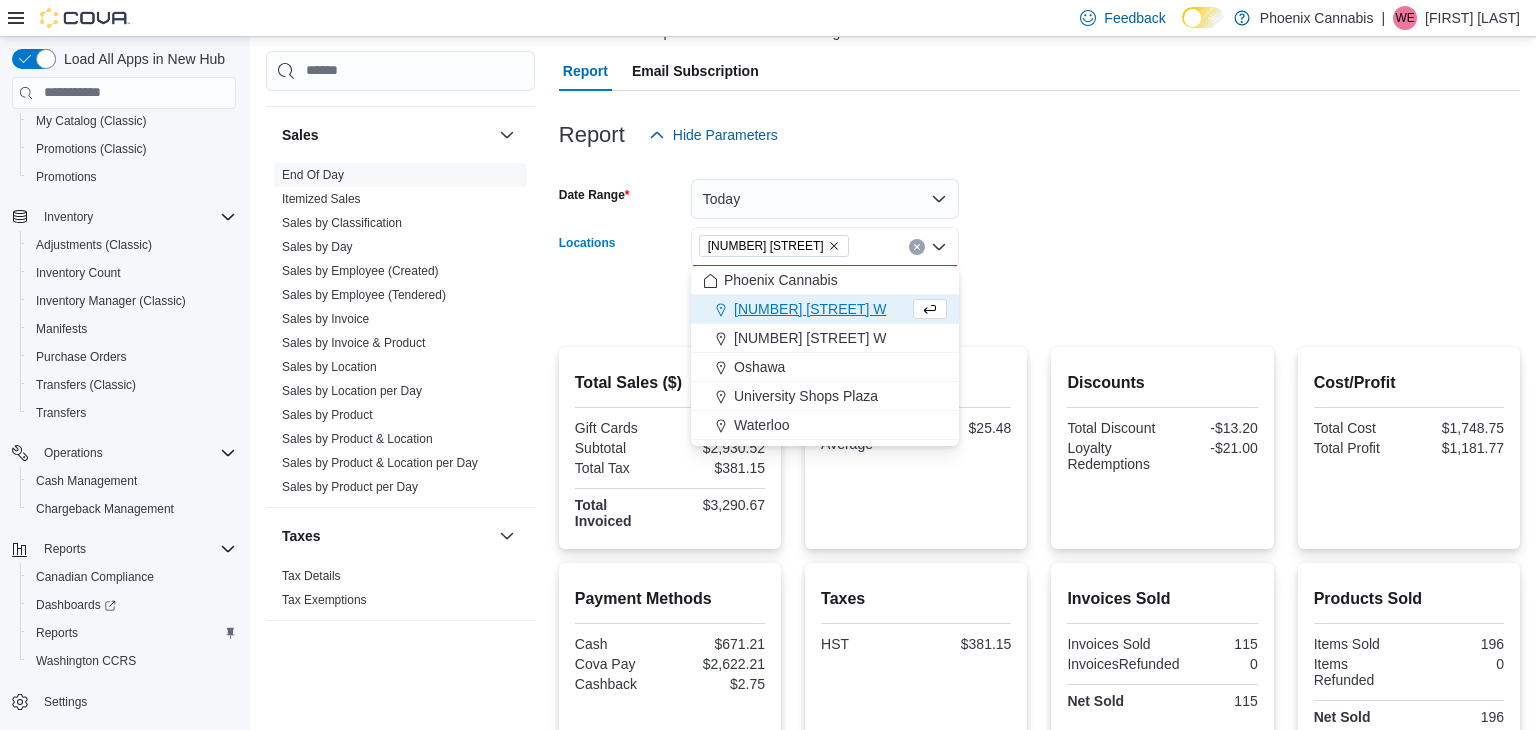 click at bounding box center (1039, 275) 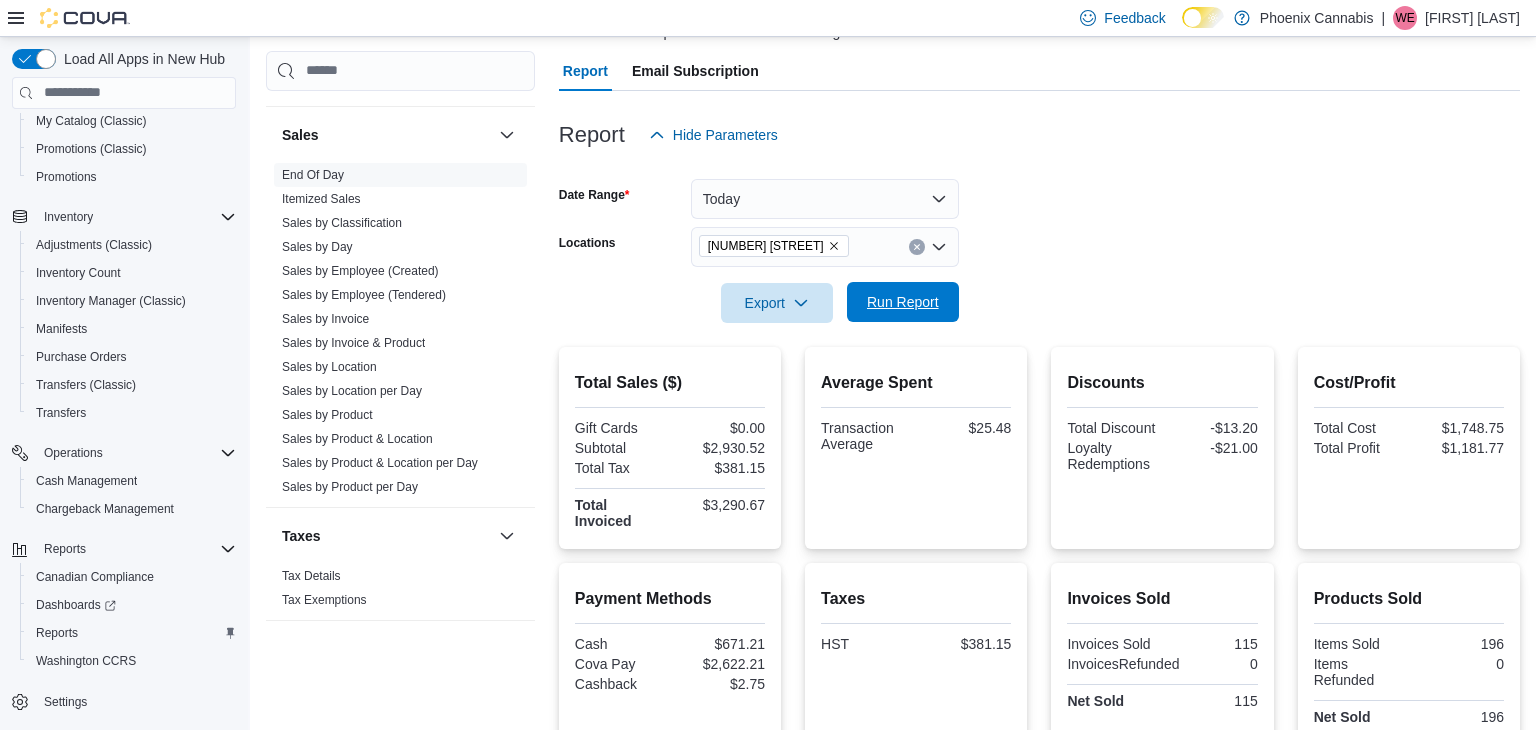 click on "Run Report" at bounding box center [903, 302] 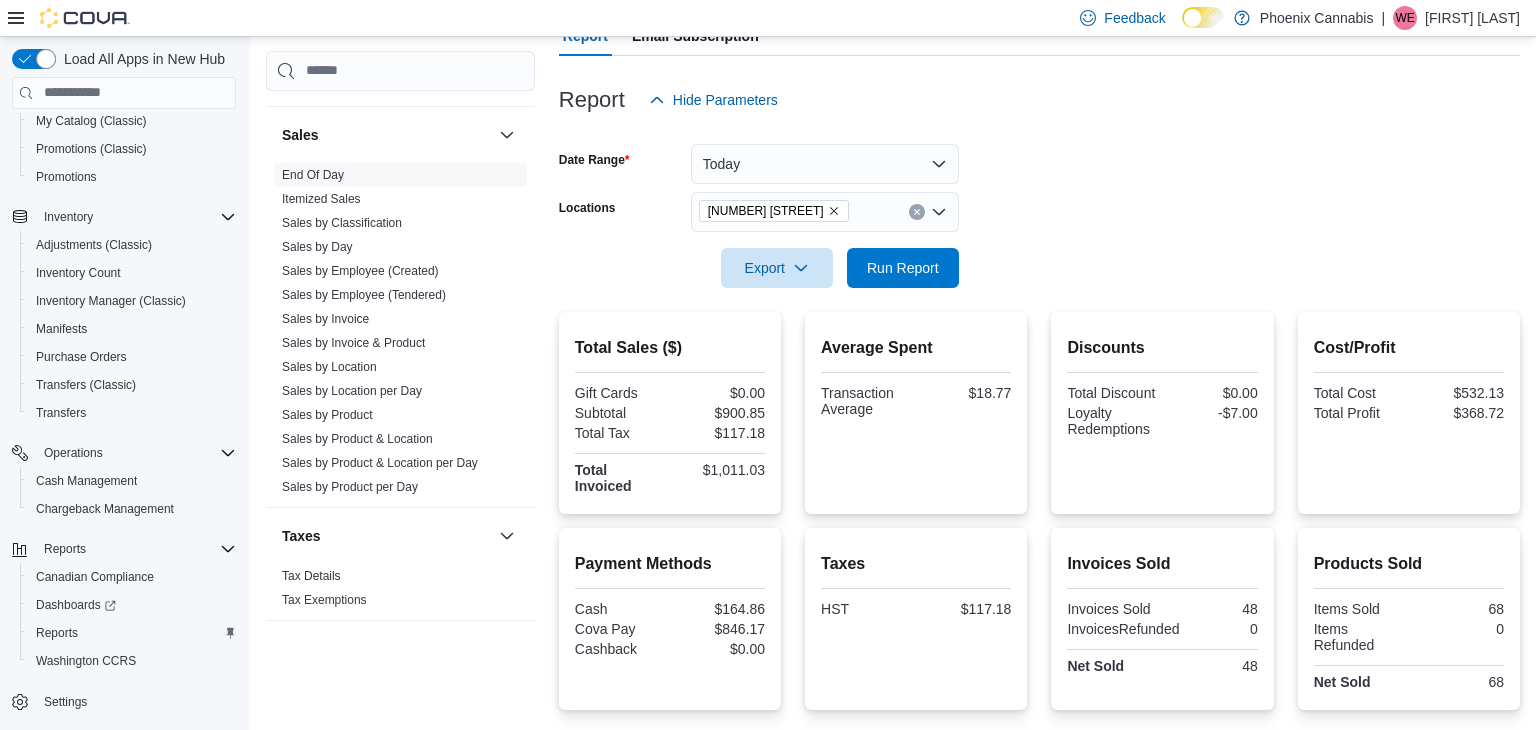 scroll, scrollTop: 200, scrollLeft: 0, axis: vertical 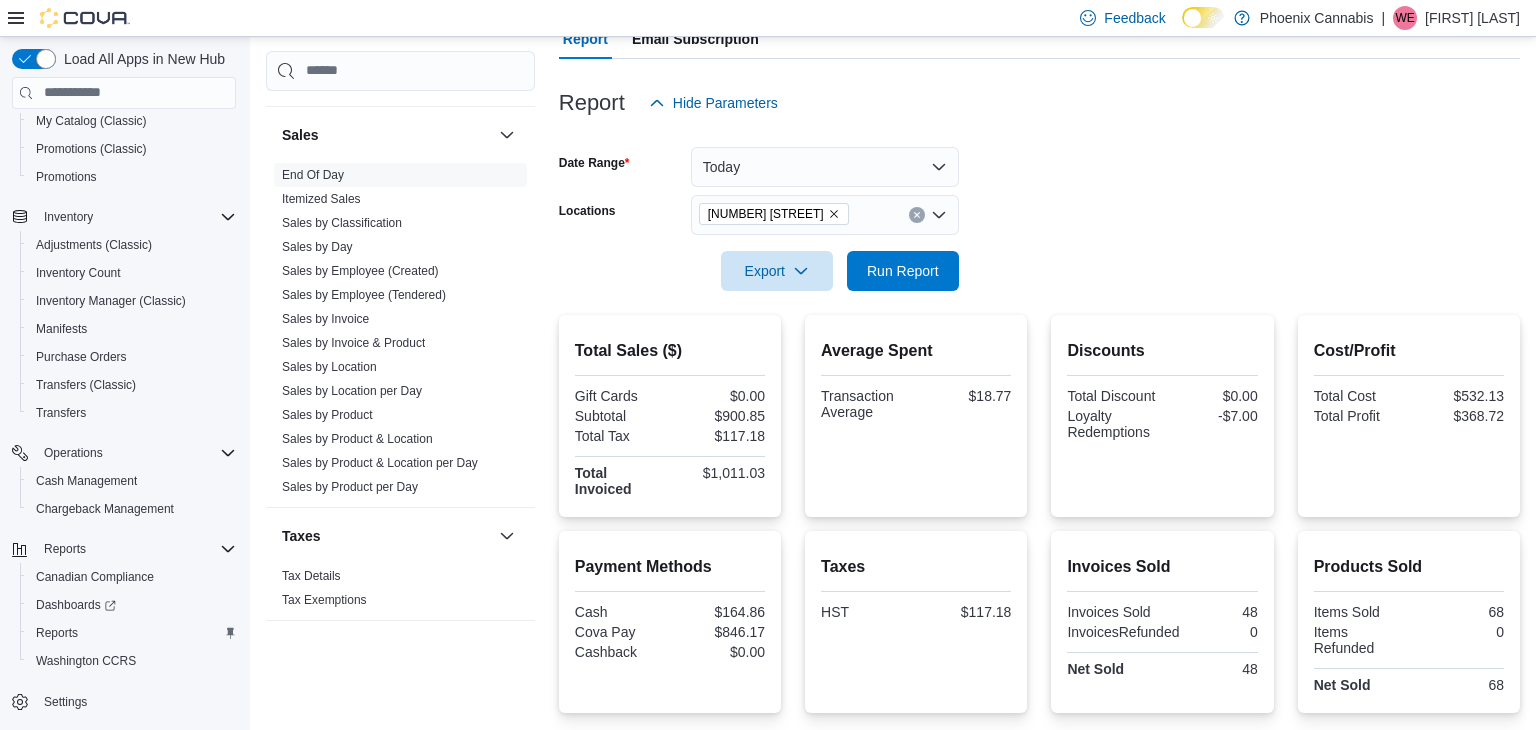 click 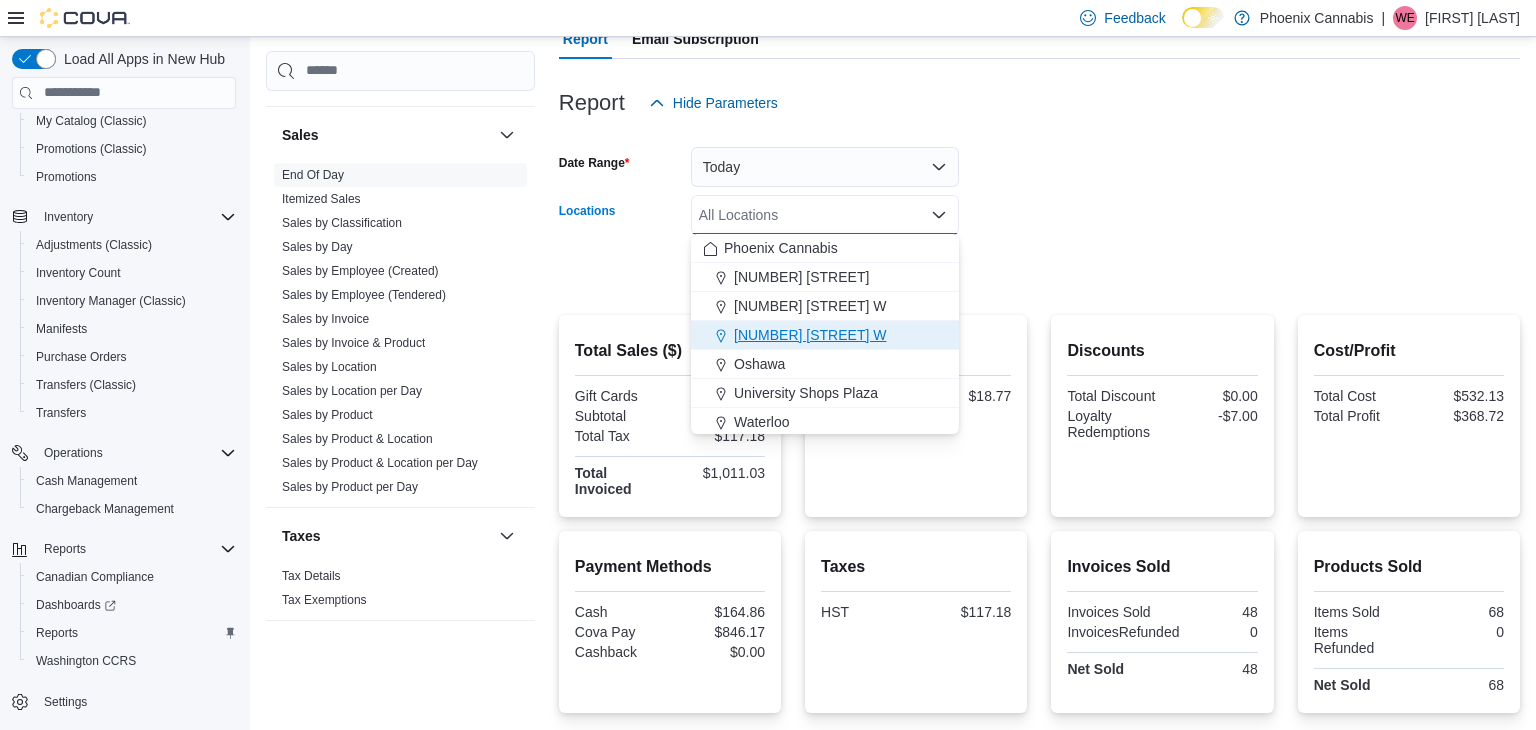 click on "[NUMBER] [STREET] W" at bounding box center [825, 335] 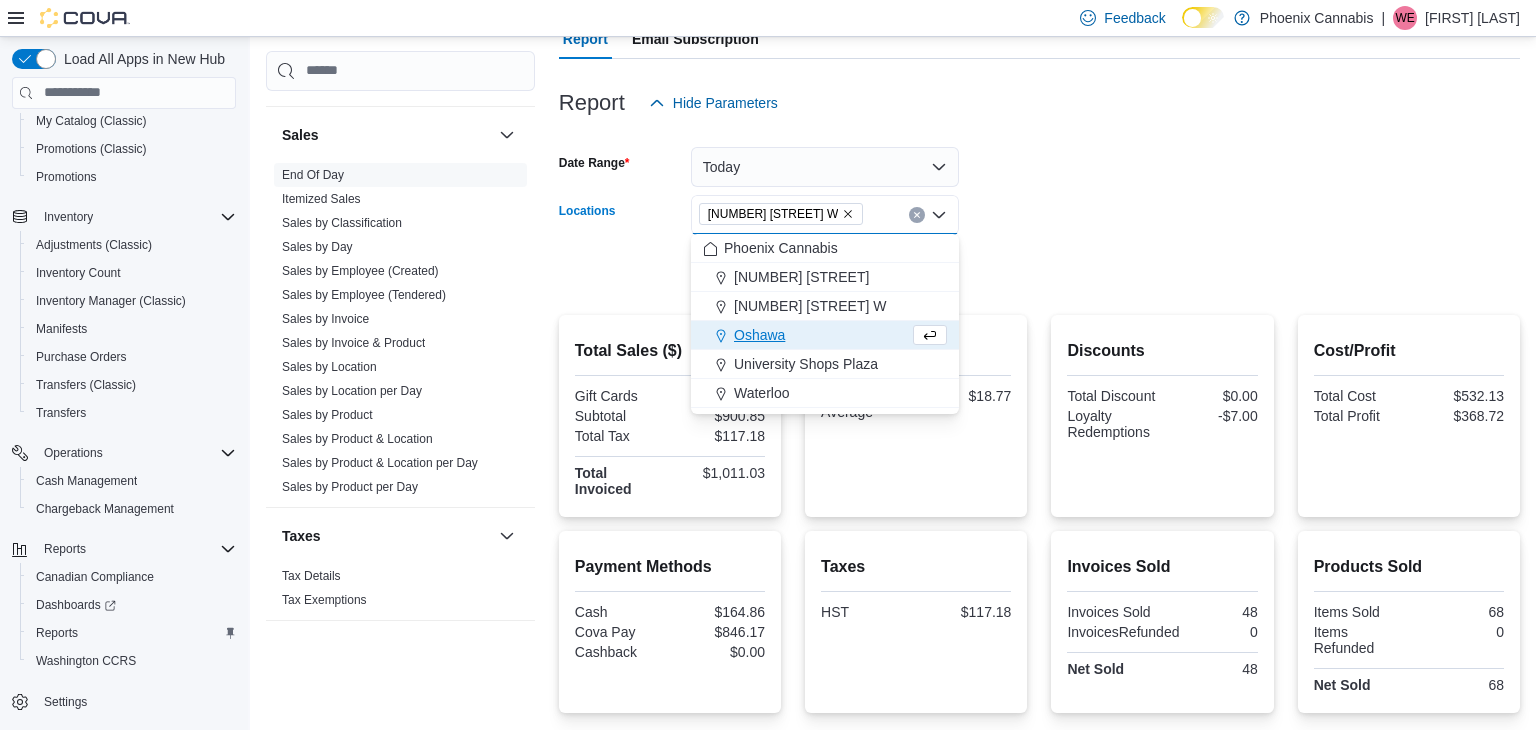 click on "Date Range Today Locations [NUMBER] [STREET] W Combo box. Selected. [NUMBER] [STREET] W. Press Backspace to delete [NUMBER] [STREET] W. Combo box input. All Locations. Type some text or, to display a list of choices, press Down Arrow. To exit the list of choices, press Escape. Export  Run Report" at bounding box center (1039, 207) 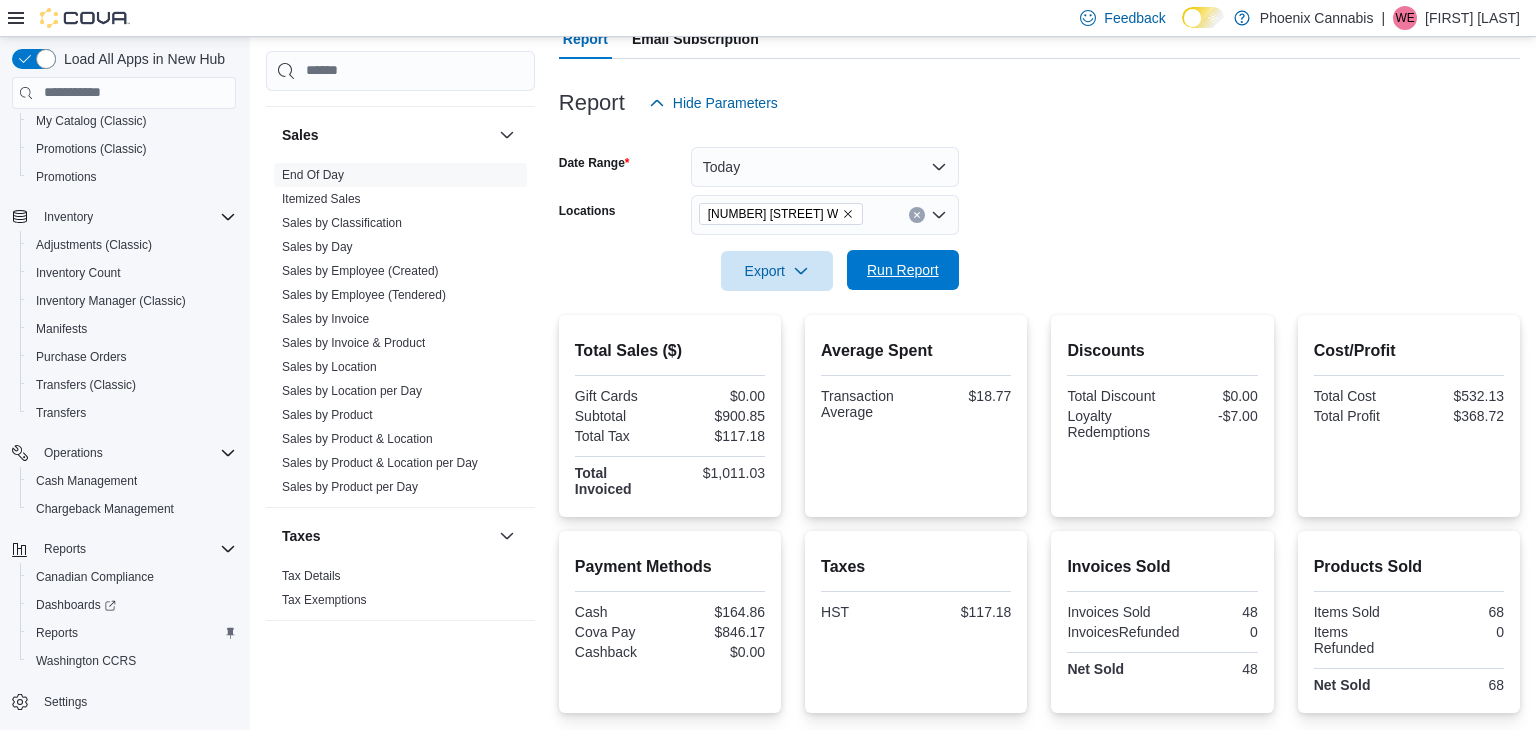 click on "Run Report" at bounding box center (903, 270) 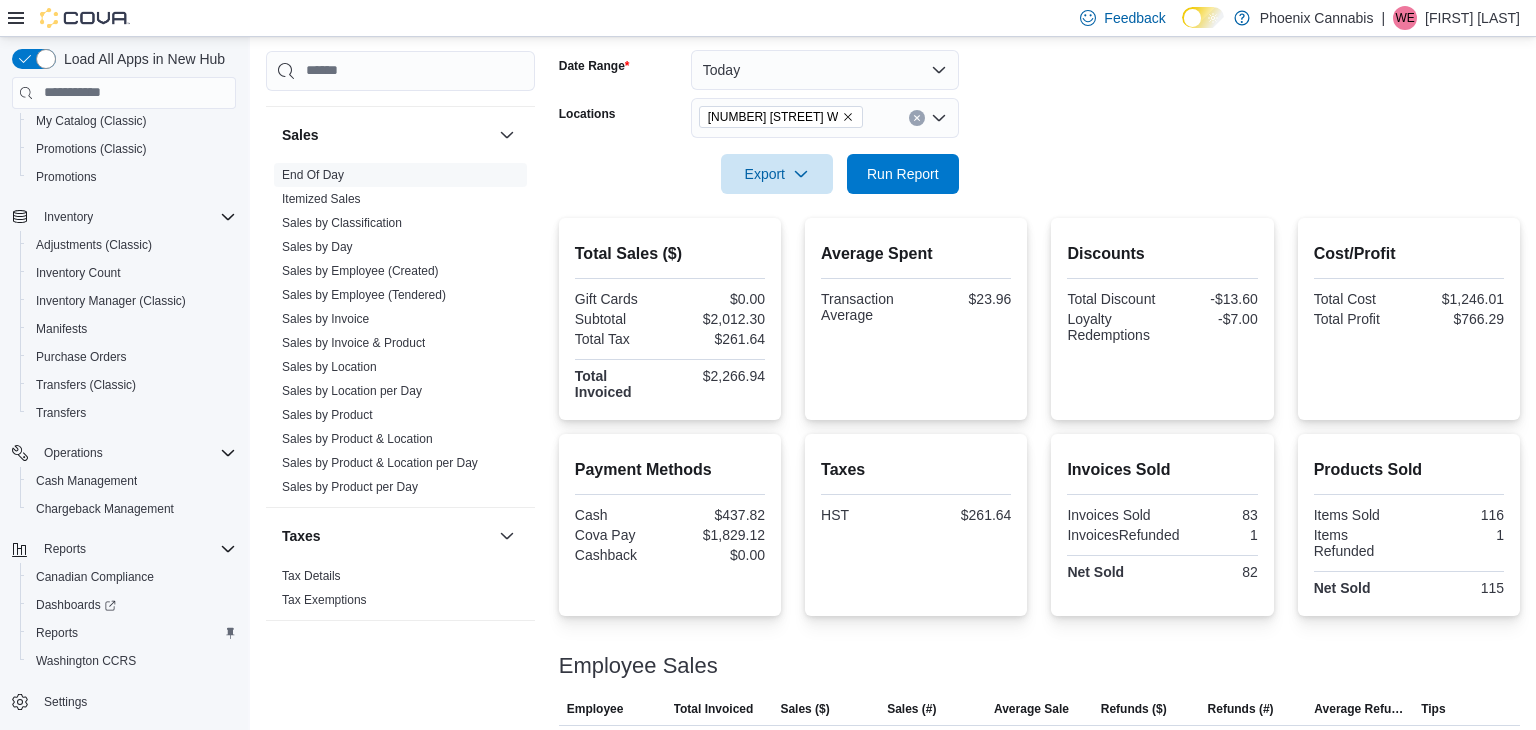scroll, scrollTop: 296, scrollLeft: 0, axis: vertical 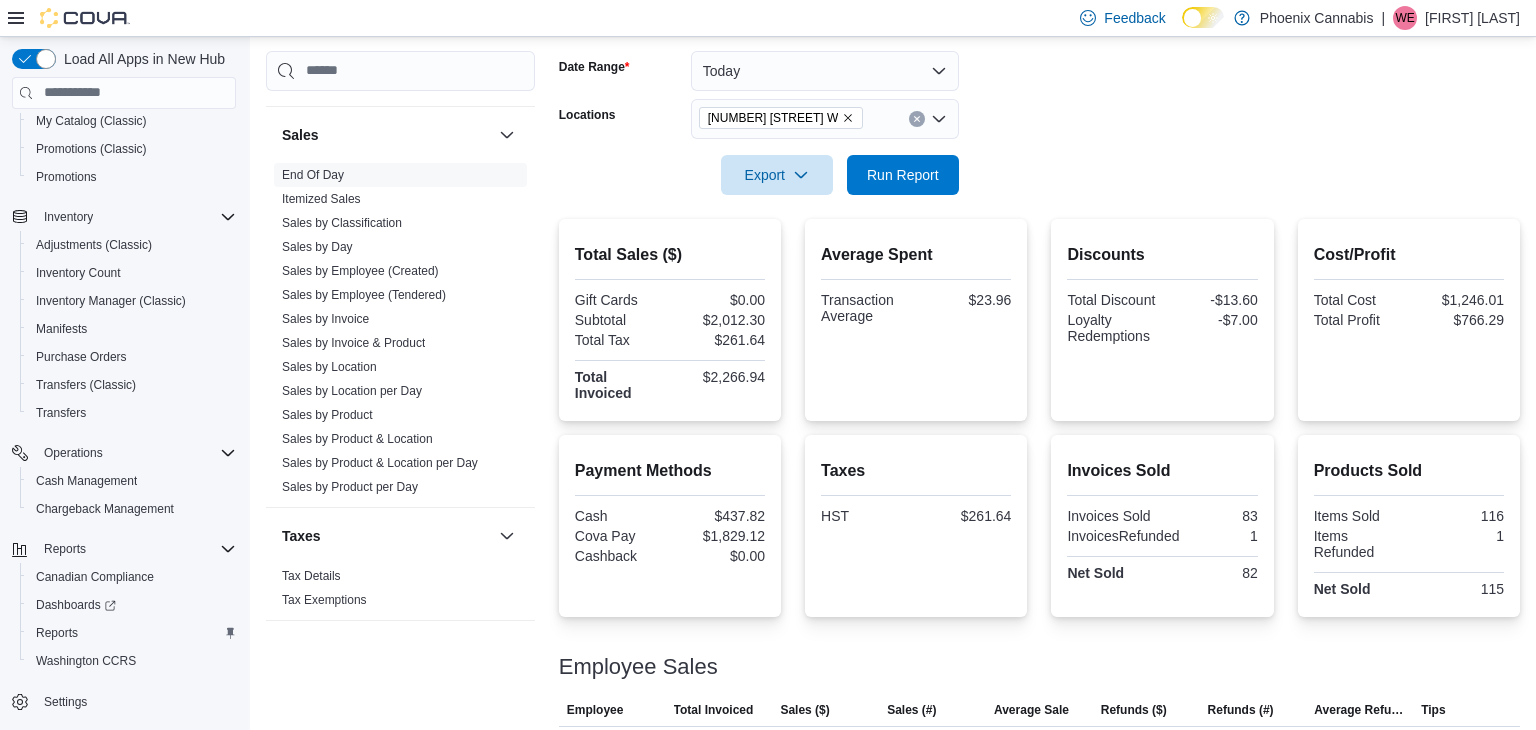 click 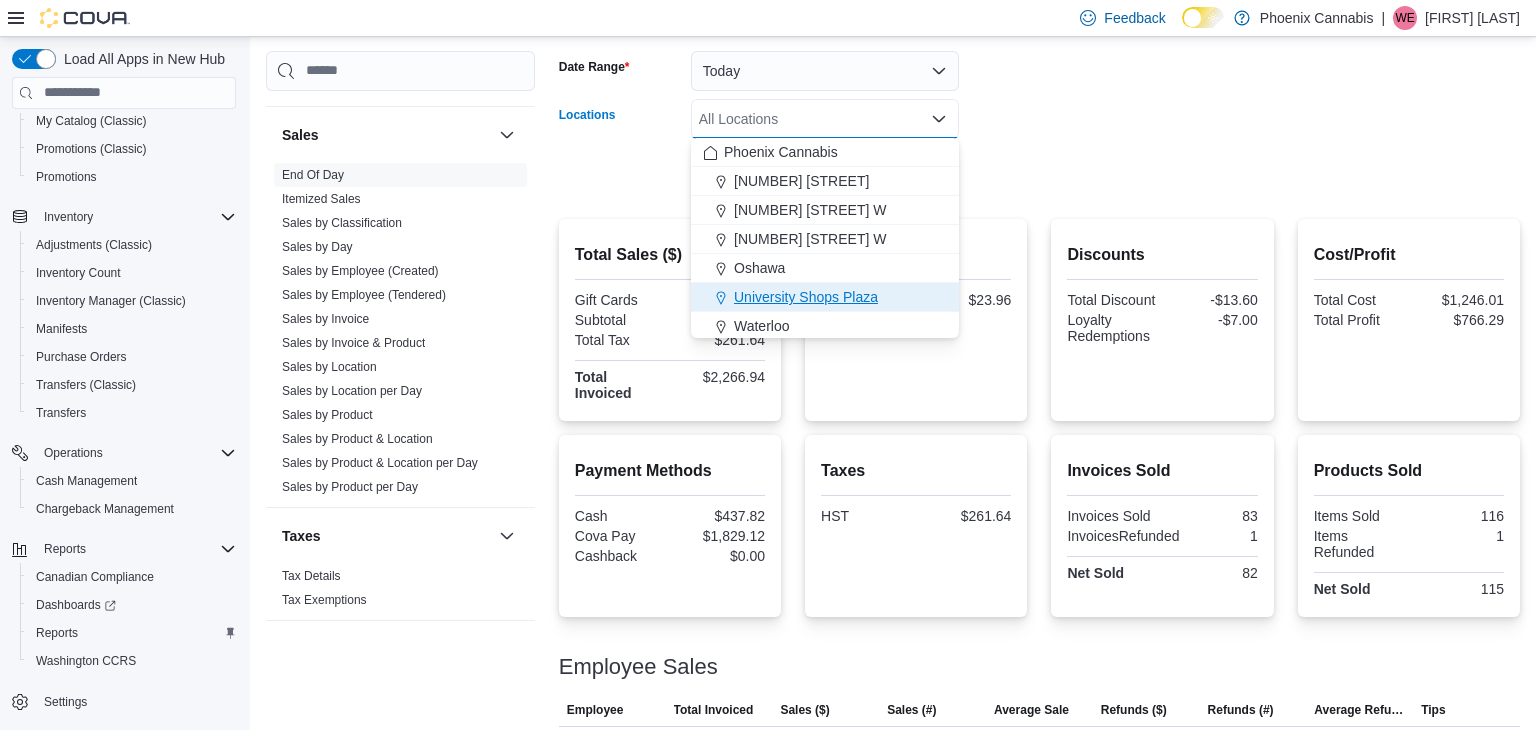 click on "University Shops Plaza" at bounding box center (806, 297) 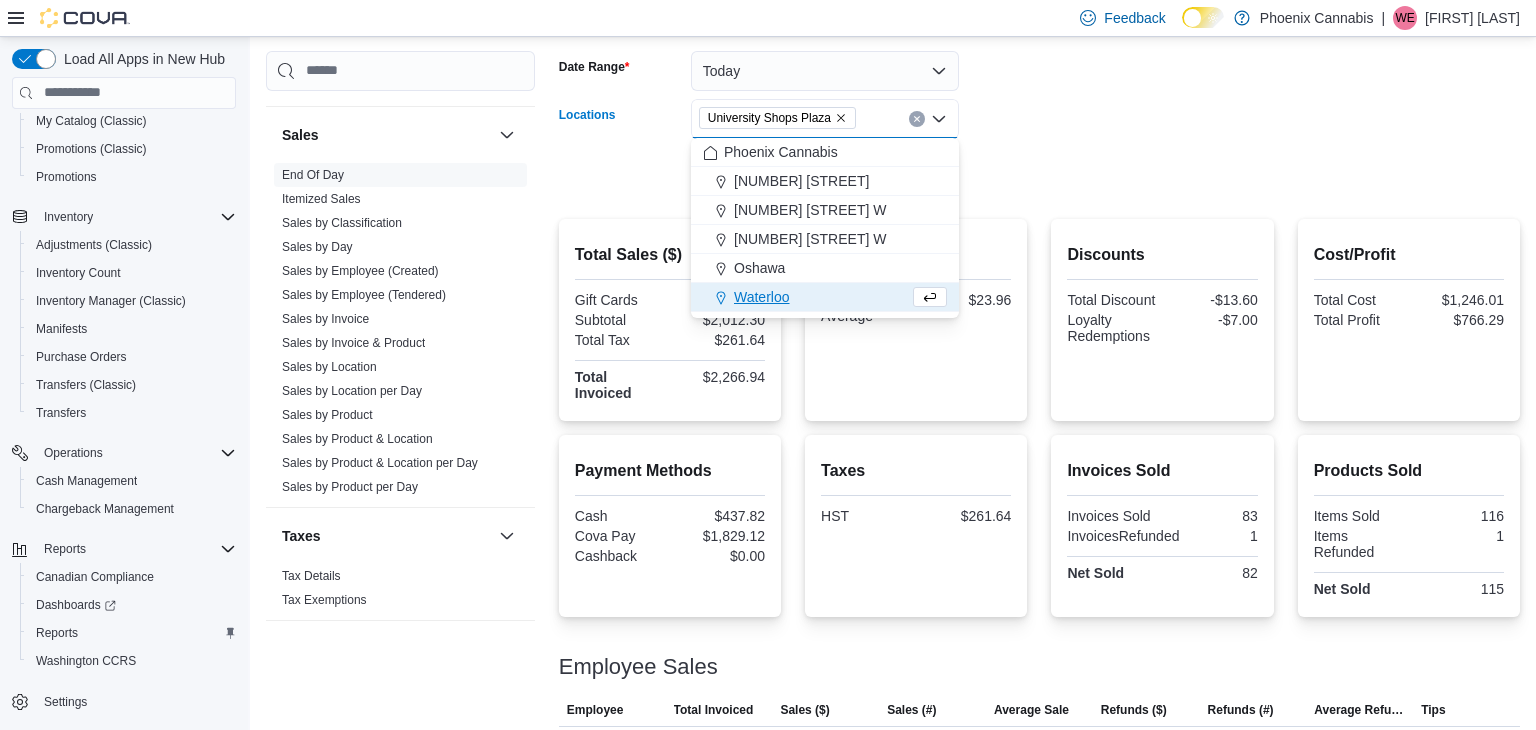 click on "Date Range Today Locations [LOCATION] Combo box. Selected. [LOCATION]. Press Backspace to delete [LOCATION]. Combo box input. All Locations. Type some text or, to display a list of choices, press Down Arrow. To exit the list of choices, press Escape. Export  Run Report" at bounding box center [1039, 111] 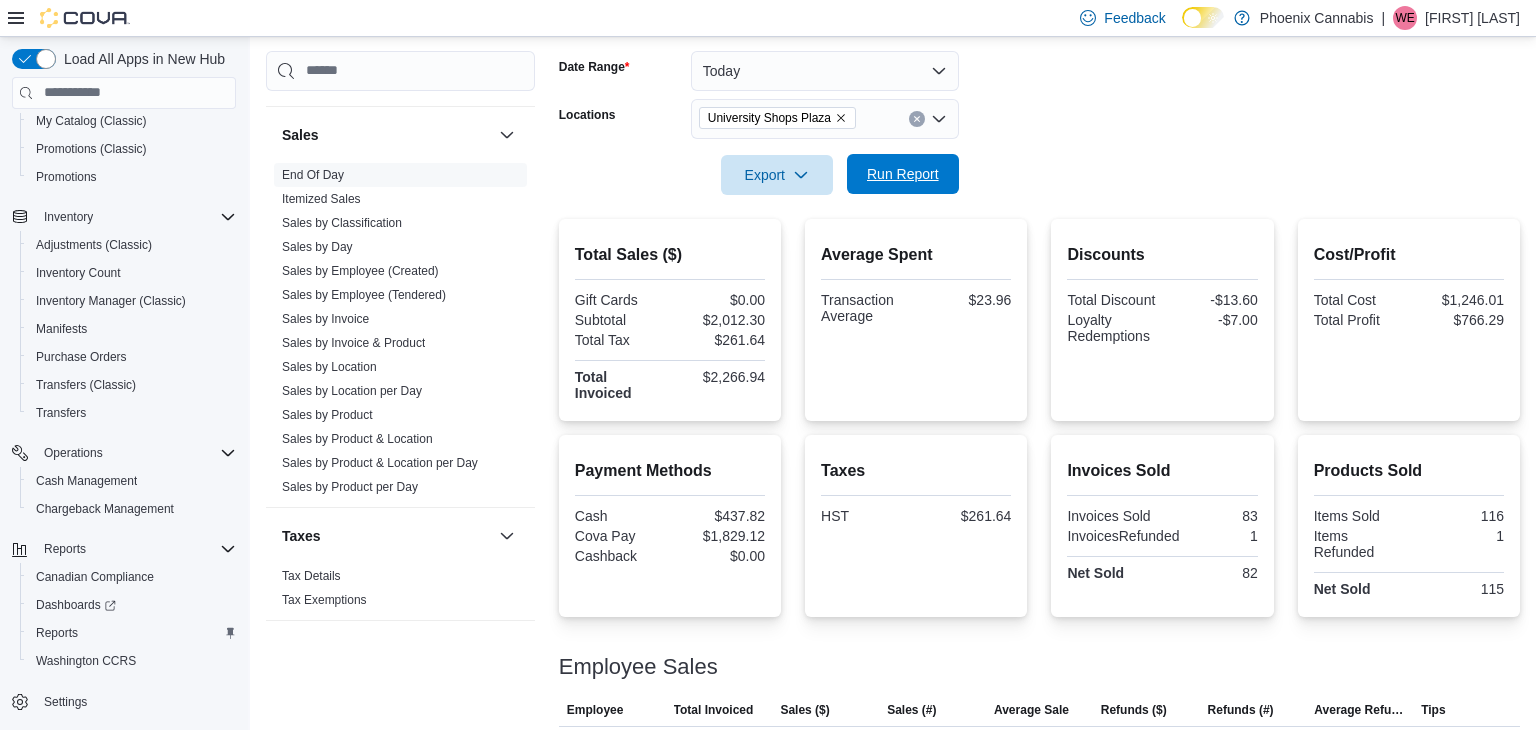 click on "Run Report" at bounding box center (903, 174) 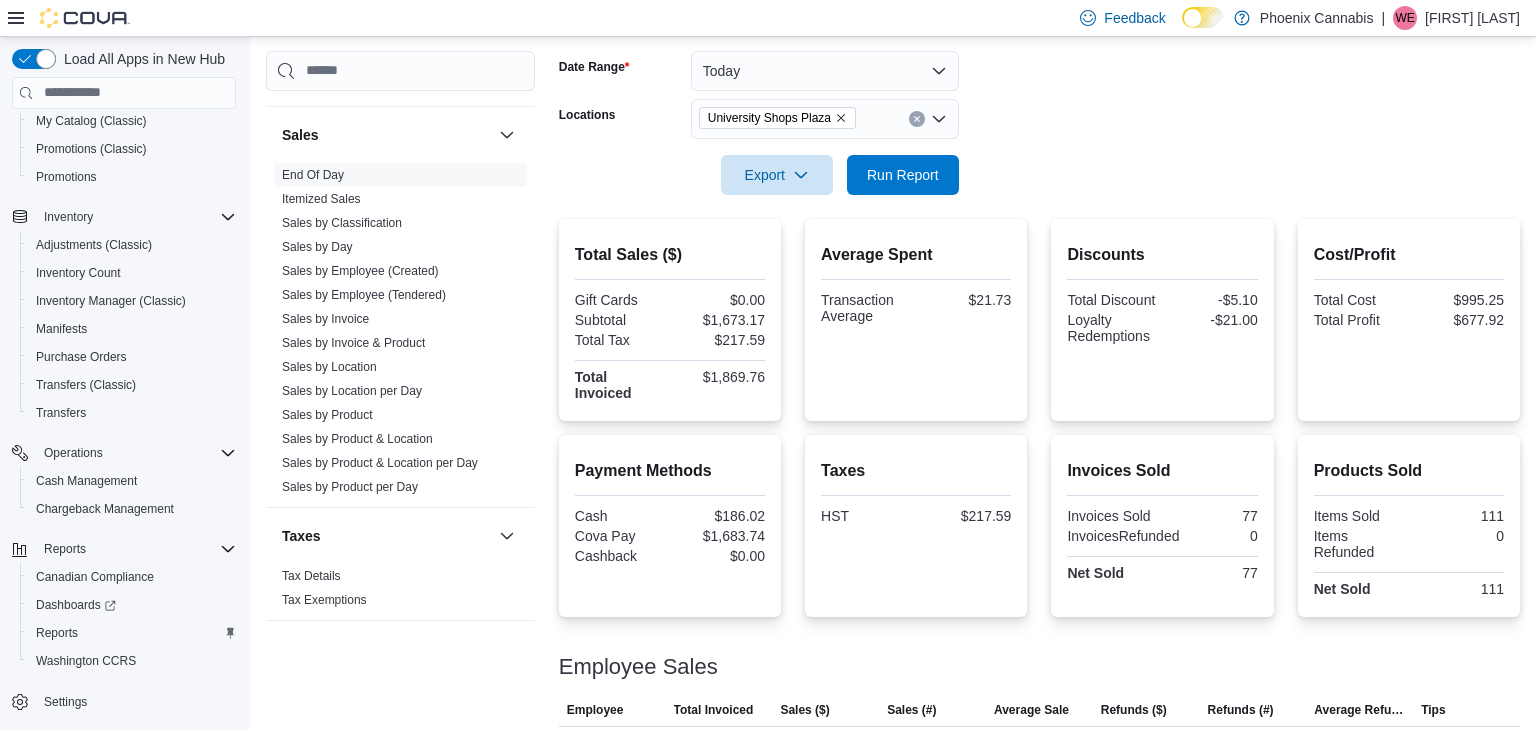 click 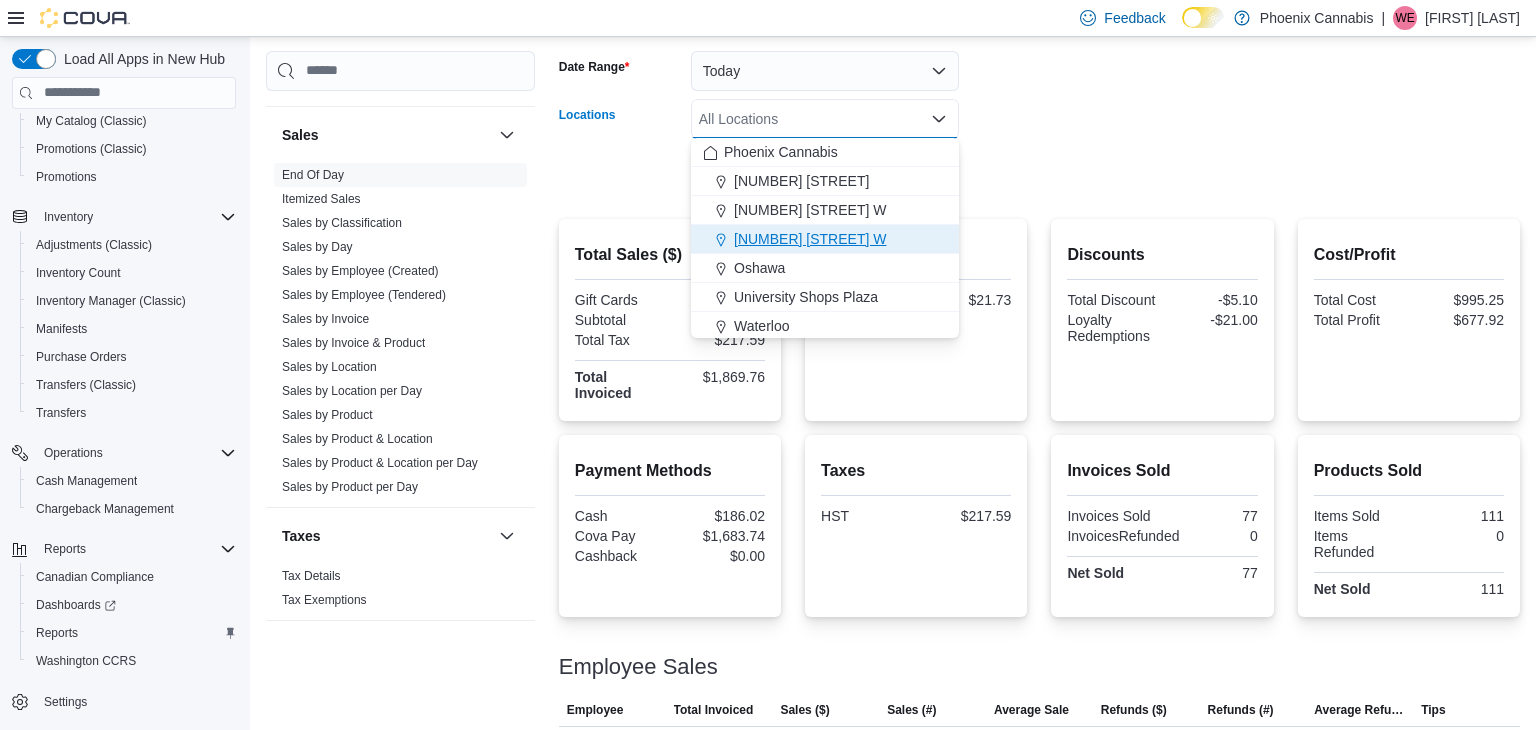 click on "[NUMBER] [STREET] W" at bounding box center [810, 239] 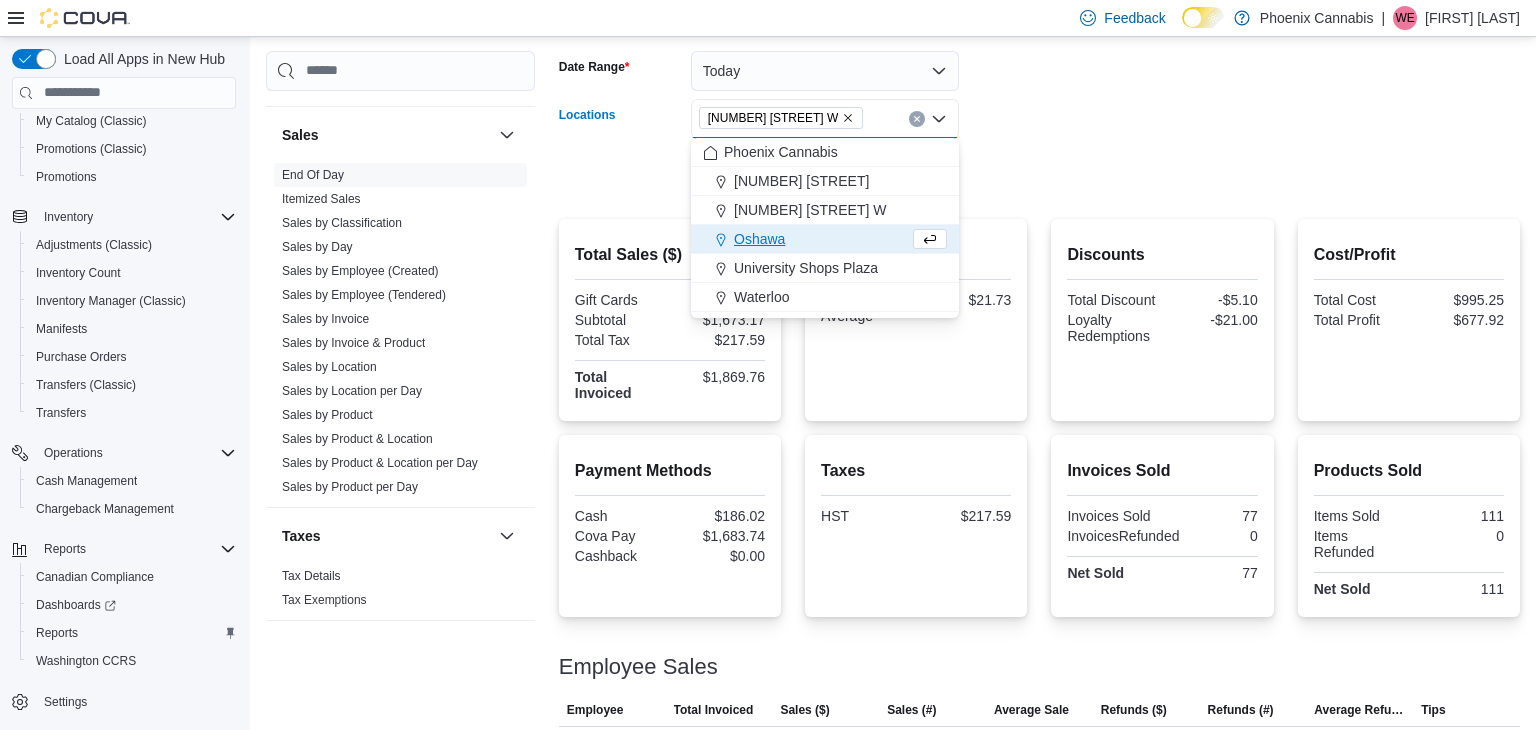 click on "Date Range Today Locations [NUMBER] [STREET] W Combo box. Selected. [NUMBER] [STREET] W. Press Backspace to delete [NUMBER] [STREET] W. Combo box input. All Locations. Type some text or, to display a list of choices, press Down Arrow. To exit the list of choices, press Escape. Export  Run Report" at bounding box center (1039, 111) 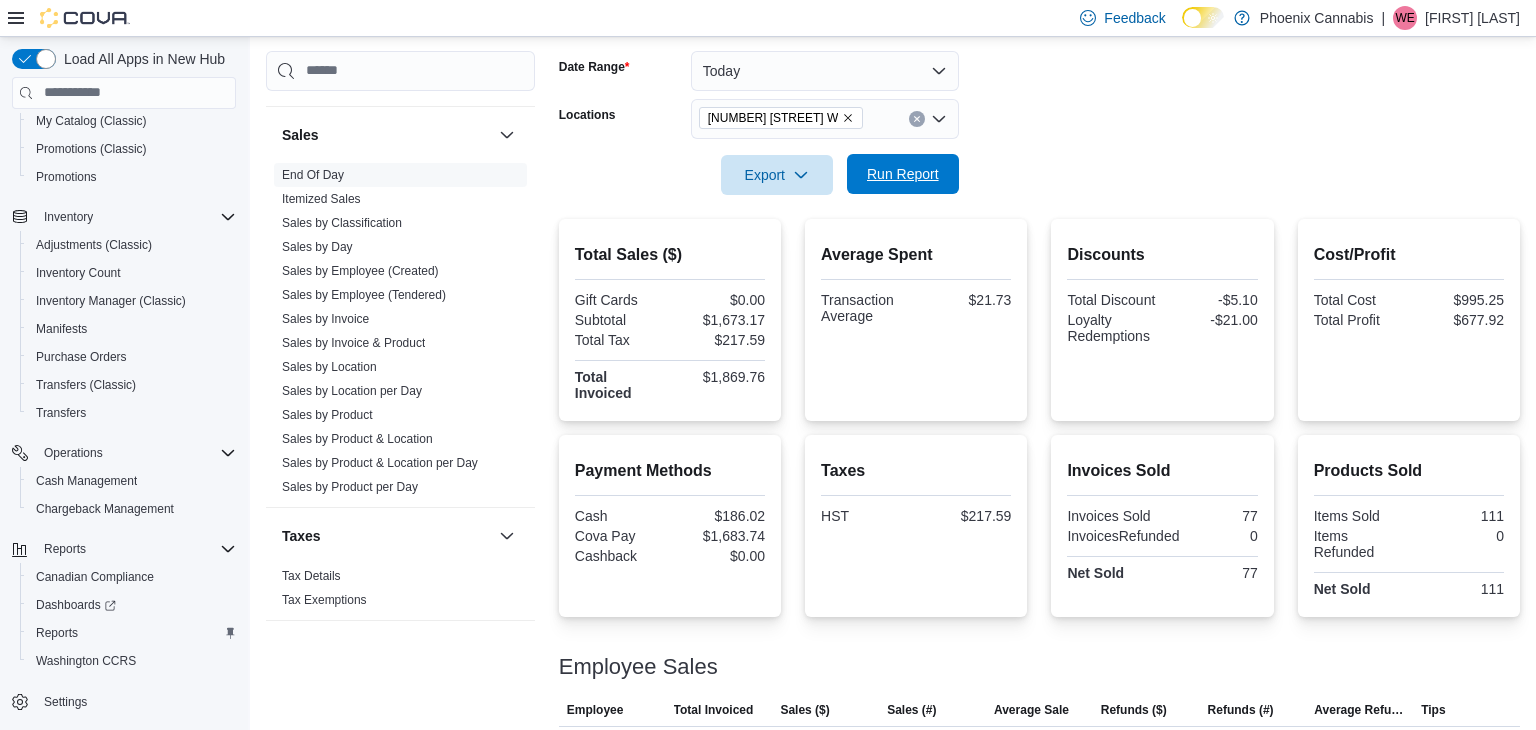 click on "Run Report" at bounding box center [903, 174] 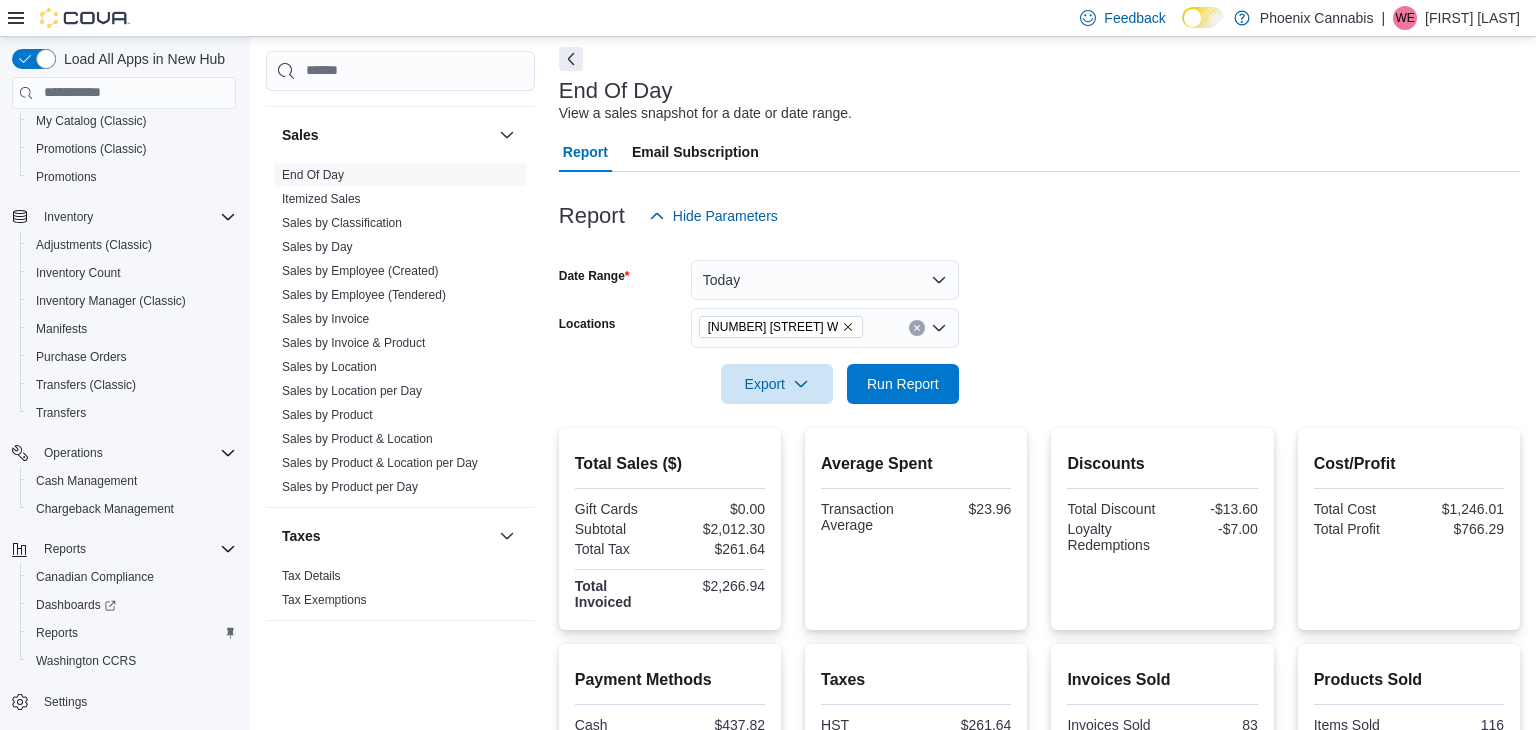 scroll, scrollTop: 72, scrollLeft: 0, axis: vertical 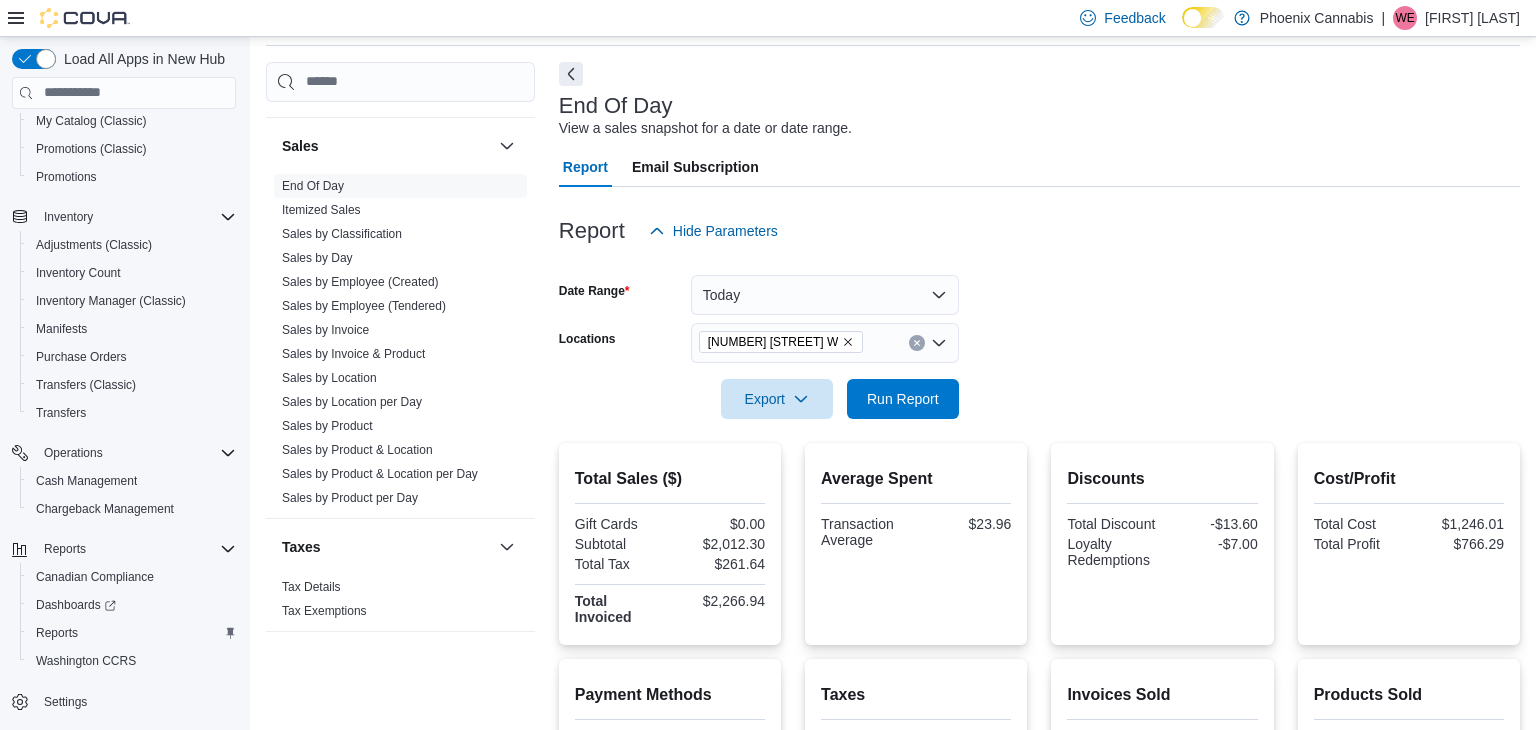 click 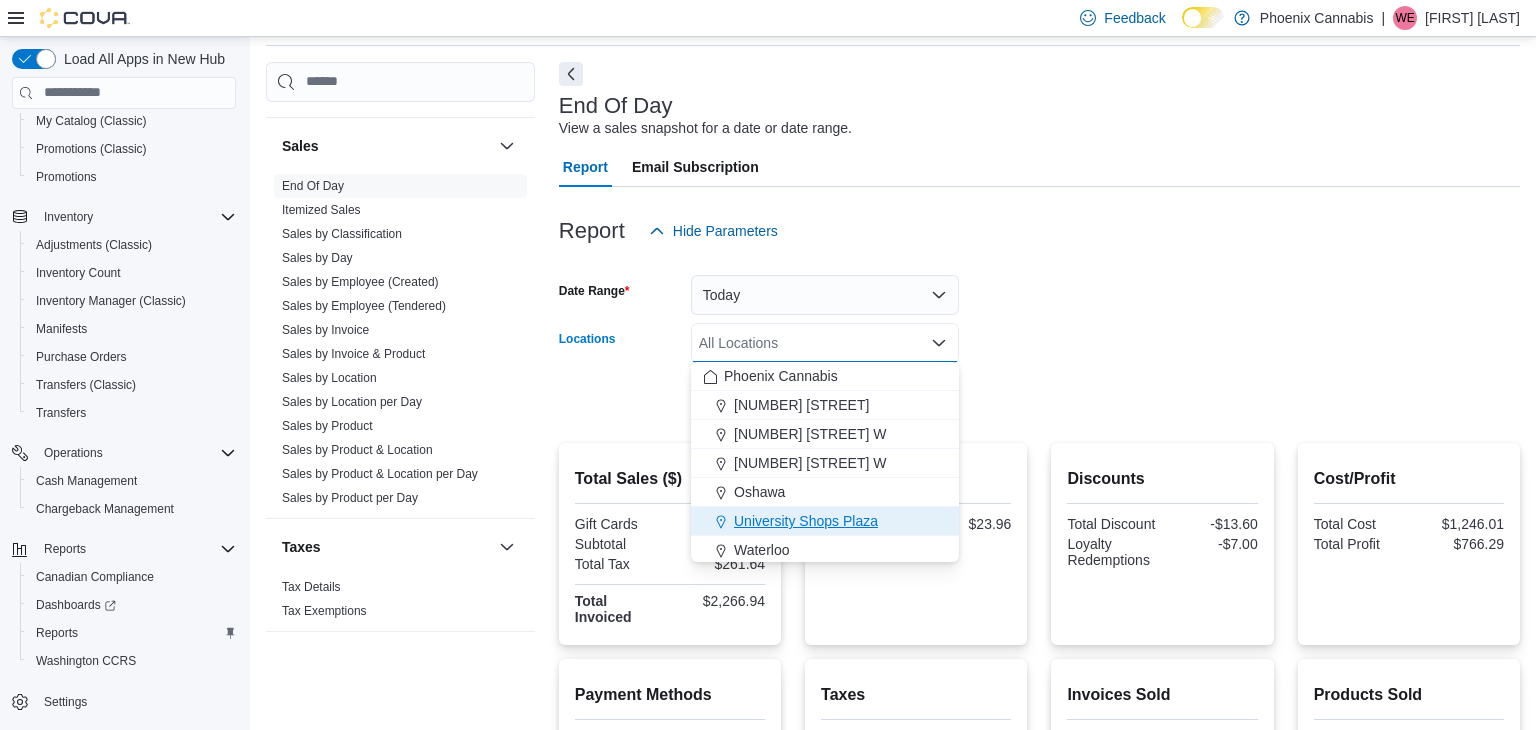 click on "University Shops Plaza" at bounding box center (825, 521) 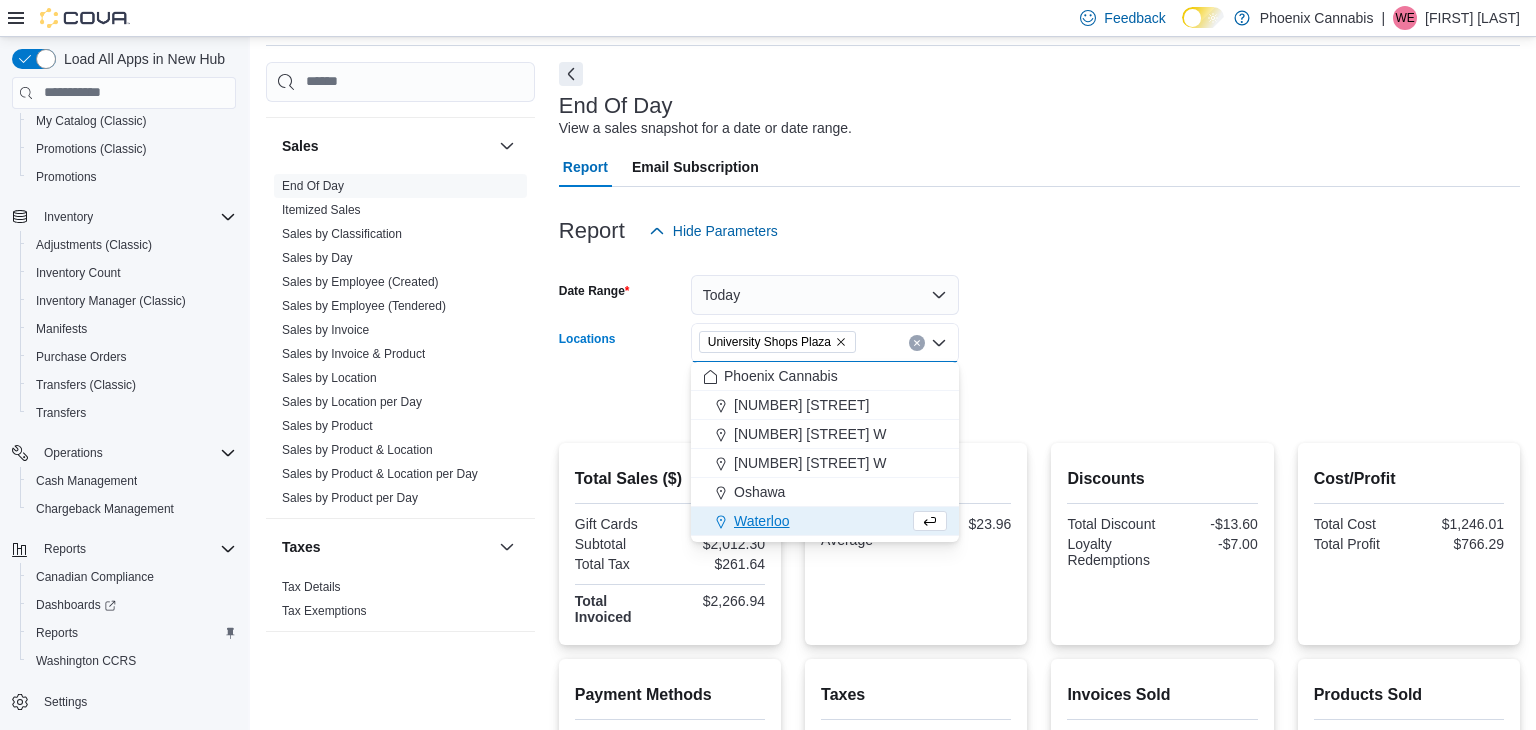click on "Date Range Today Locations [LOCATION] Combo box. Selected. [LOCATION]. Press Backspace to delete [LOCATION]. Combo box input. All Locations. Type some text or, to display a list of choices, press Down Arrow. To exit the list of choices, press Escape. Export  Run Report" at bounding box center [1039, 335] 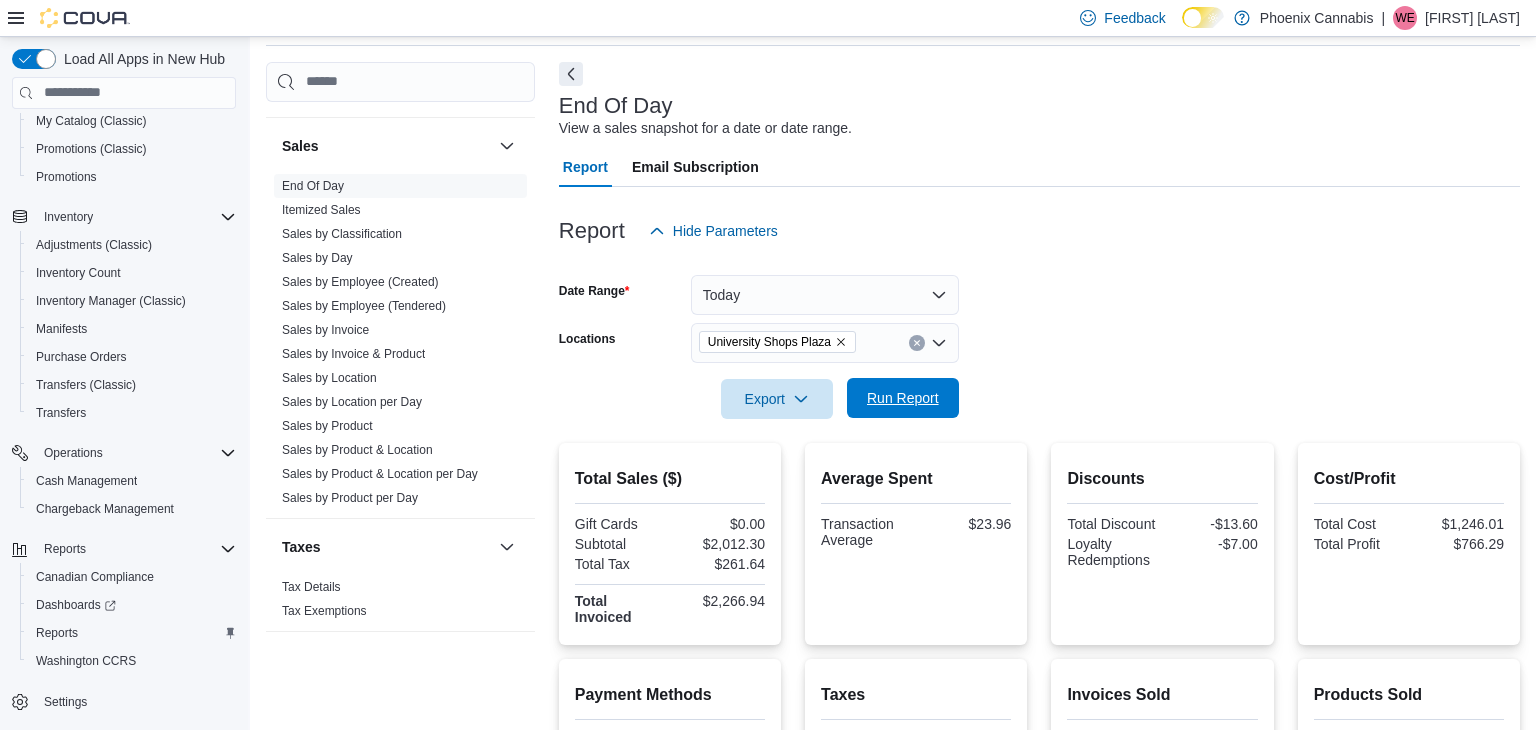 click on "Run Report" at bounding box center [903, 398] 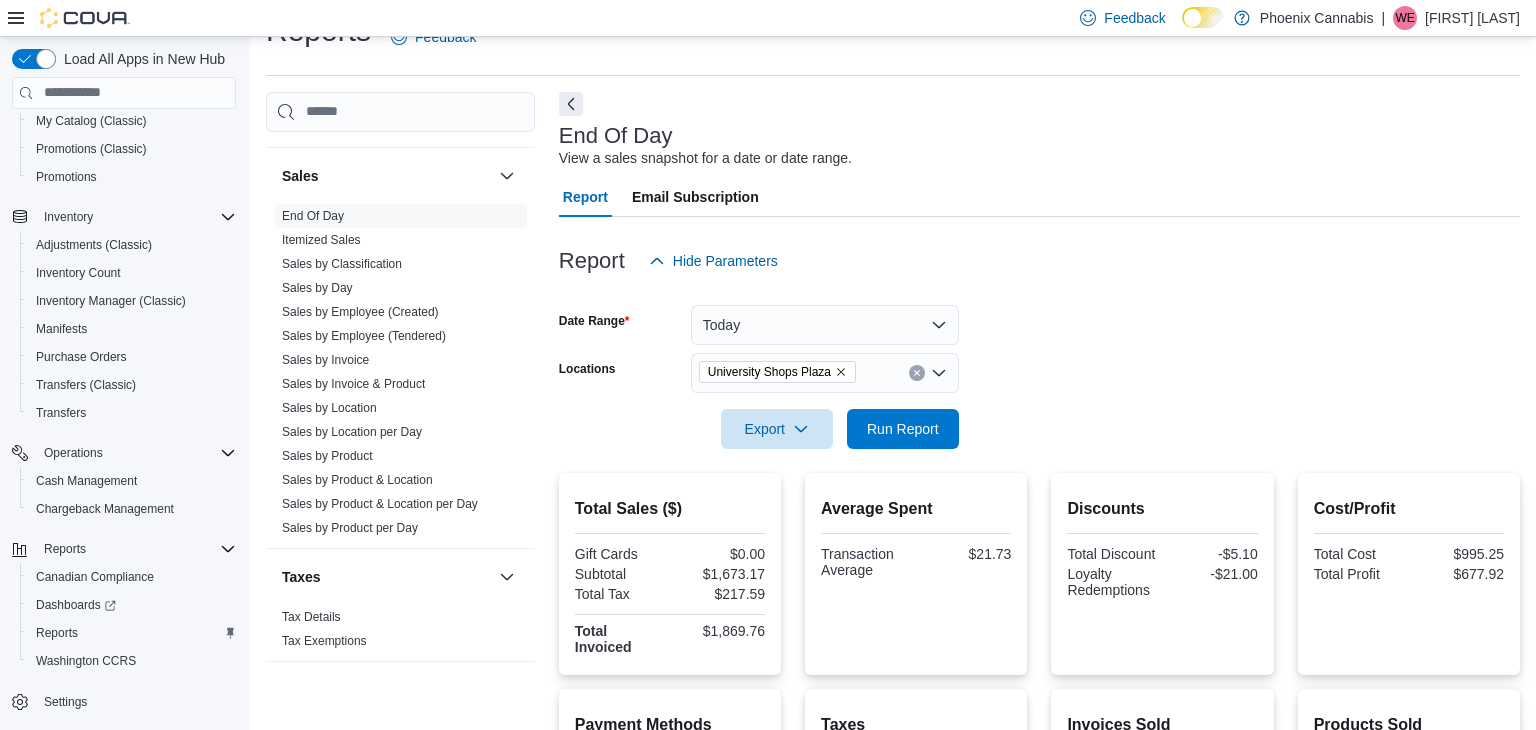 scroll, scrollTop: 41, scrollLeft: 0, axis: vertical 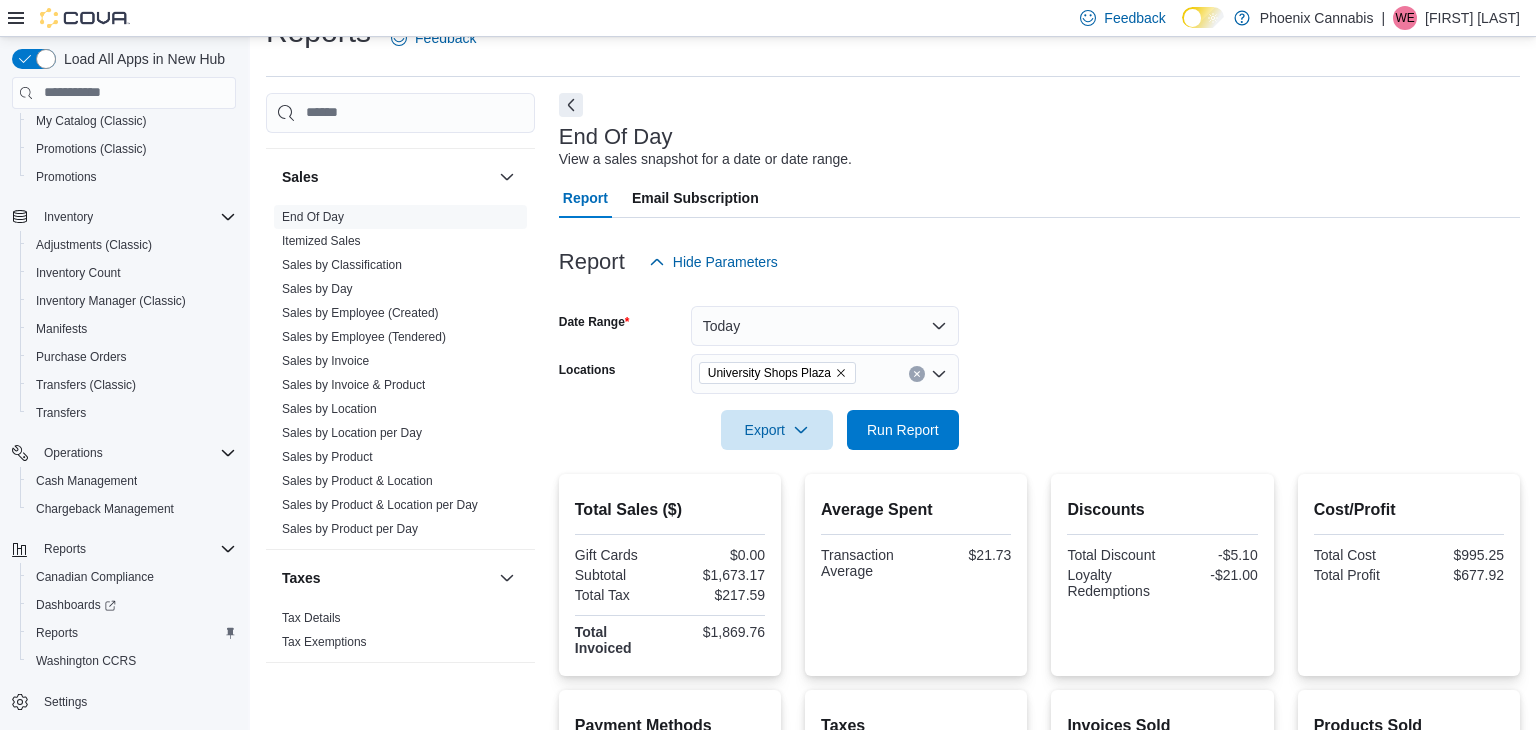 click 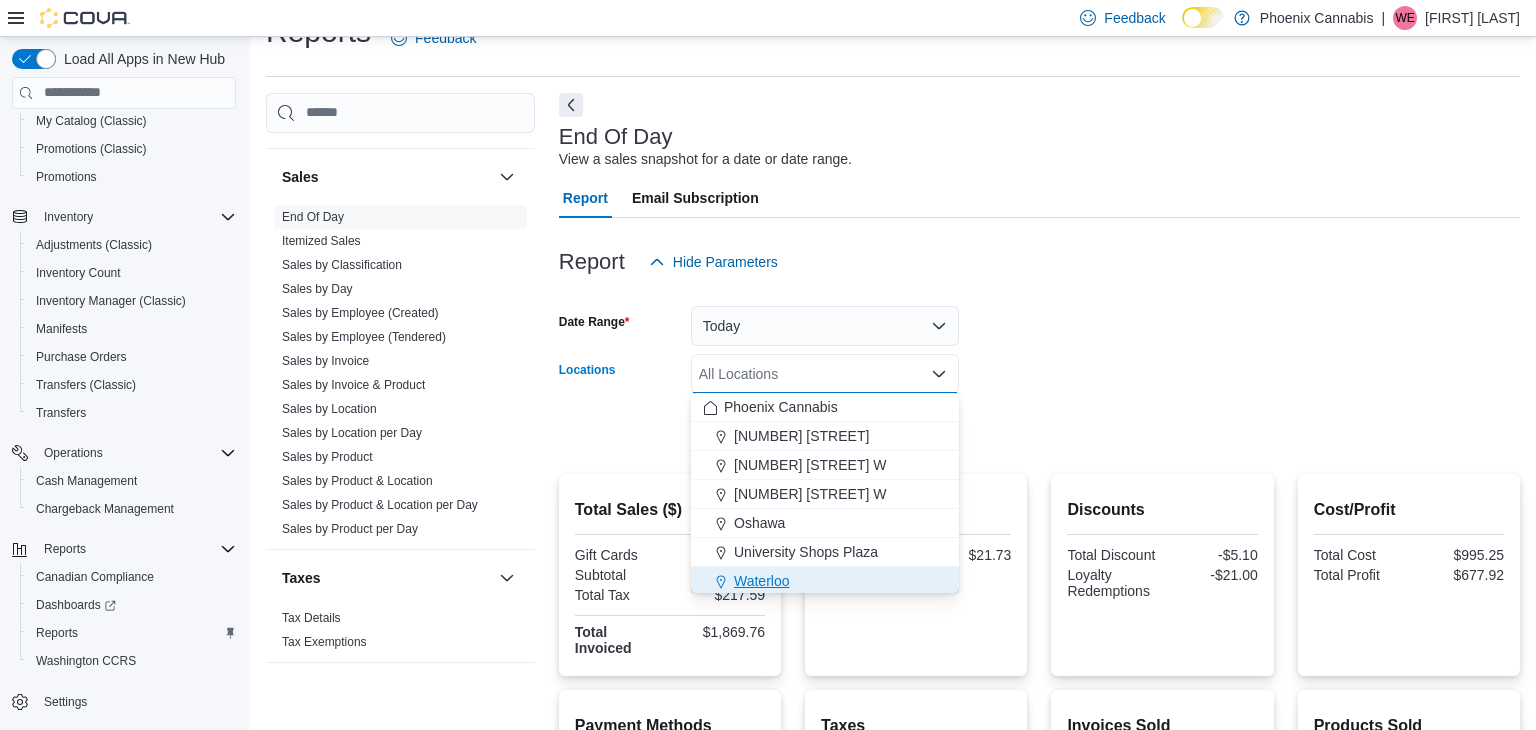 click on "Waterloo" at bounding box center (825, 581) 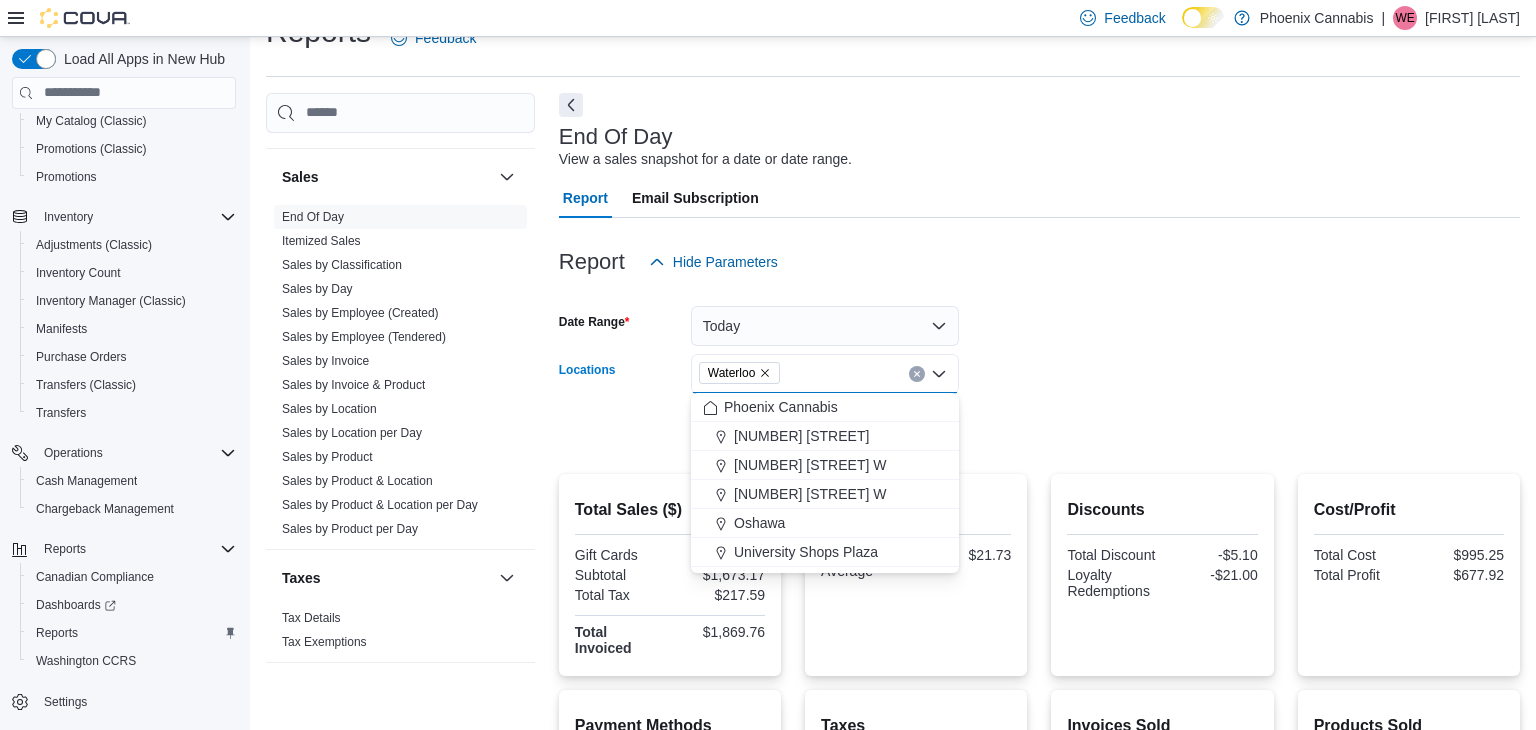 click on "Discounts Total Discount -$5.10 Loyalty Redemptions -$21.00" at bounding box center (1162, 575) 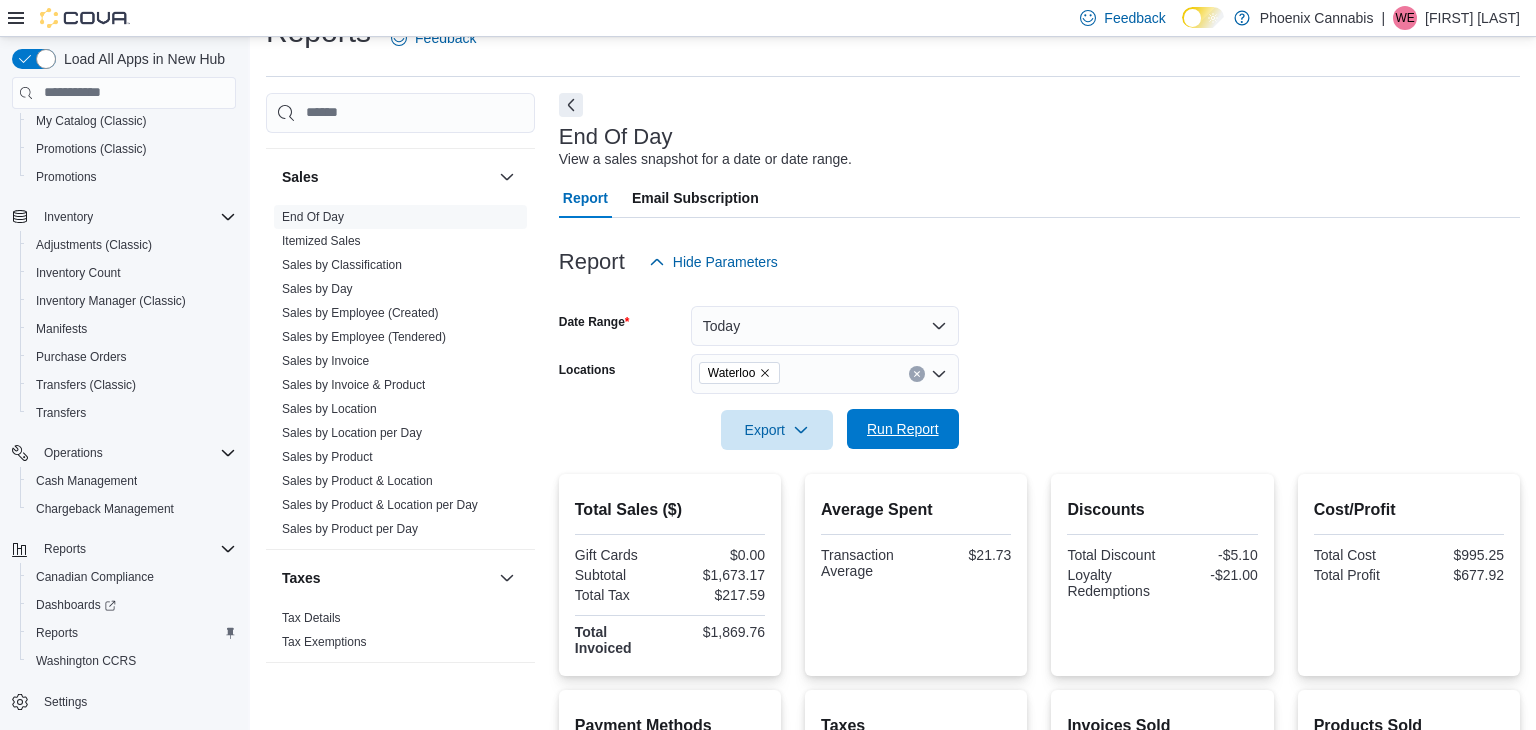 click on "Run Report" at bounding box center [903, 429] 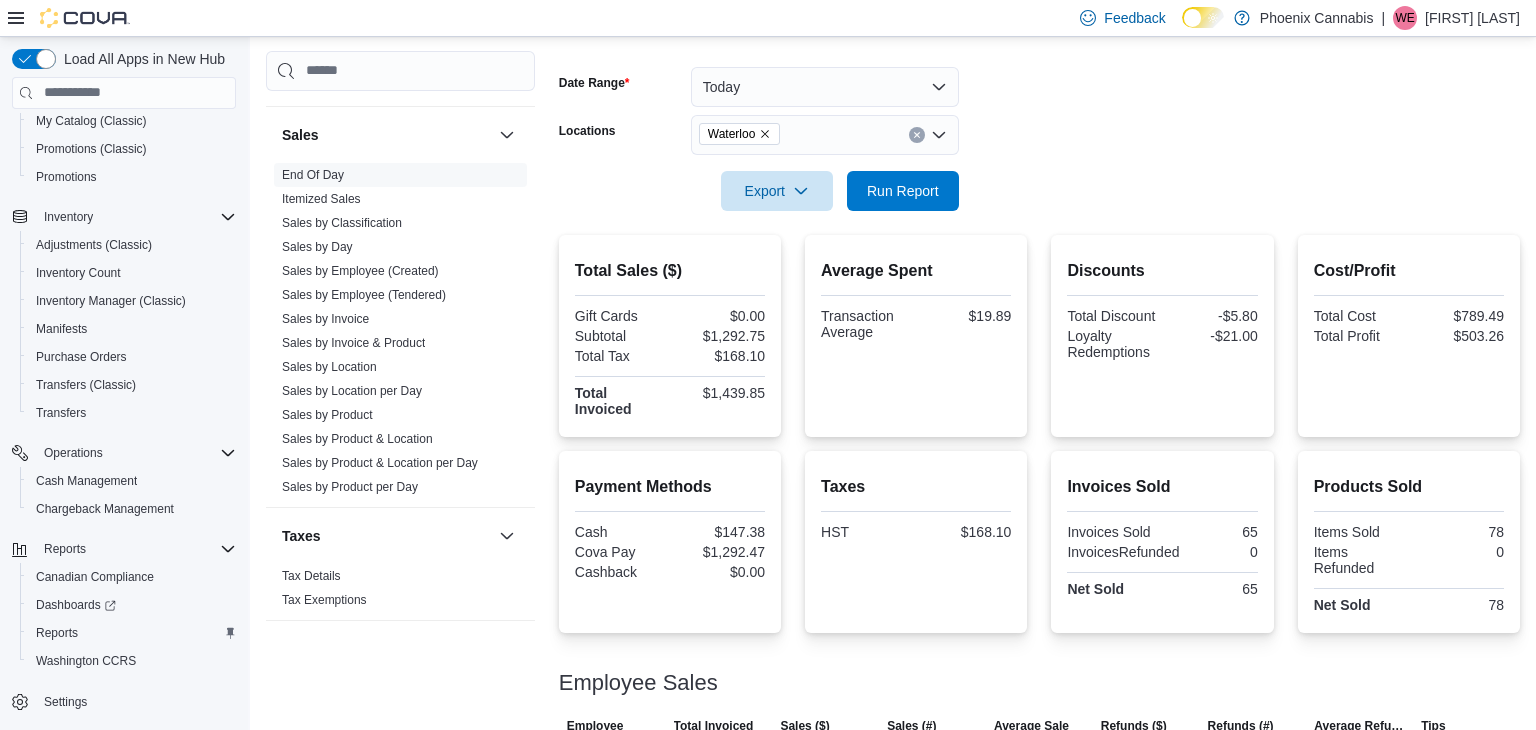 scroll, scrollTop: 257, scrollLeft: 0, axis: vertical 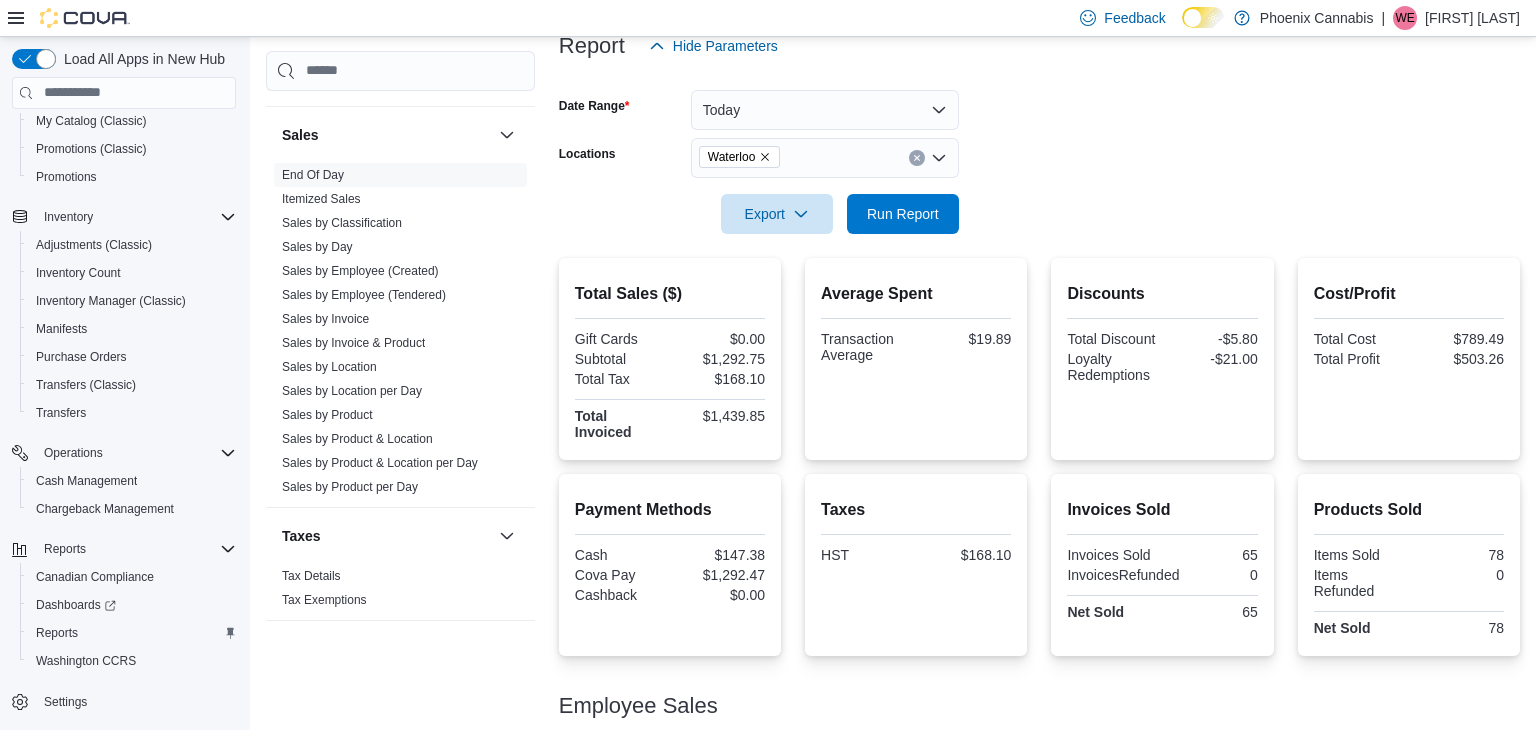 click 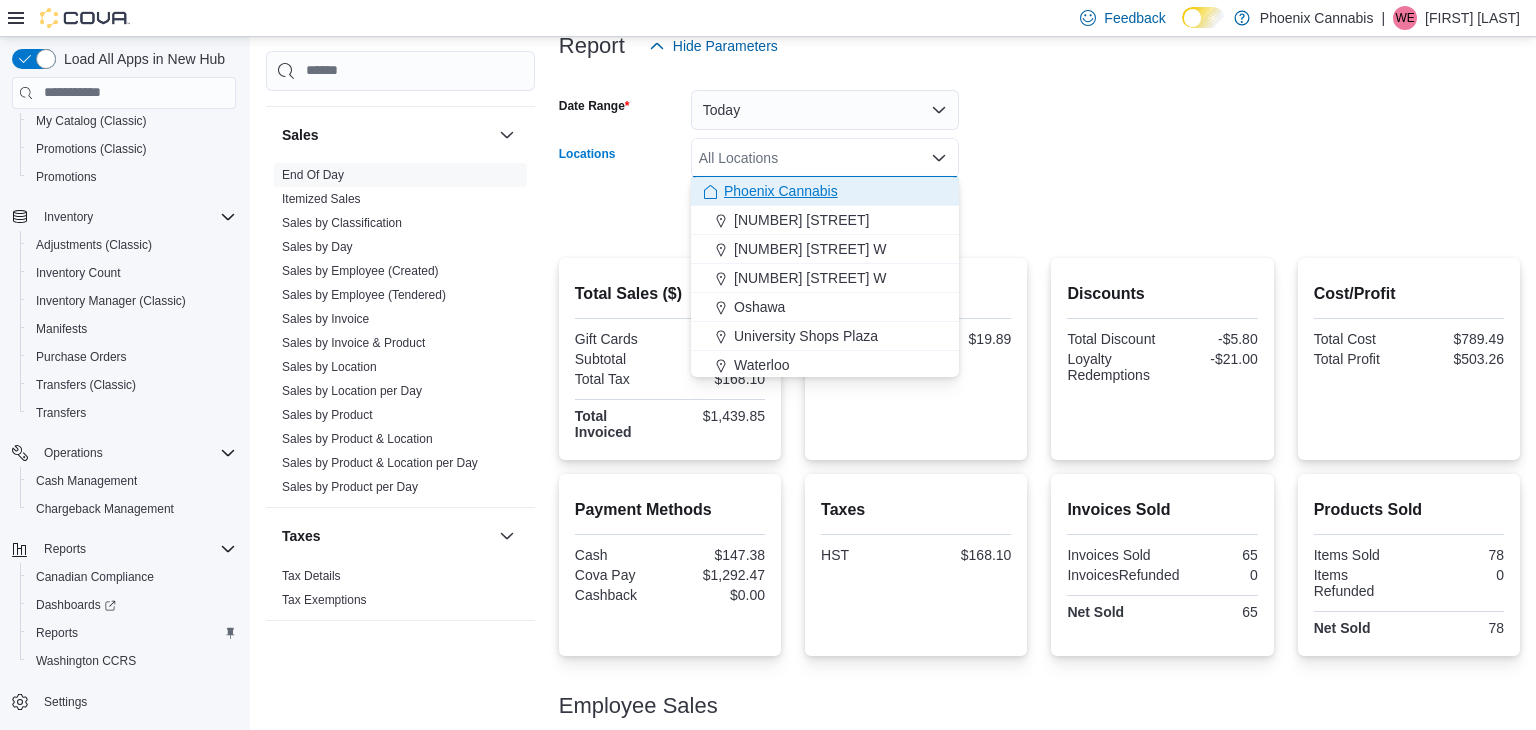 click on "Phoenix Cannabis" at bounding box center [781, 191] 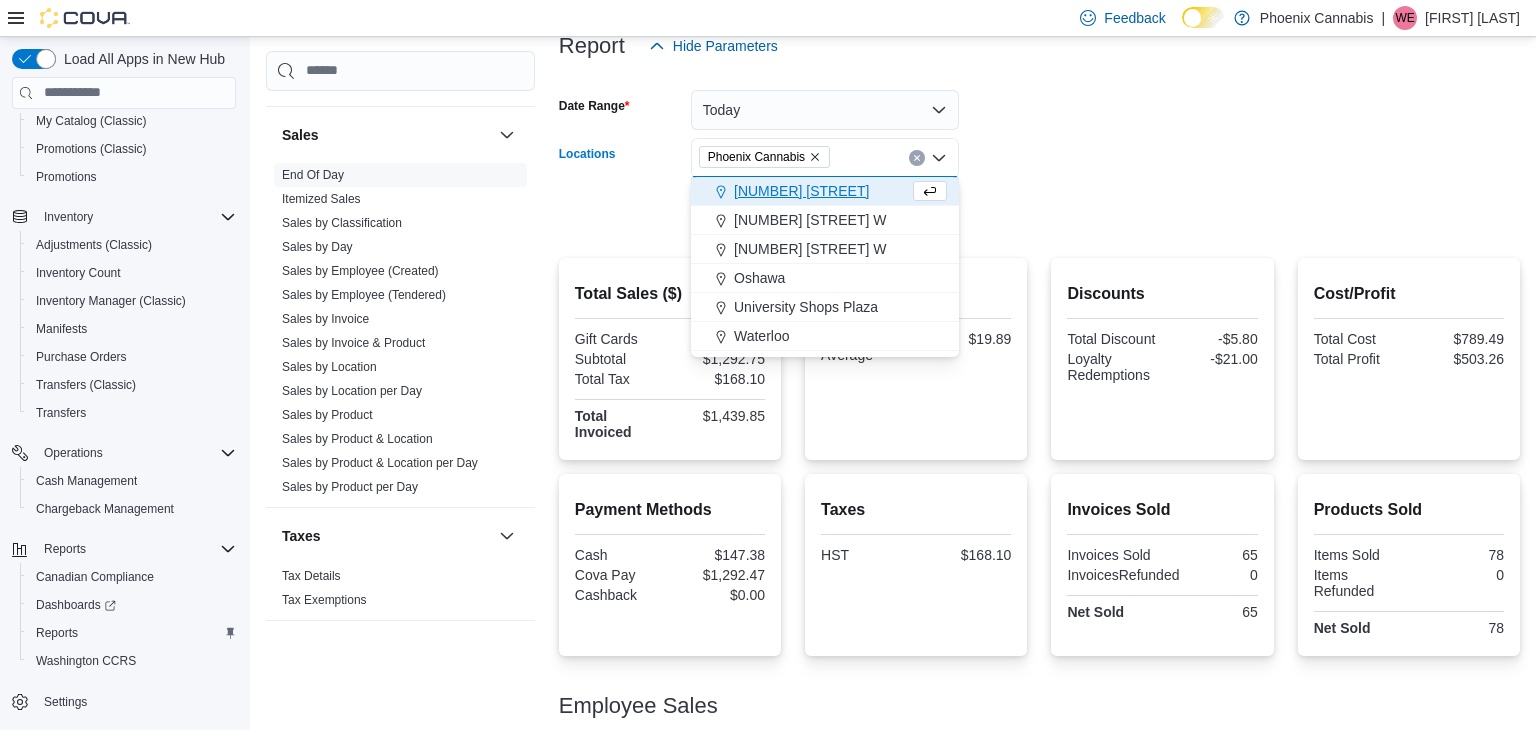 click at bounding box center [1039, 186] 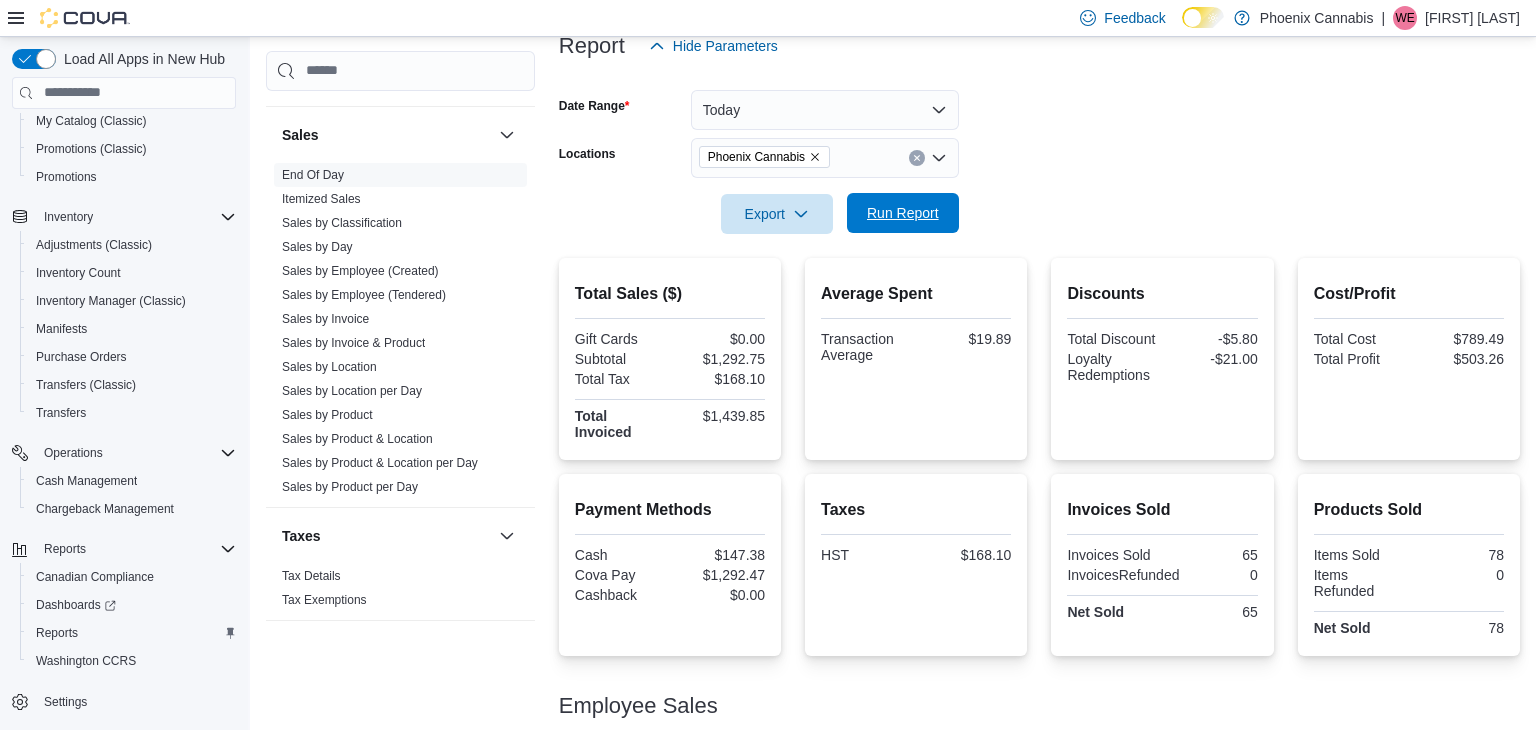 click on "Run Report" at bounding box center [903, 213] 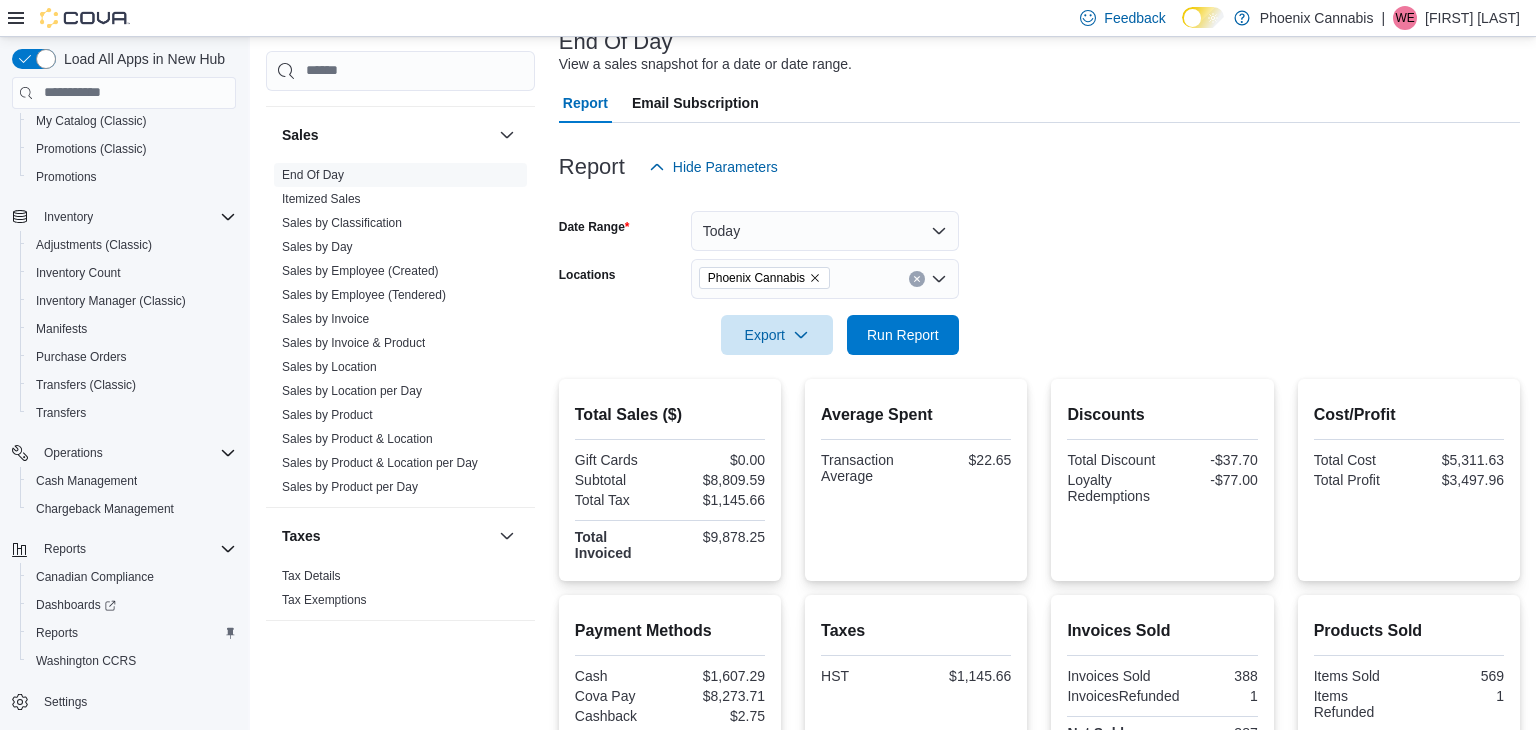 scroll, scrollTop: 136, scrollLeft: 0, axis: vertical 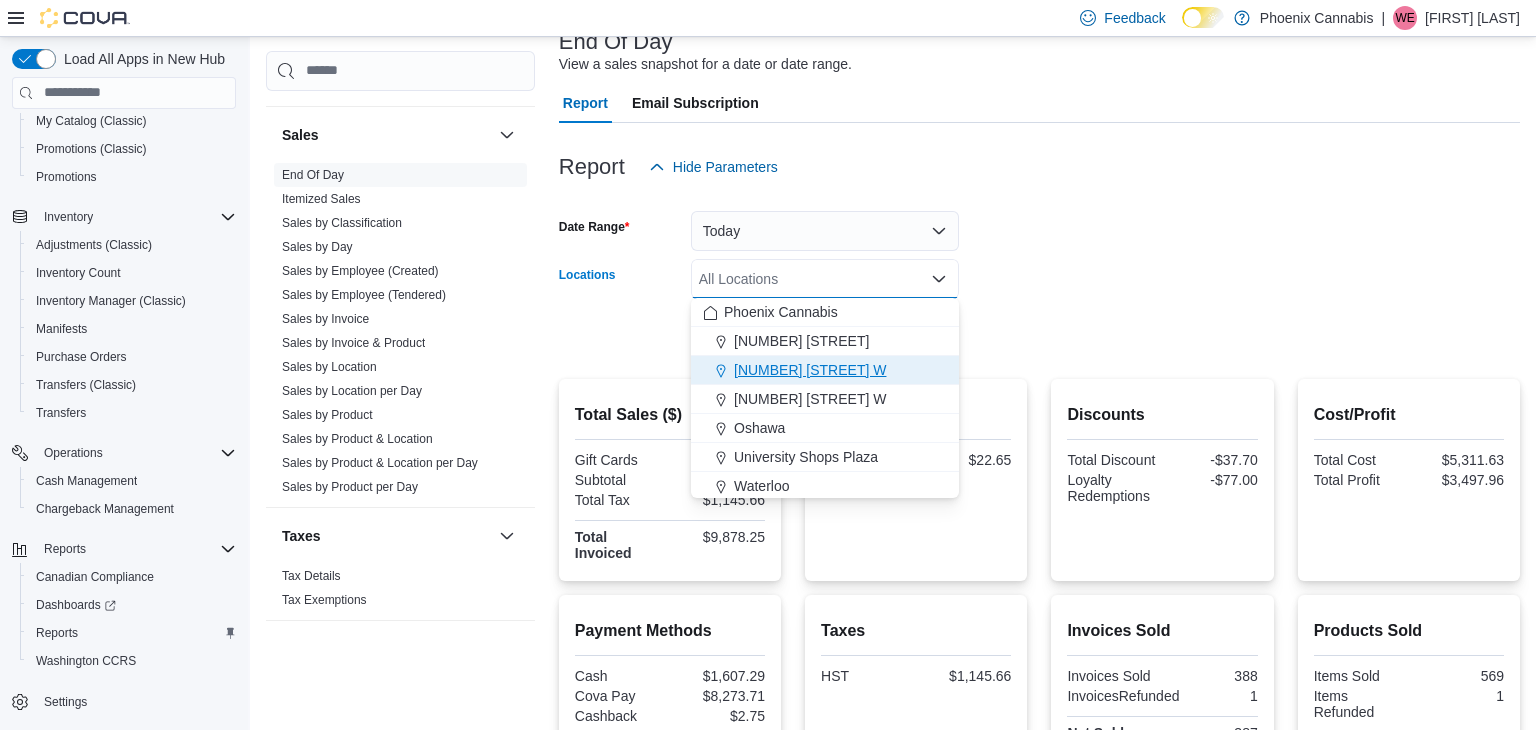 click on "[NUMBER] [STREET] W" at bounding box center [810, 370] 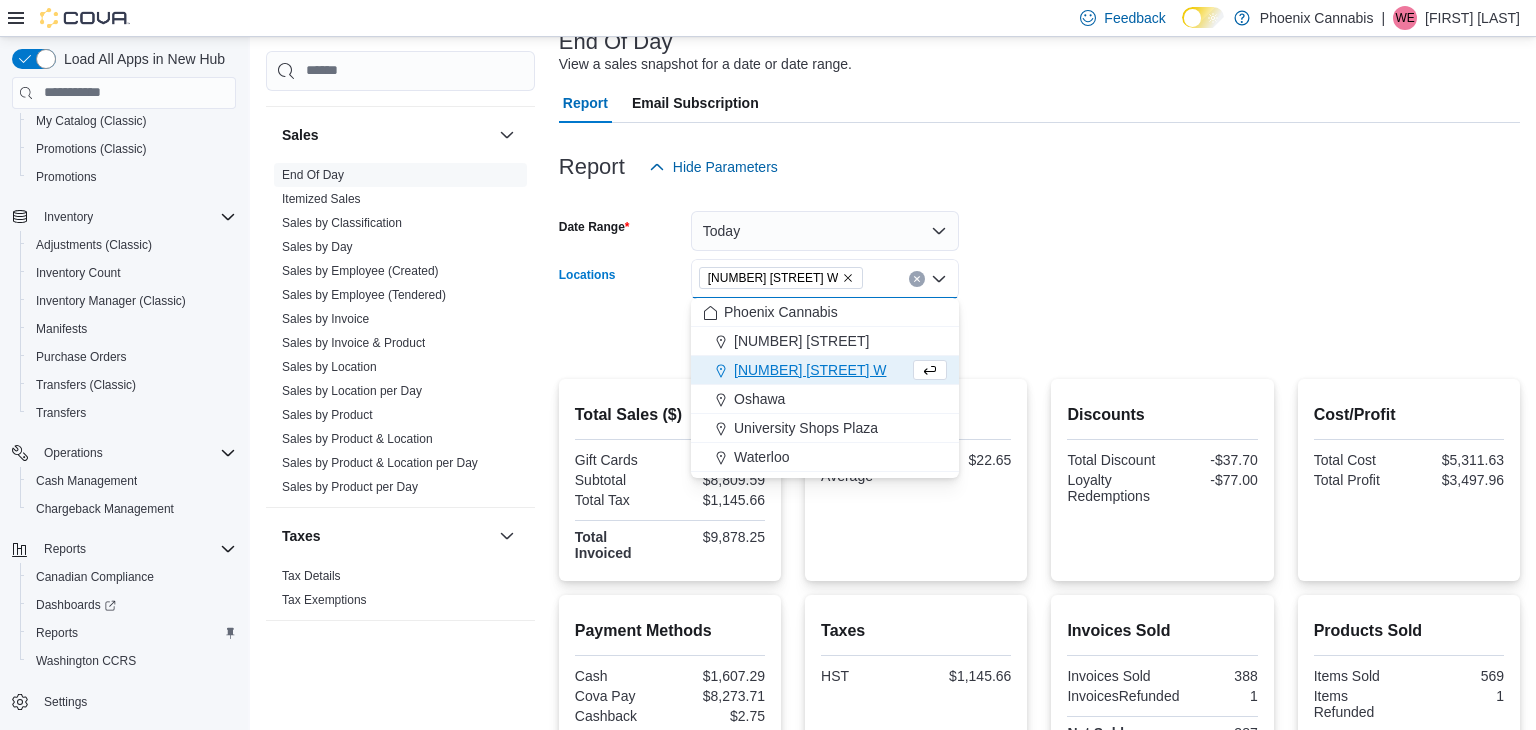 click at bounding box center [1039, 307] 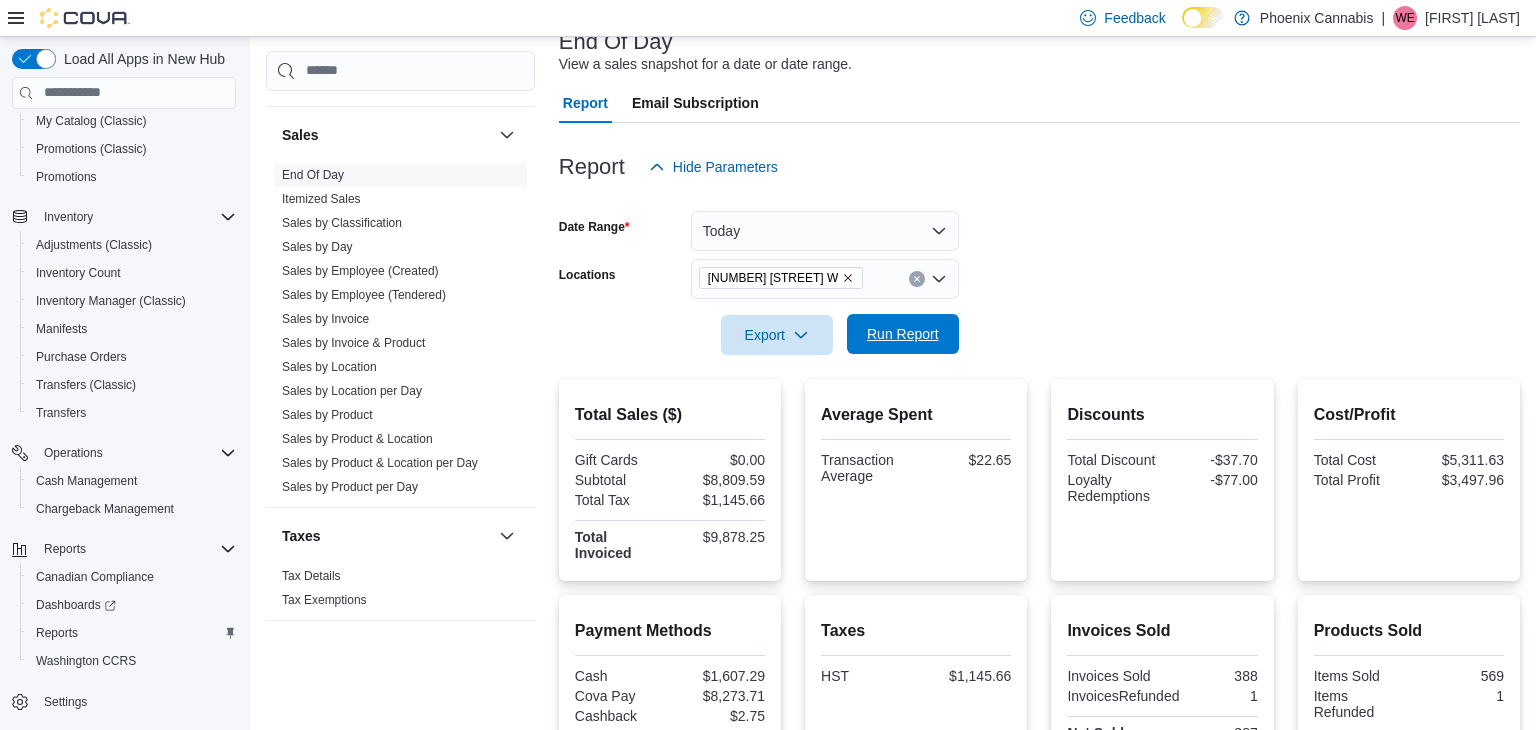 click on "Run Report" at bounding box center [903, 334] 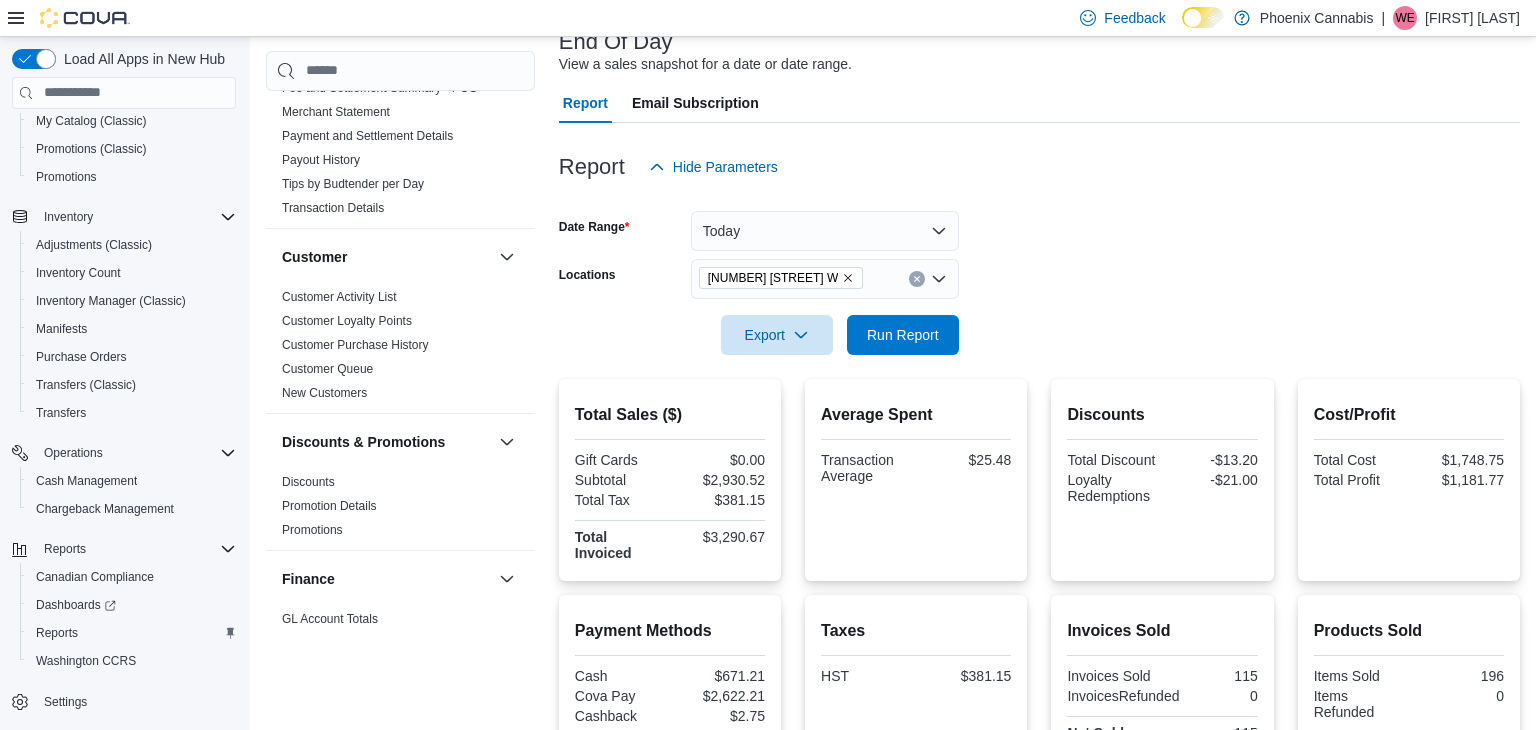 scroll, scrollTop: 0, scrollLeft: 0, axis: both 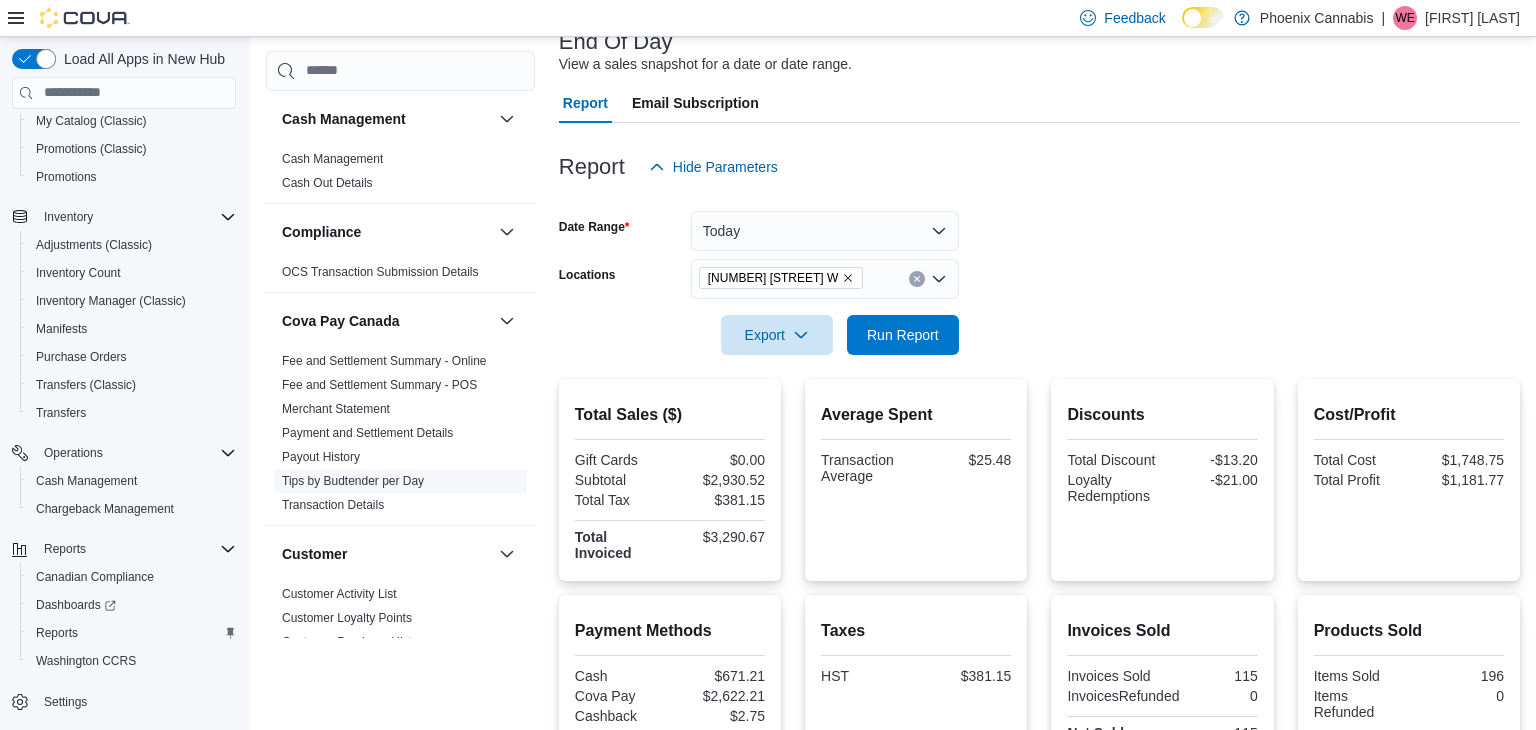 click on "Tips by Budtender per Day" at bounding box center [353, 480] 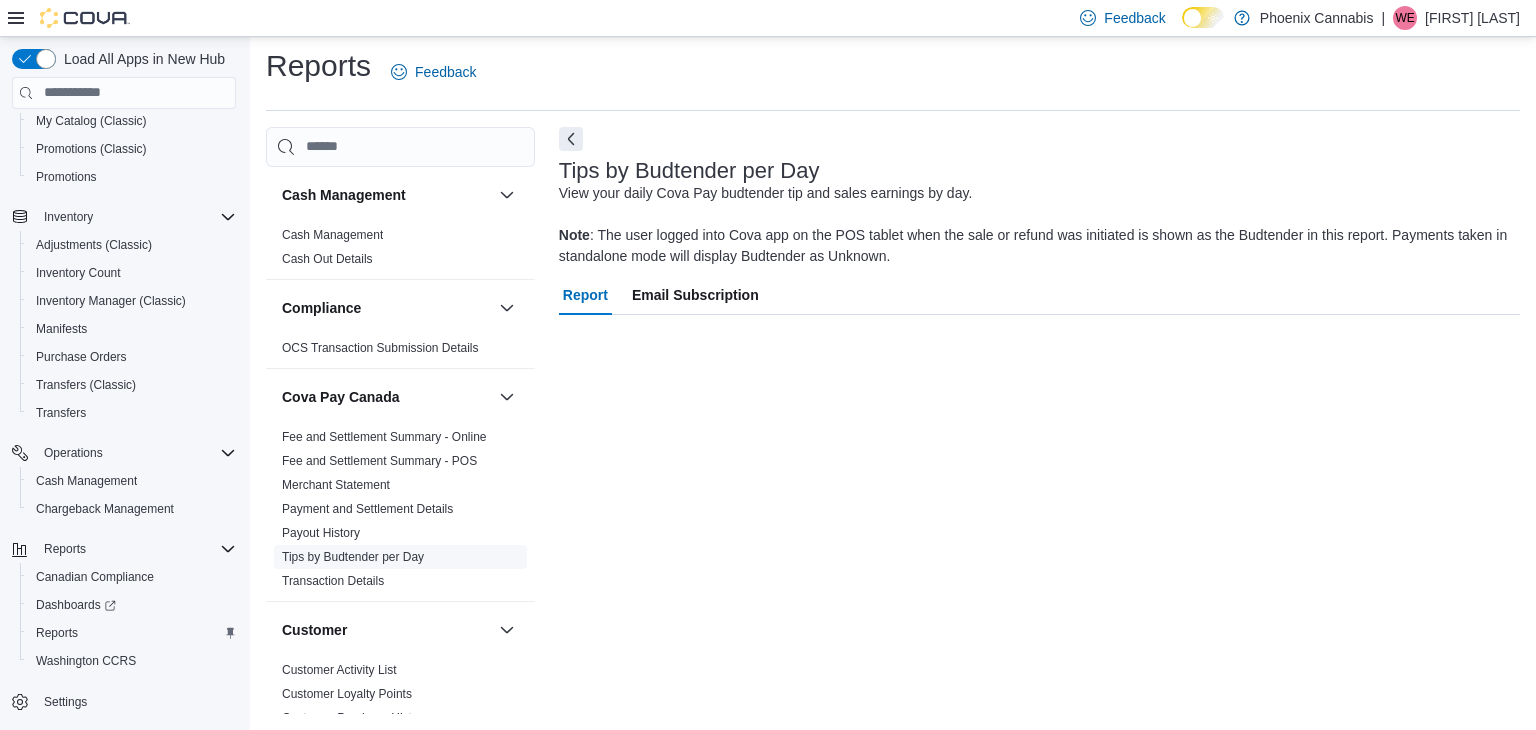 scroll, scrollTop: 7, scrollLeft: 0, axis: vertical 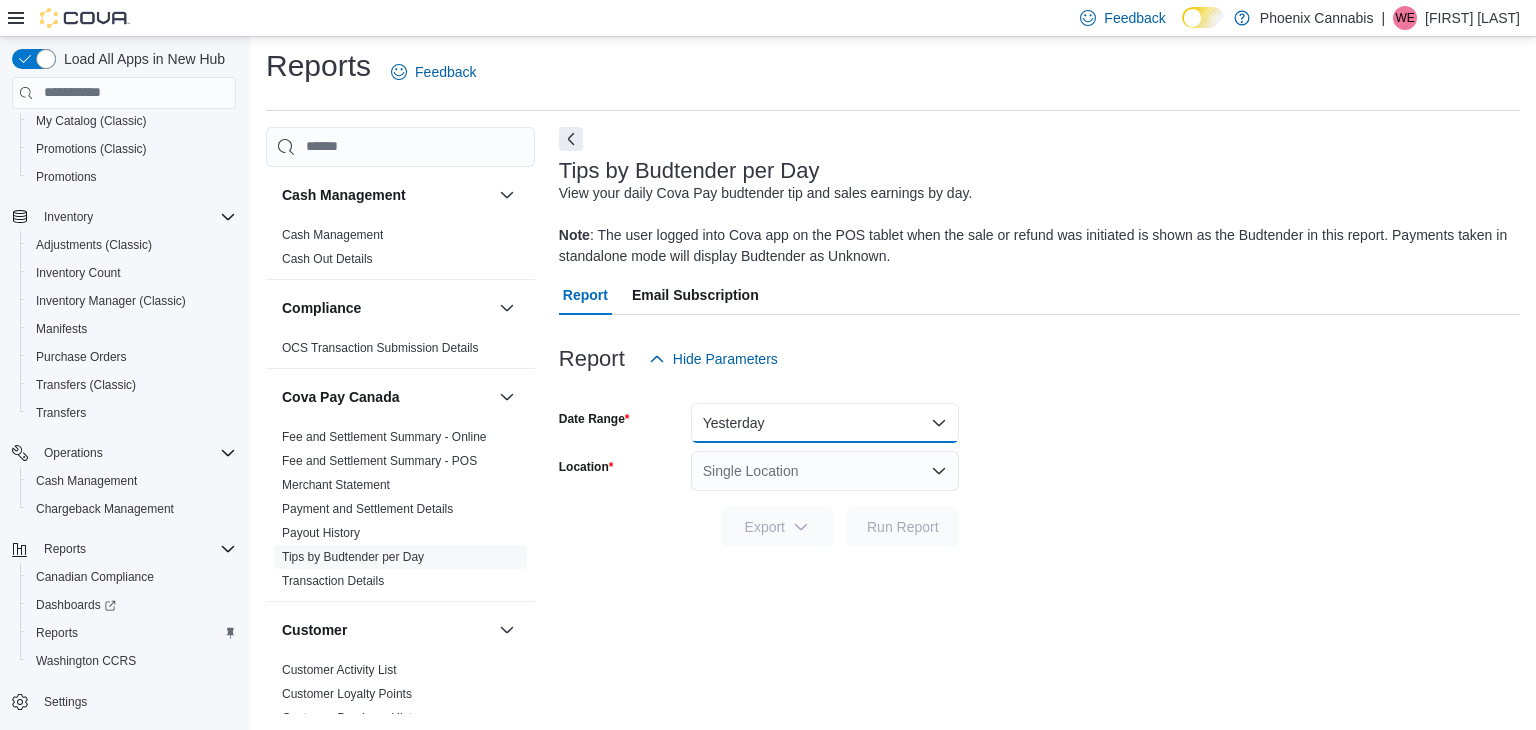 click on "Yesterday" at bounding box center [825, 423] 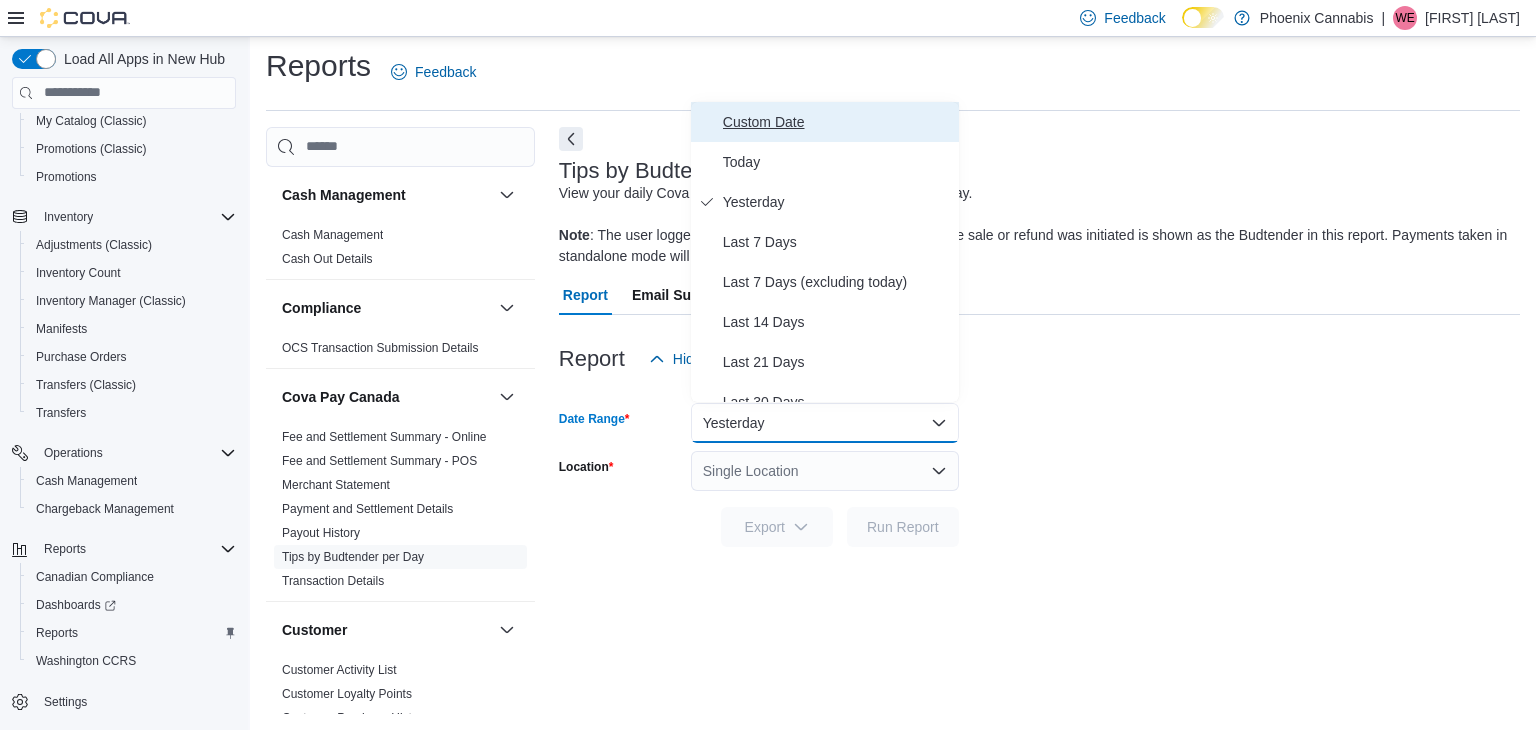 click on "Custom Date" at bounding box center (825, 122) 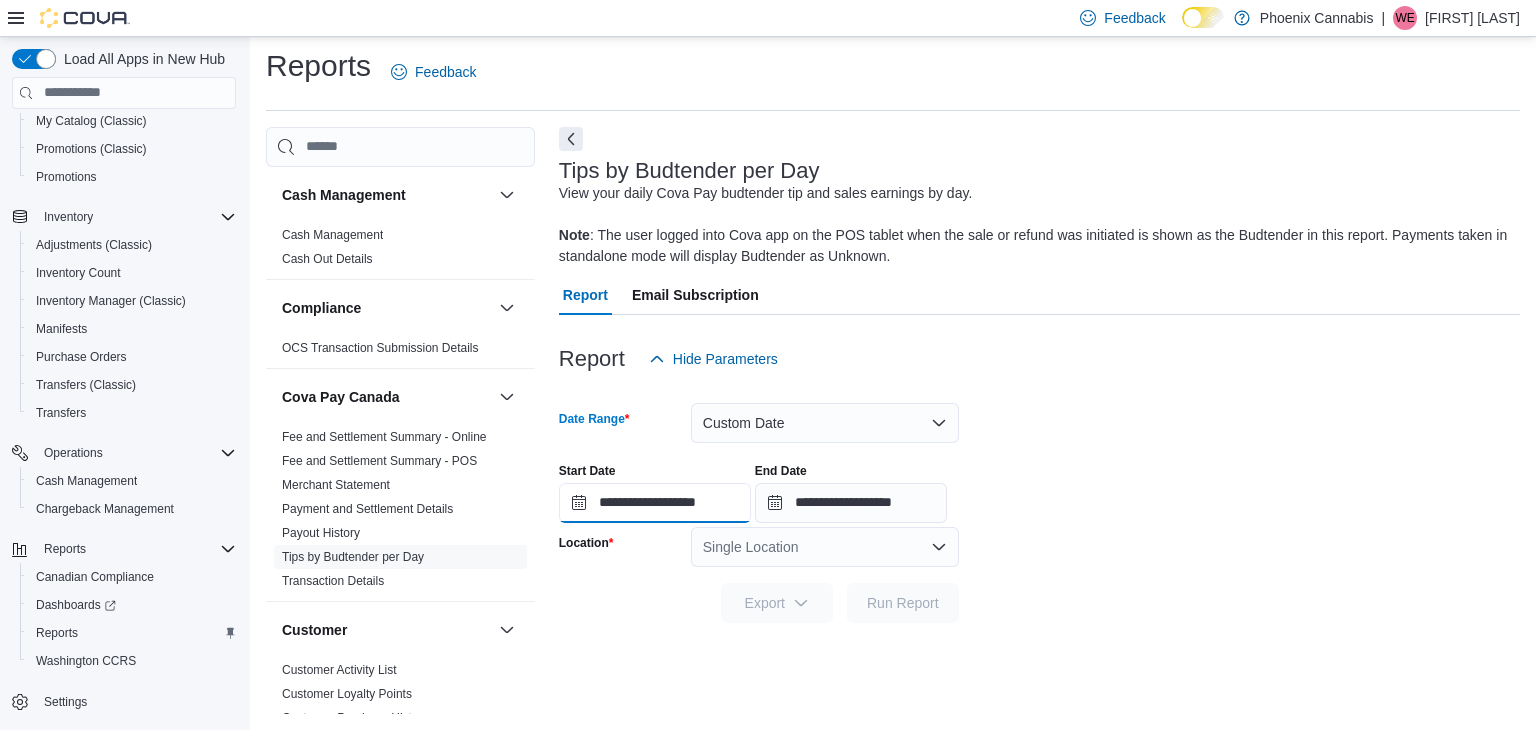 click on "**********" at bounding box center [655, 503] 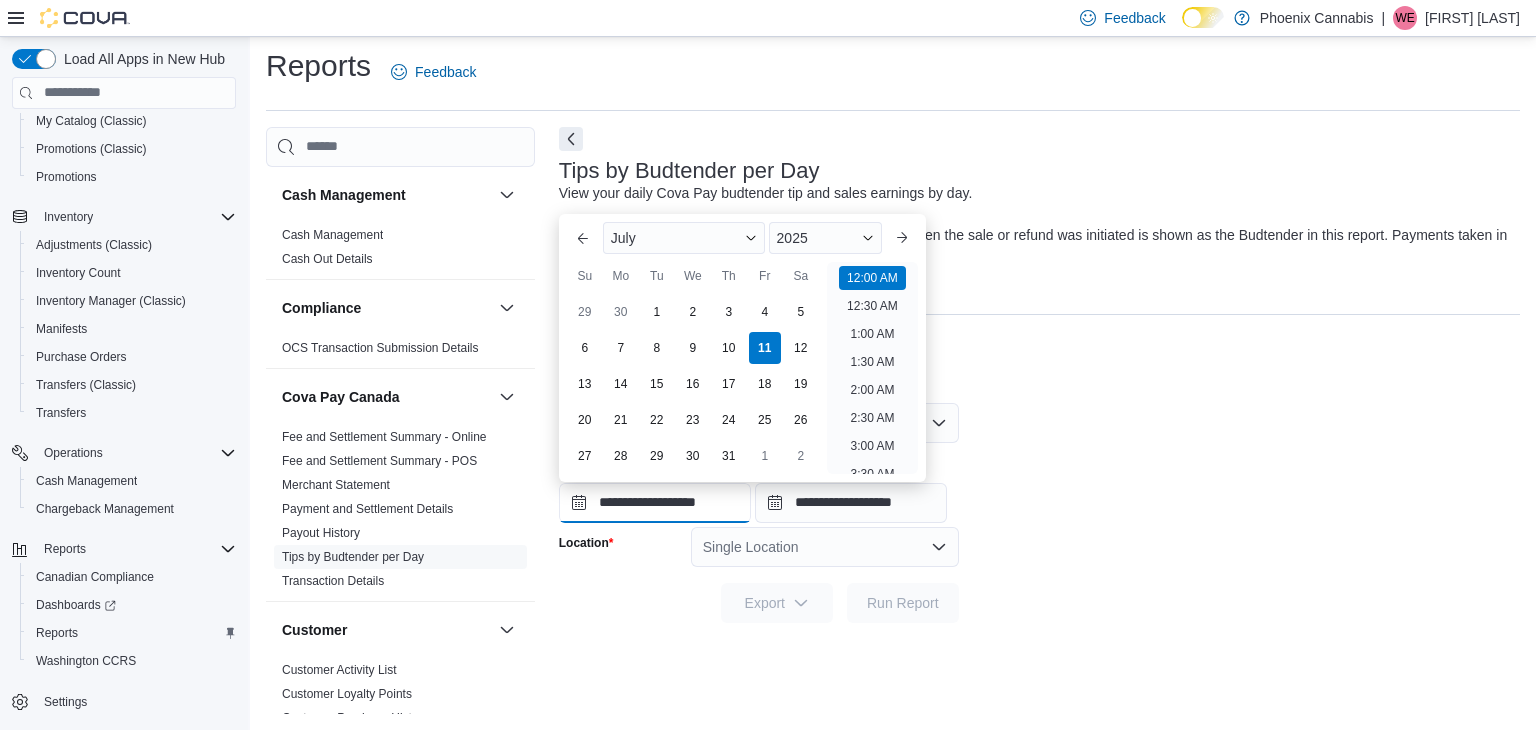scroll, scrollTop: 62, scrollLeft: 0, axis: vertical 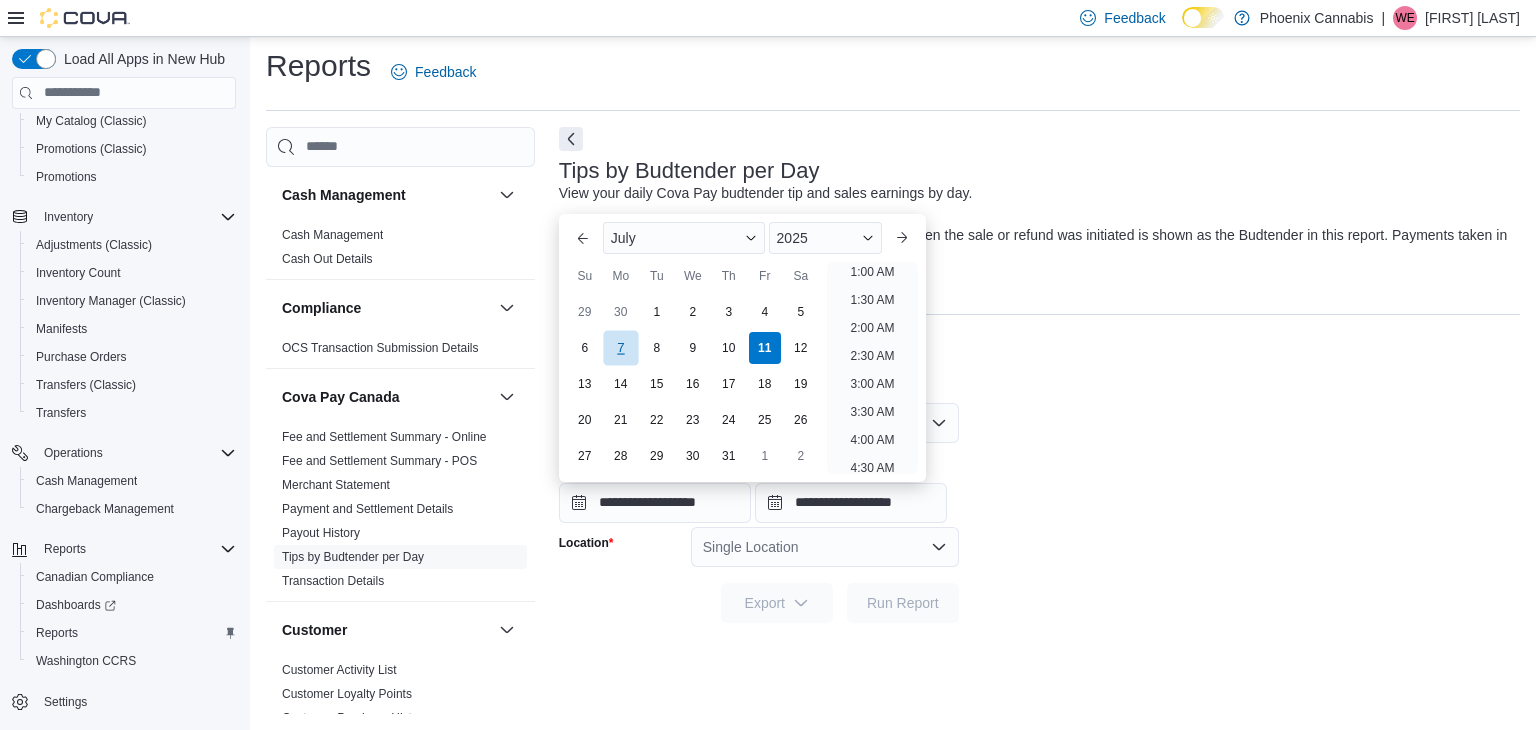 click on "7" at bounding box center [620, 348] 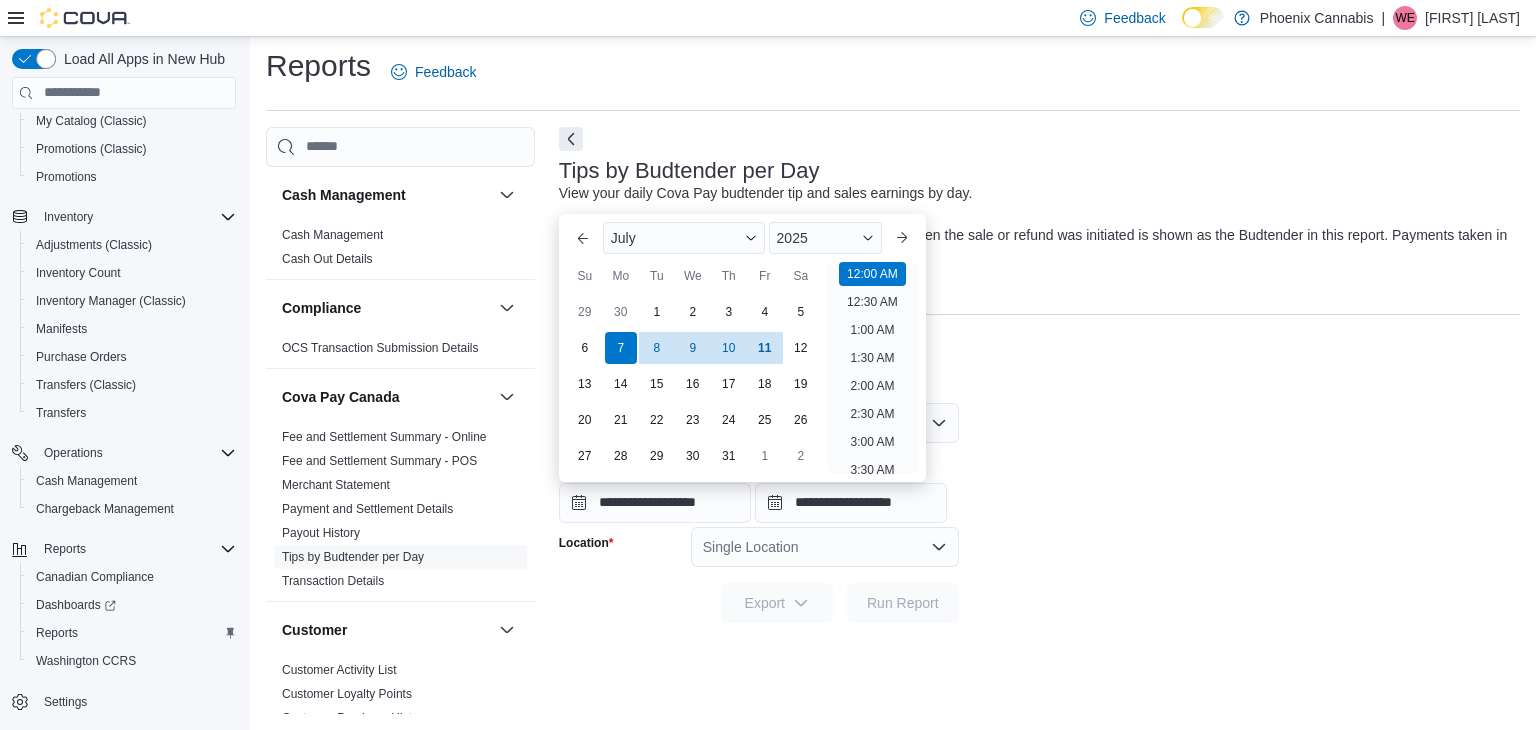 click on "Single Location" at bounding box center [825, 547] 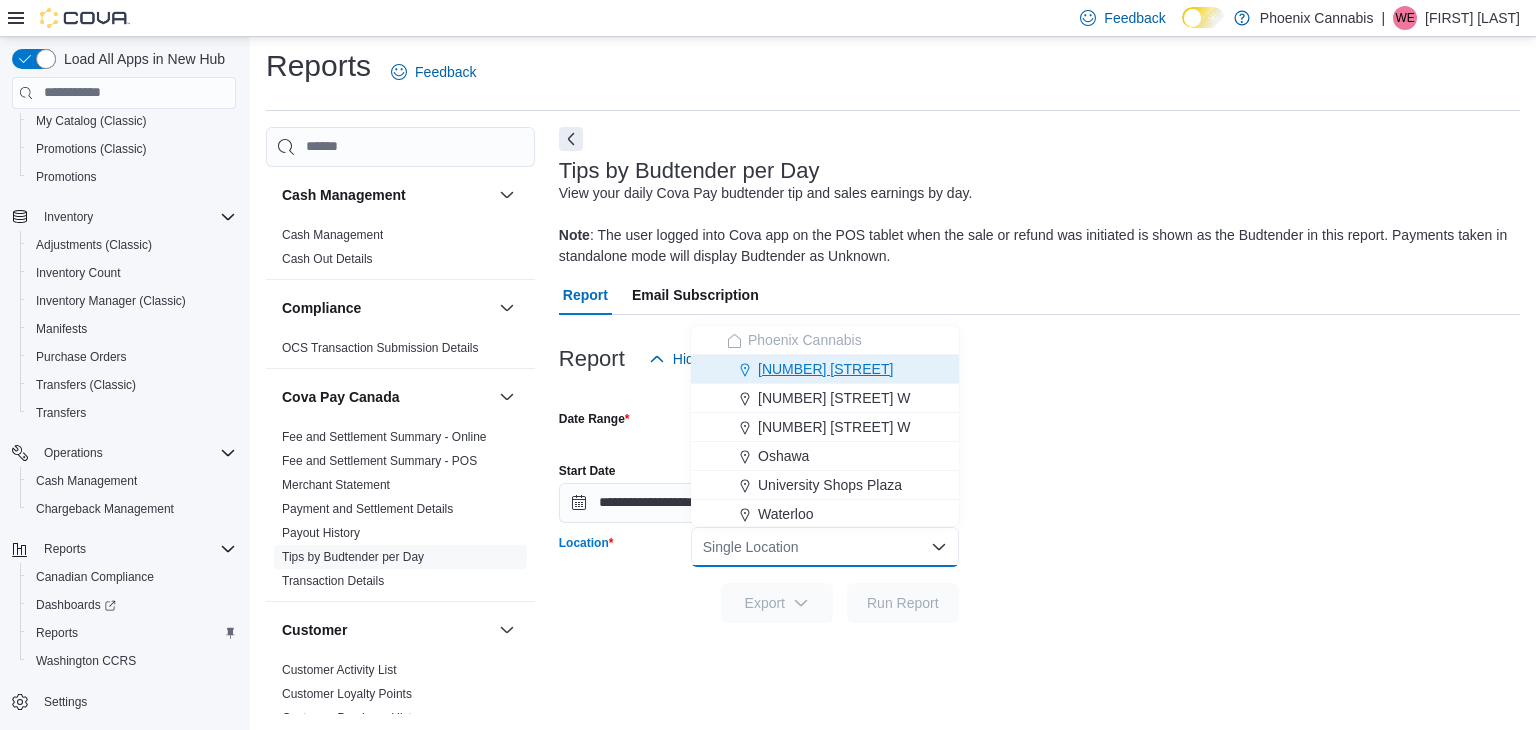 click on "[NUMBER] [STREET]" at bounding box center (825, 369) 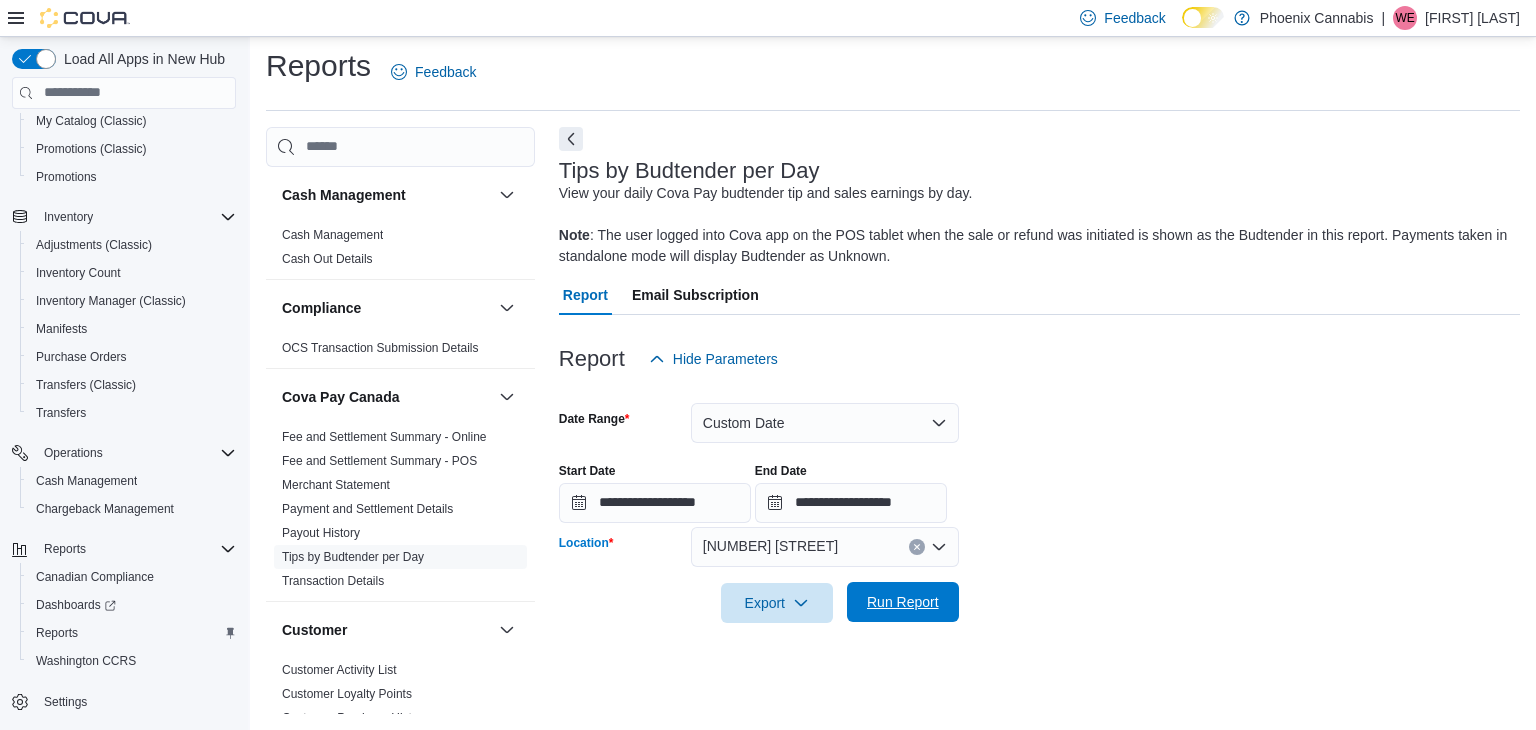 click on "Run Report" at bounding box center [903, 602] 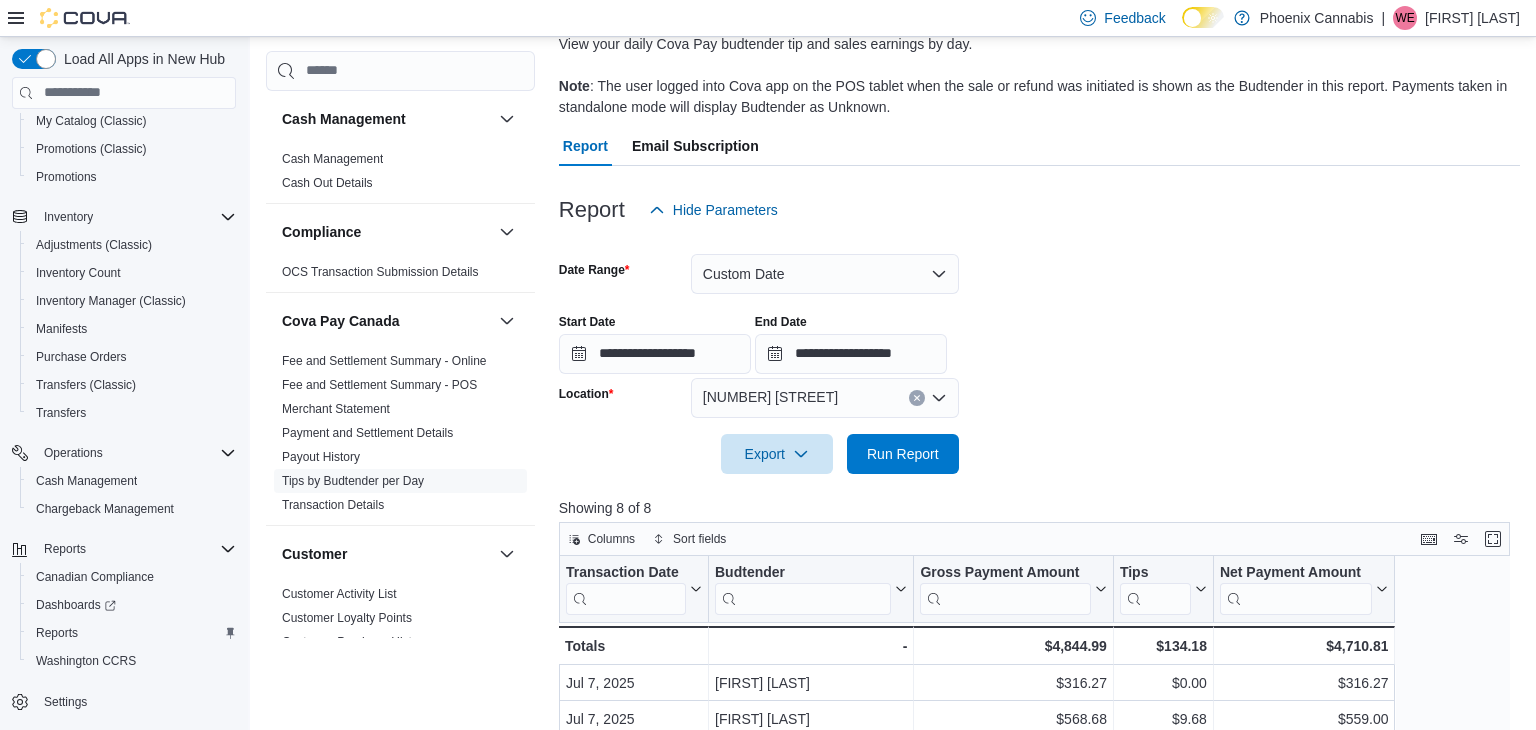 scroll, scrollTop: 159, scrollLeft: 0, axis: vertical 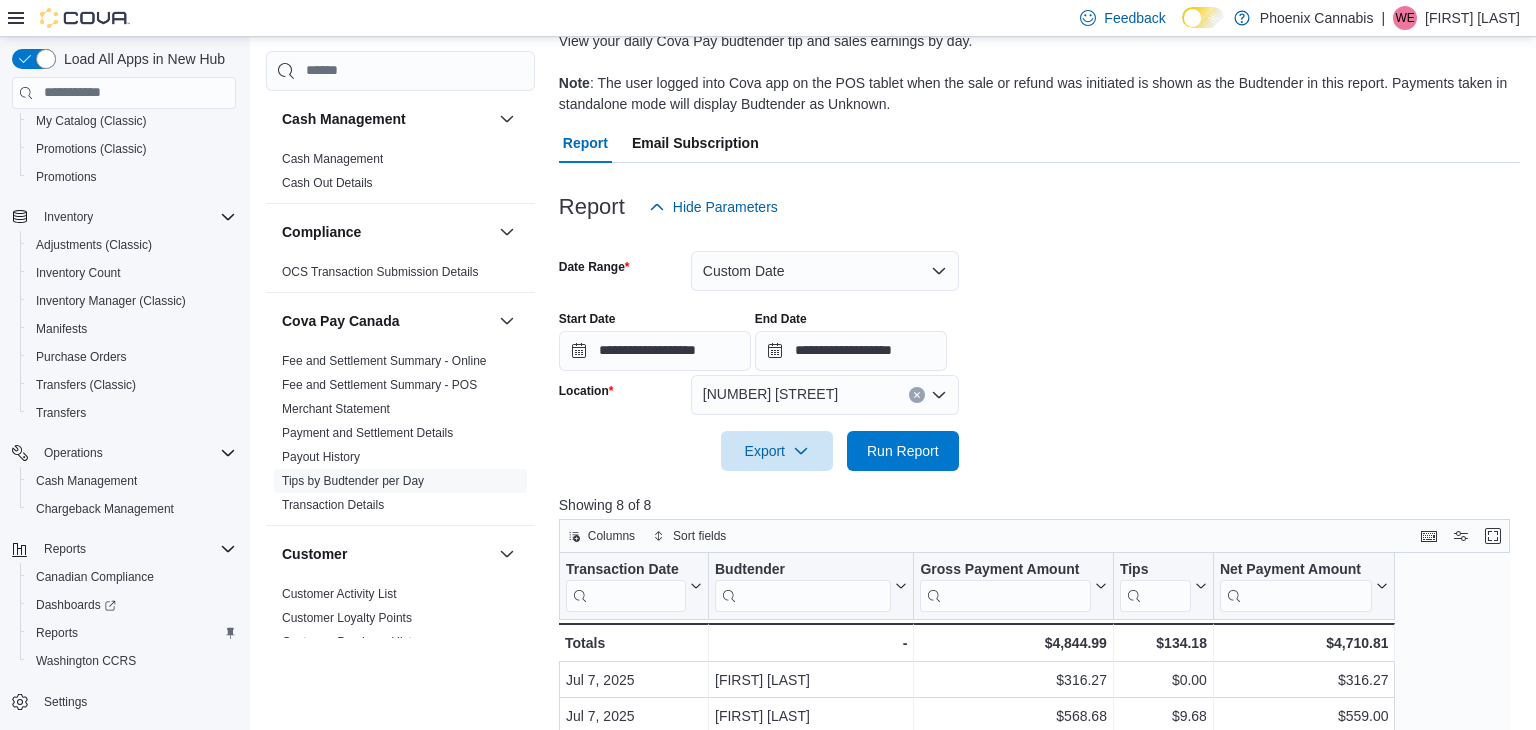 click at bounding box center [917, 395] 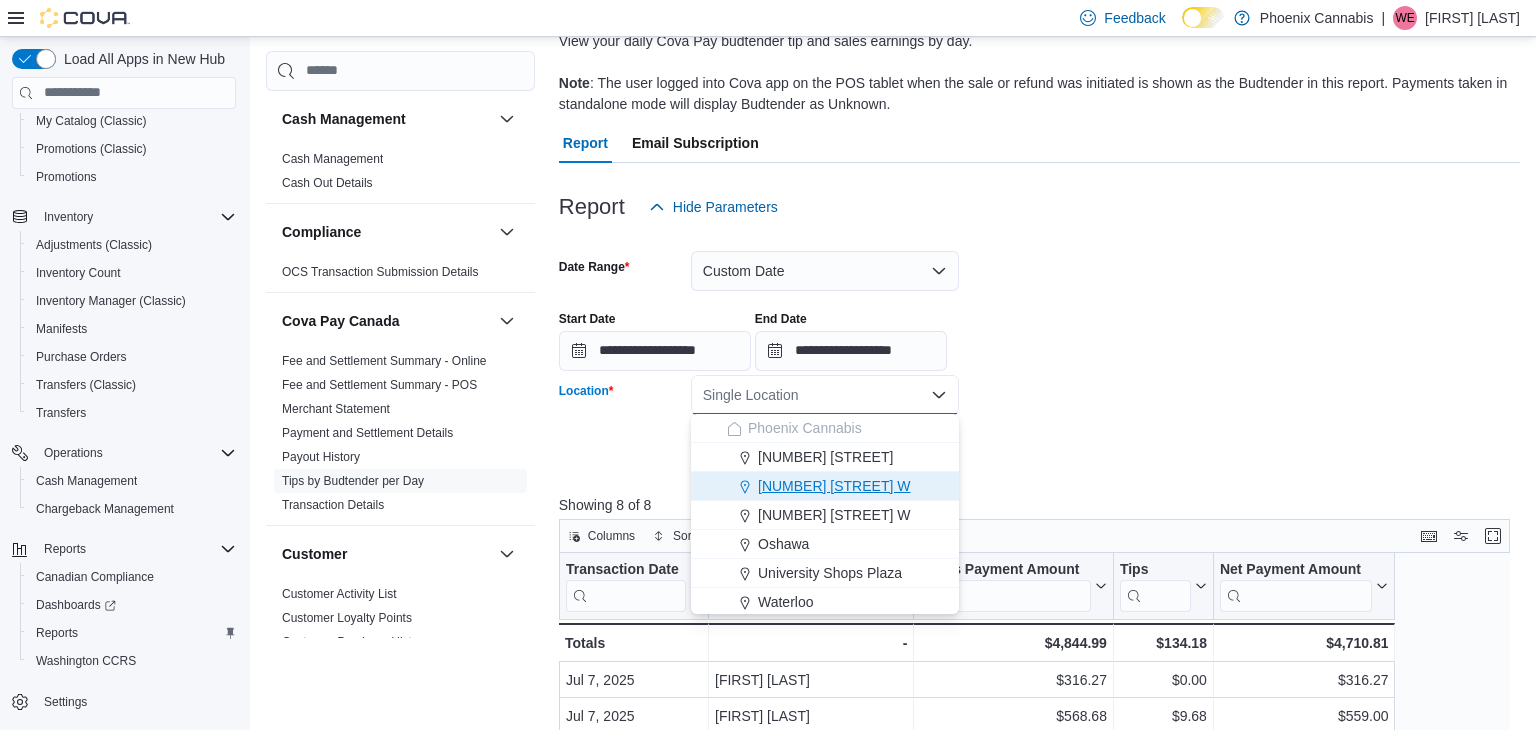 click on "[NUMBER] [STREET] W" at bounding box center [834, 486] 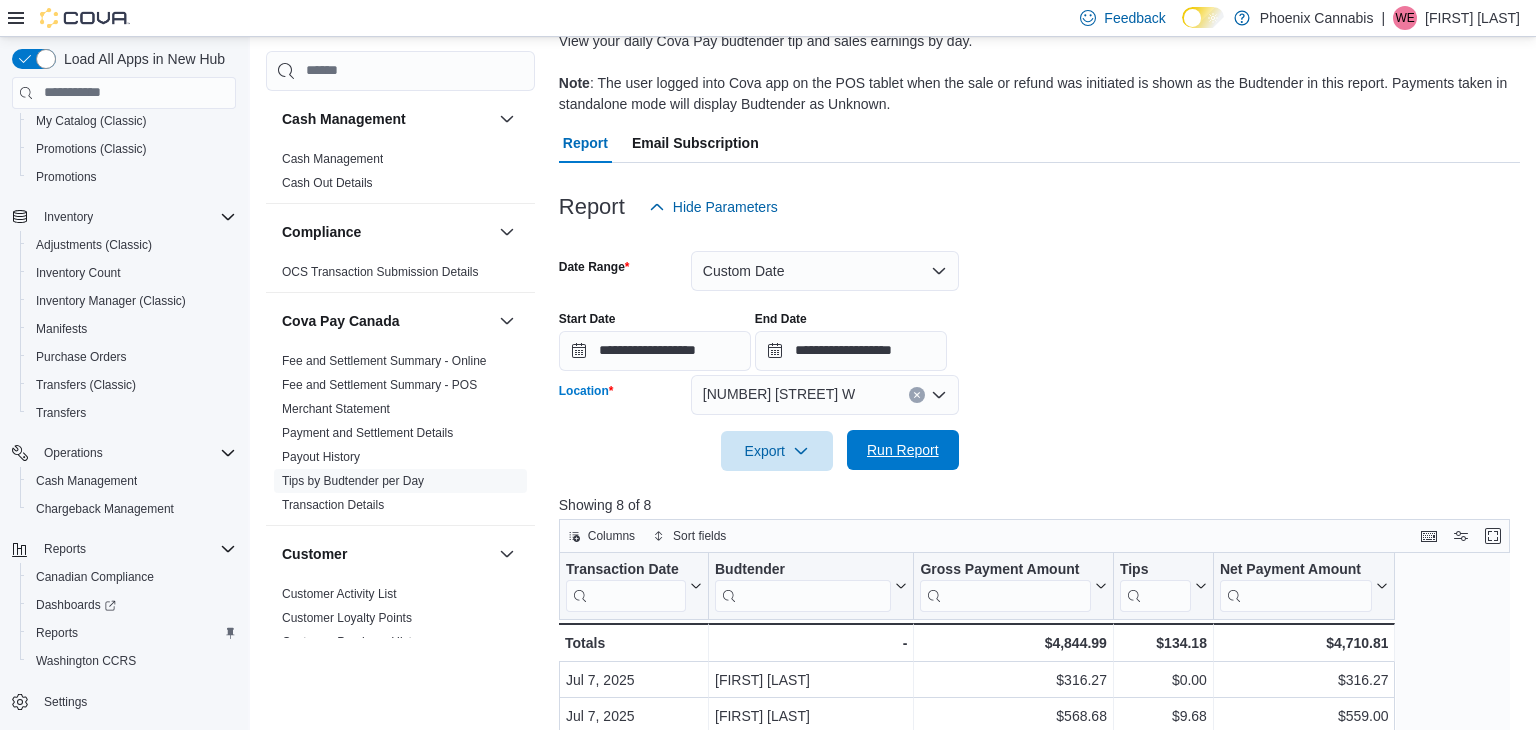 click on "Run Report" at bounding box center [903, 450] 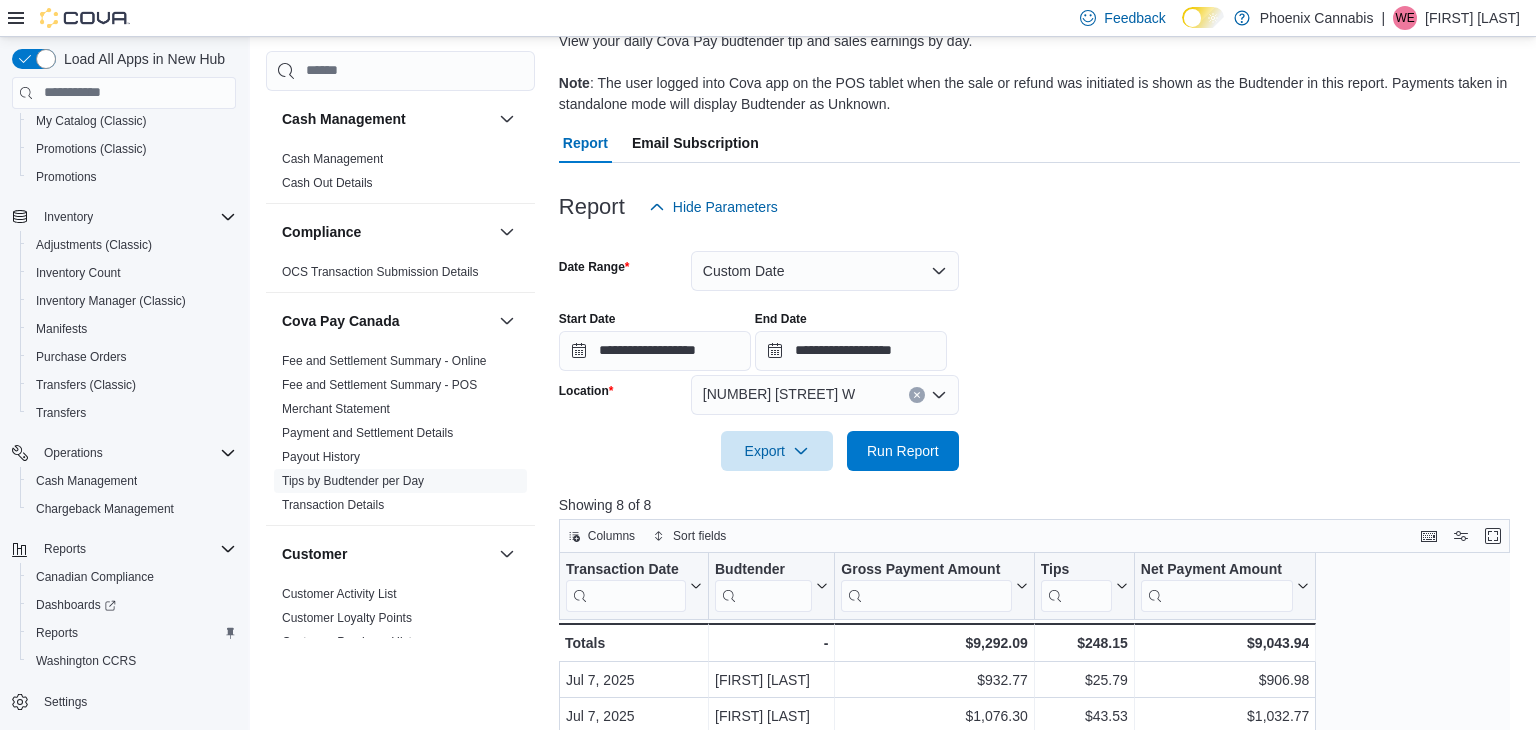 click at bounding box center [917, 395] 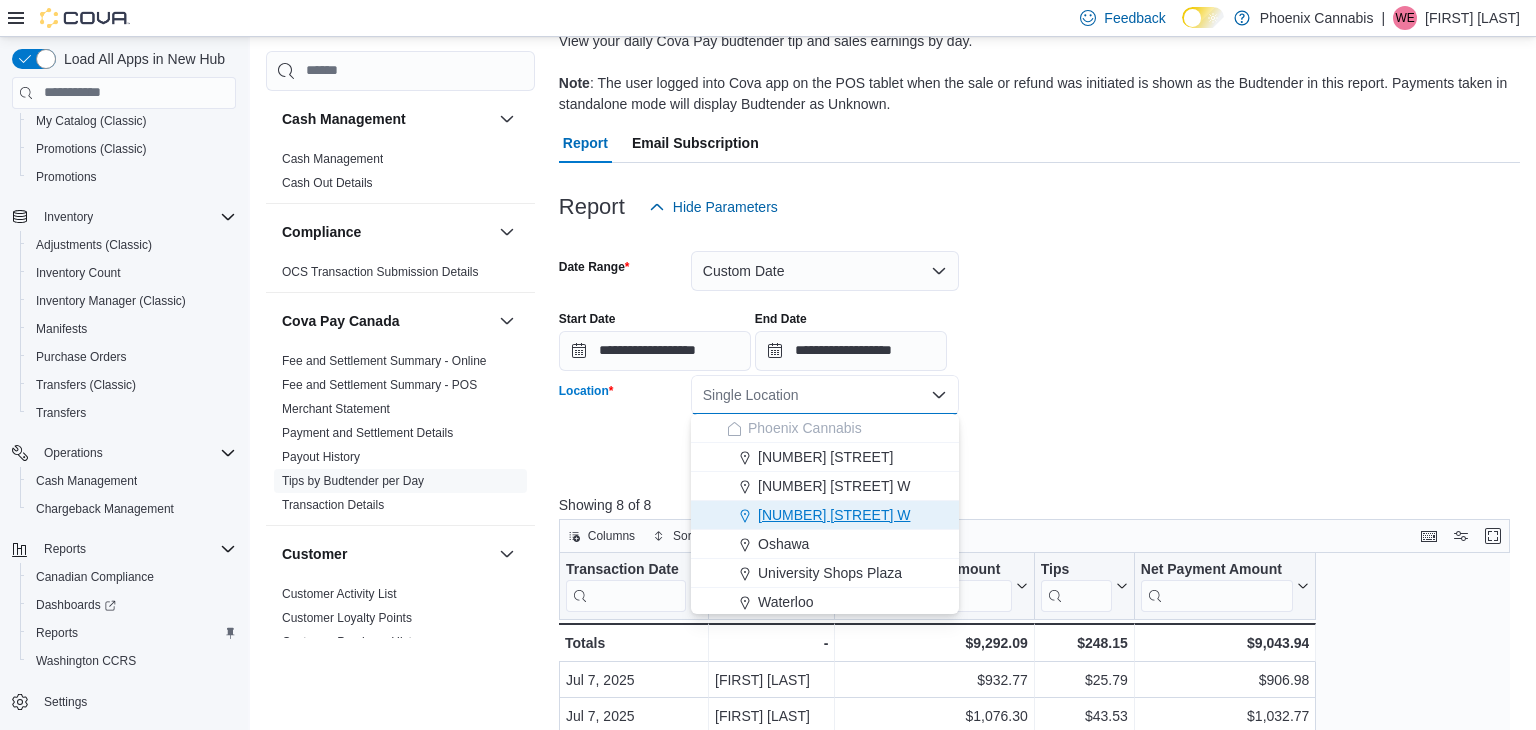 click on "[NUMBER] [STREET] W" at bounding box center [825, 515] 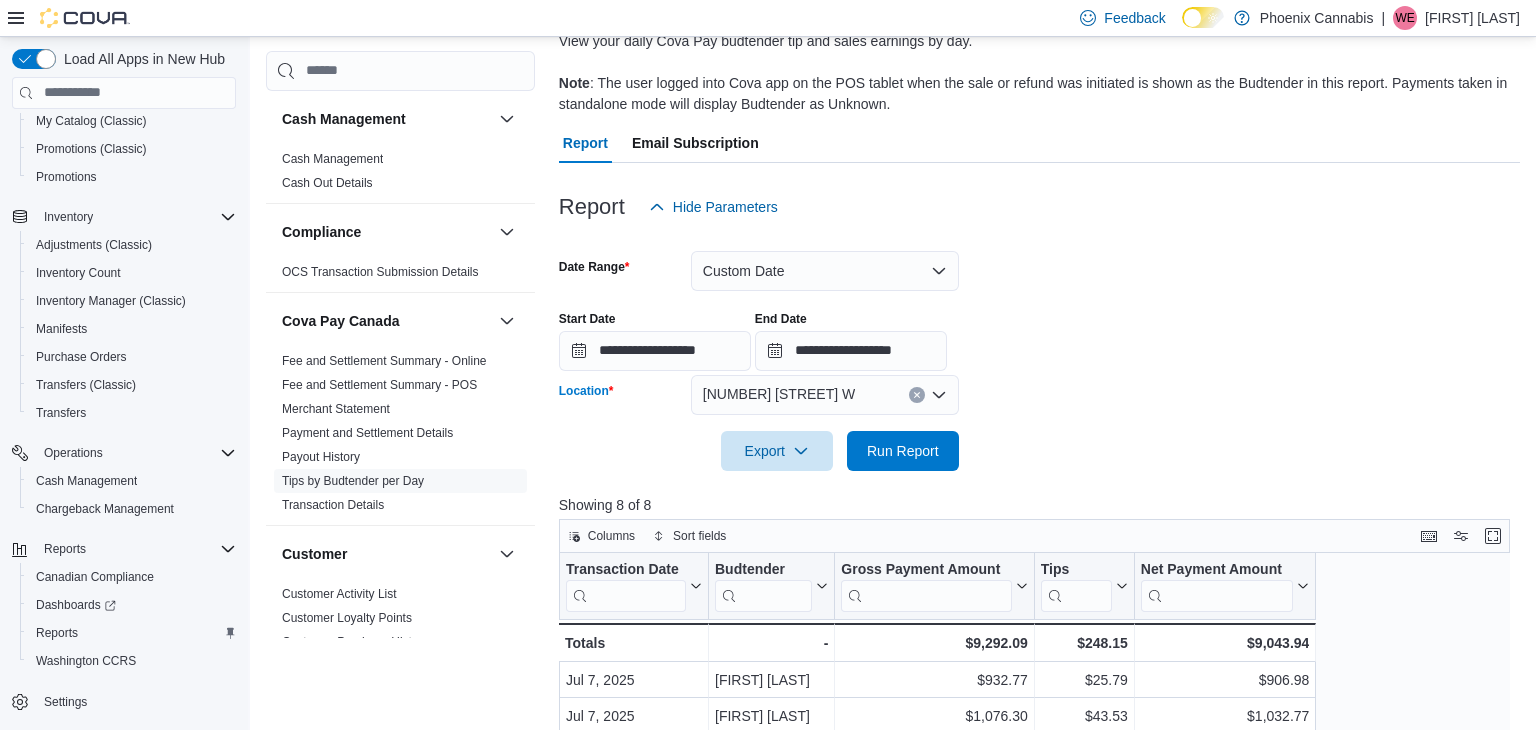 click on "**********" at bounding box center (1039, 349) 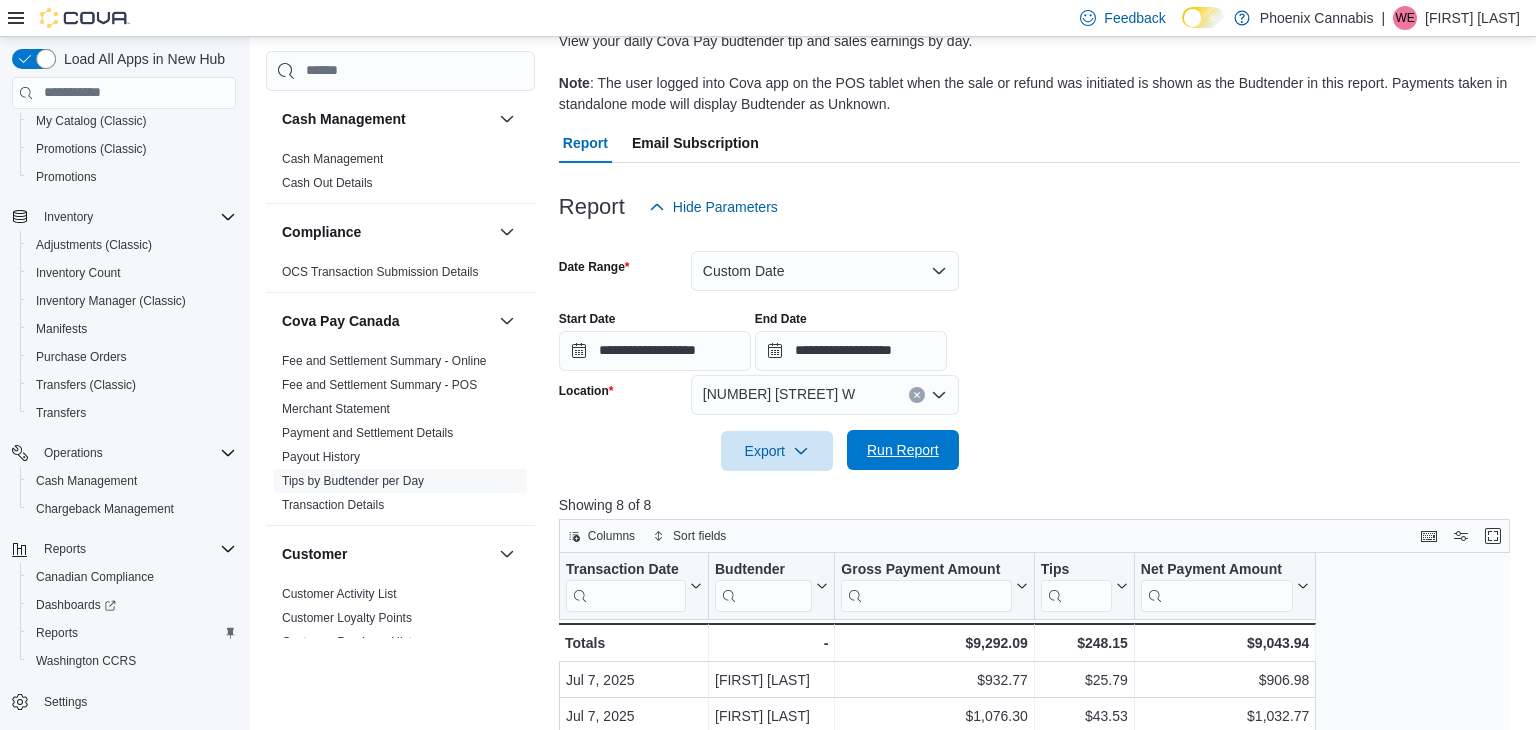 click on "Run Report" at bounding box center [903, 450] 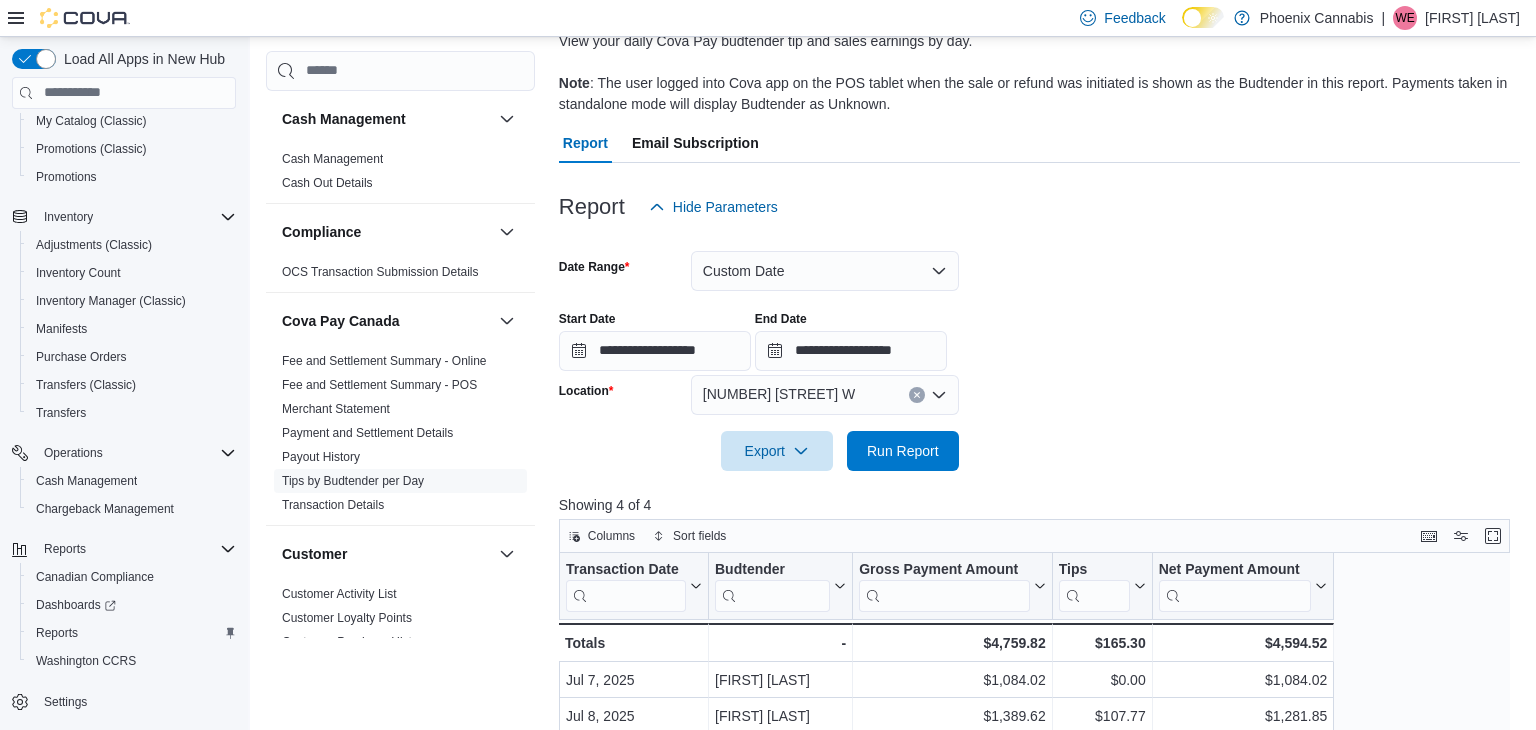 click 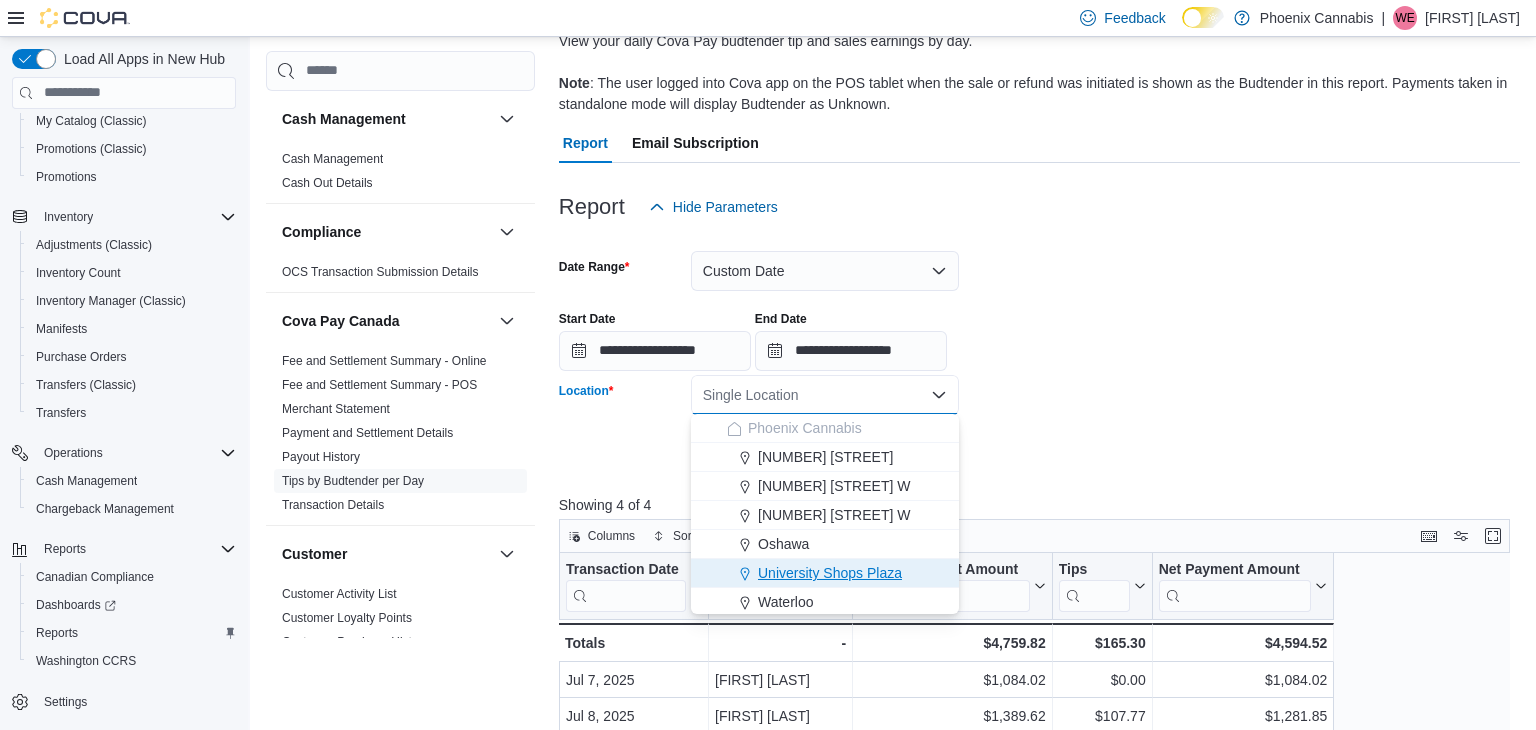 click on "University Shops Plaza" at bounding box center [830, 573] 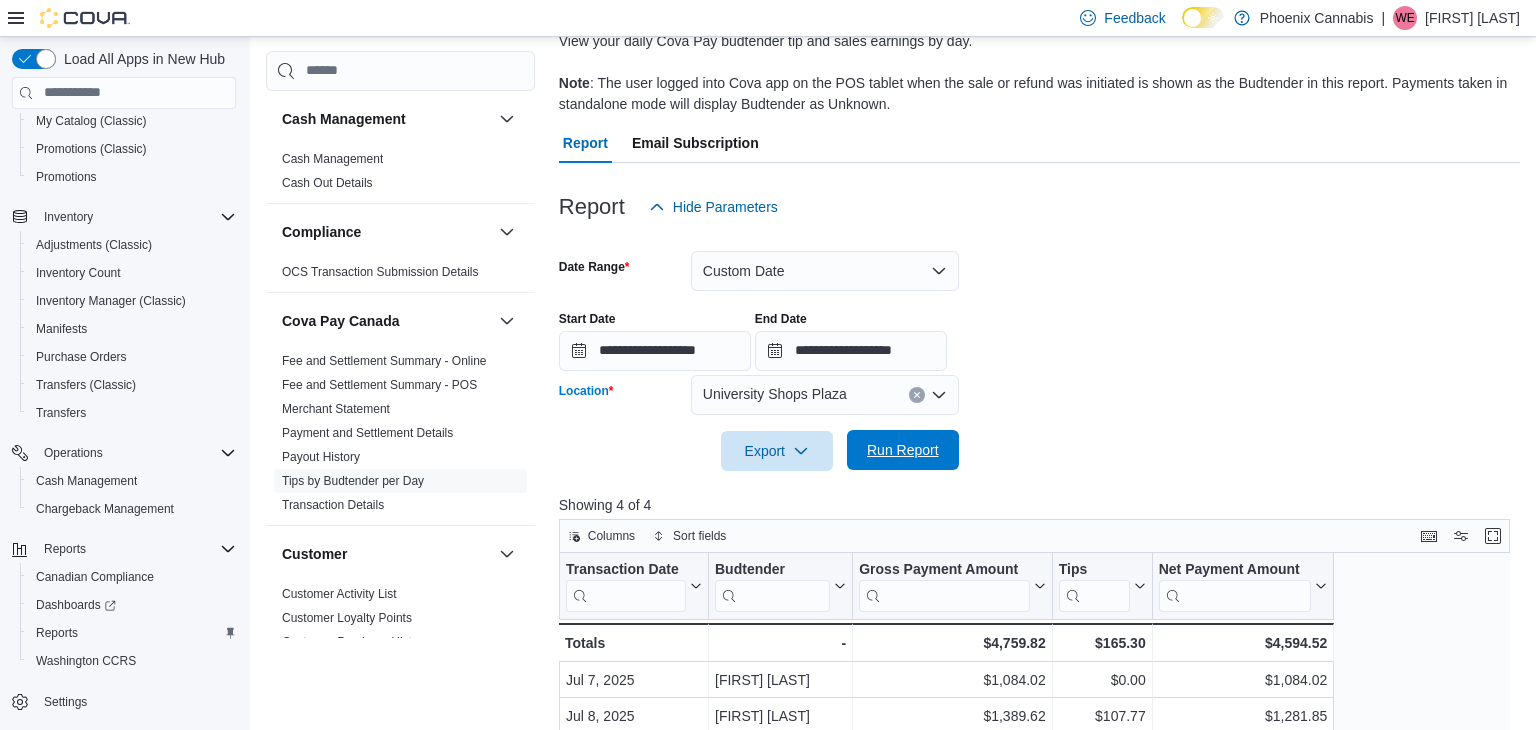 click on "Run Report" at bounding box center (903, 450) 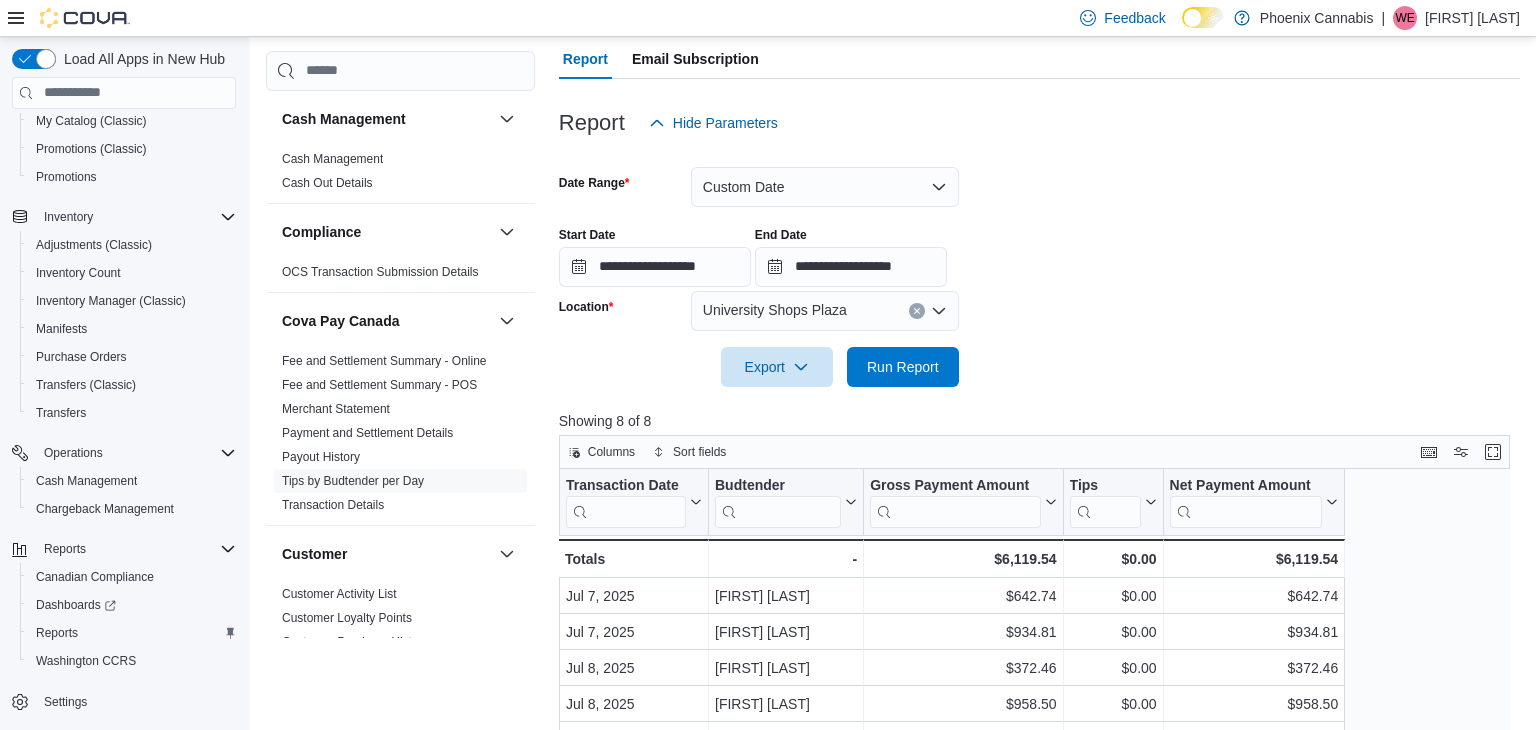 scroll, scrollTop: 256, scrollLeft: 0, axis: vertical 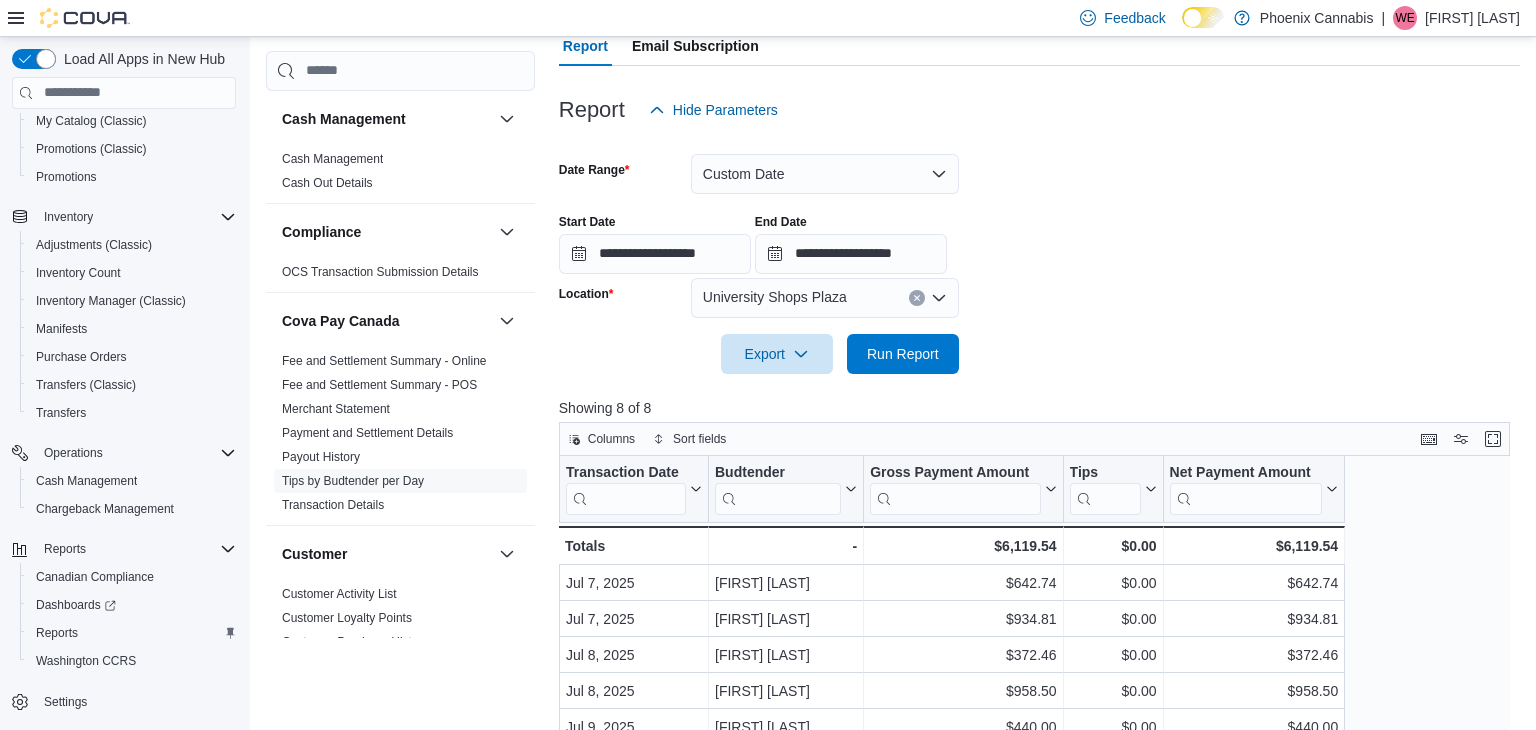 click 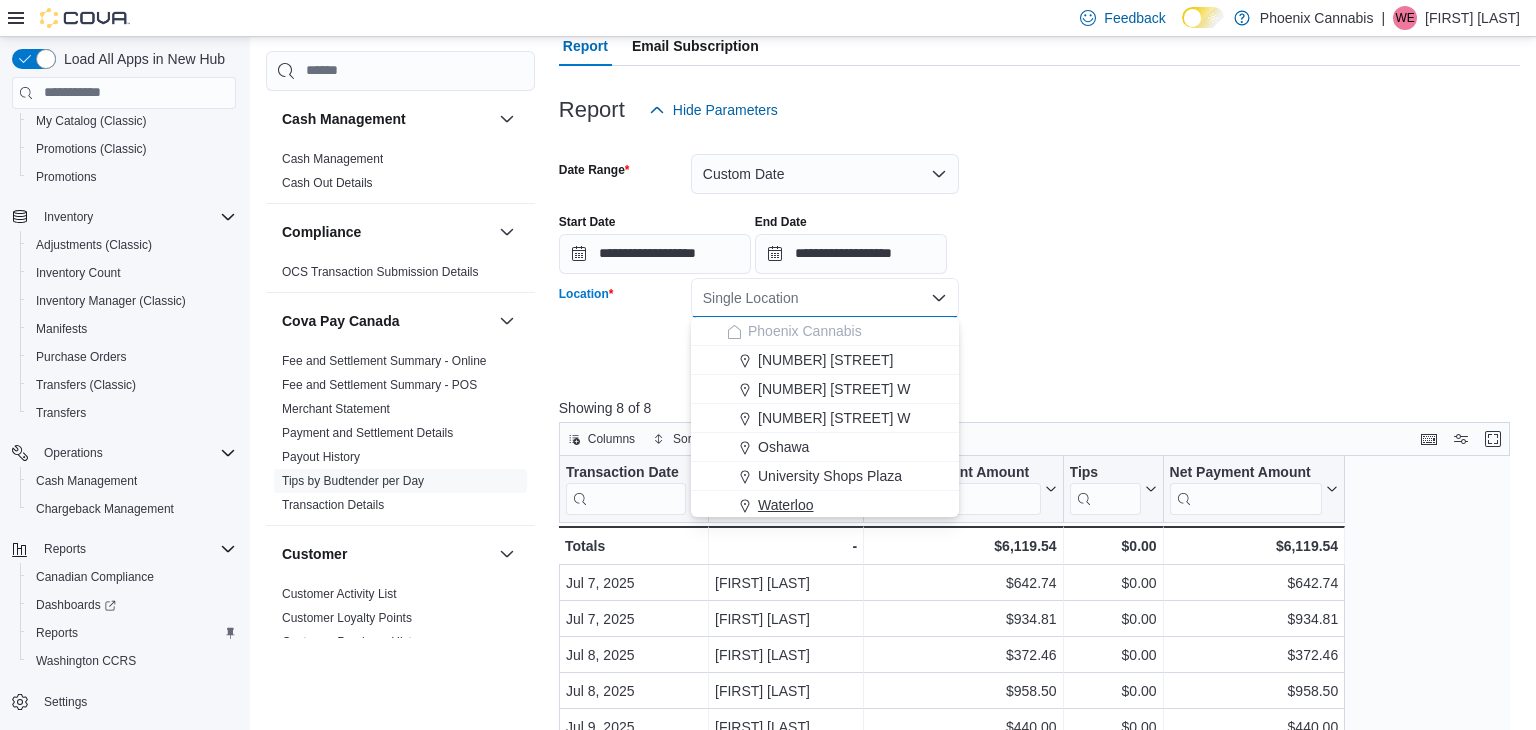 click on "Waterloo" at bounding box center [837, 505] 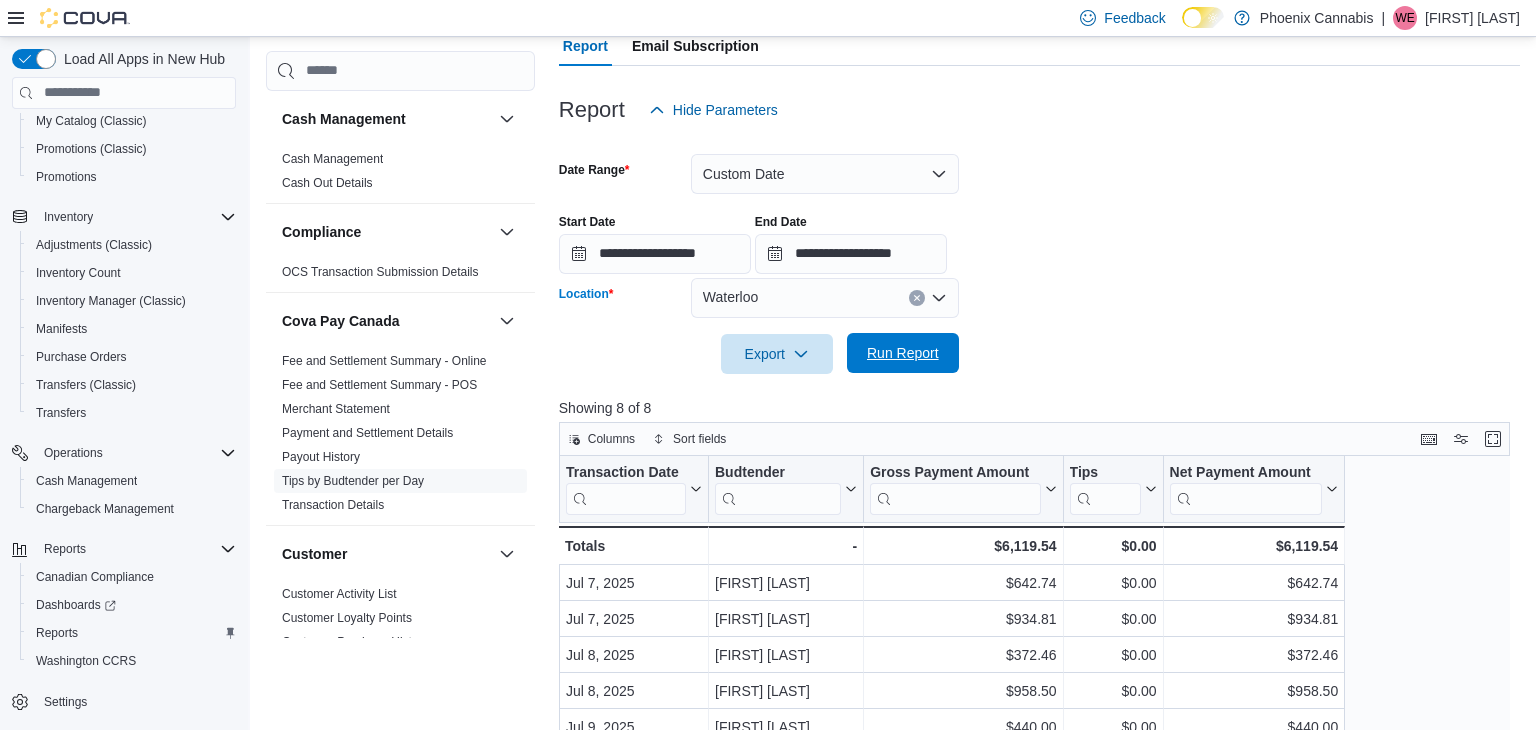 click on "Run Report" at bounding box center [903, 353] 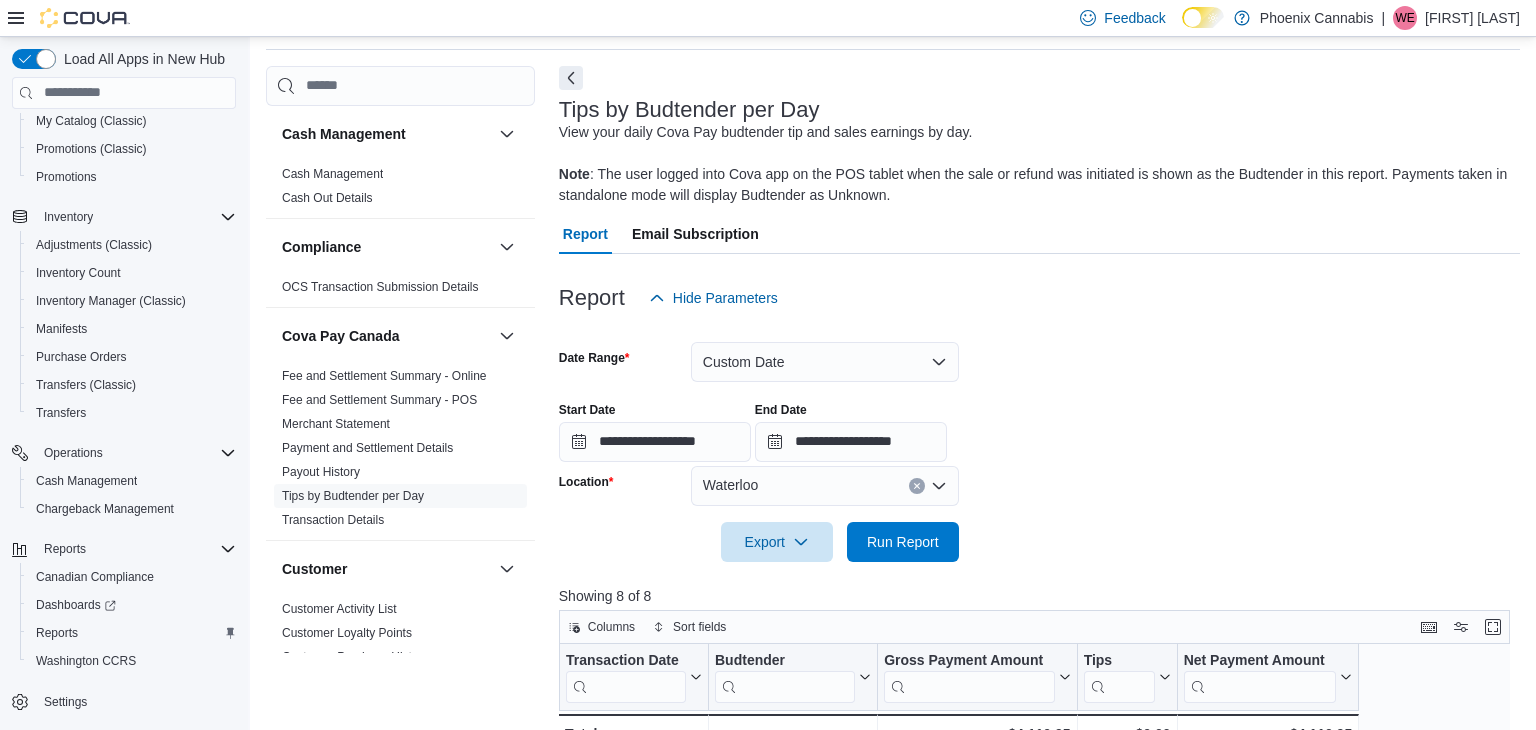 scroll, scrollTop: 87, scrollLeft: 0, axis: vertical 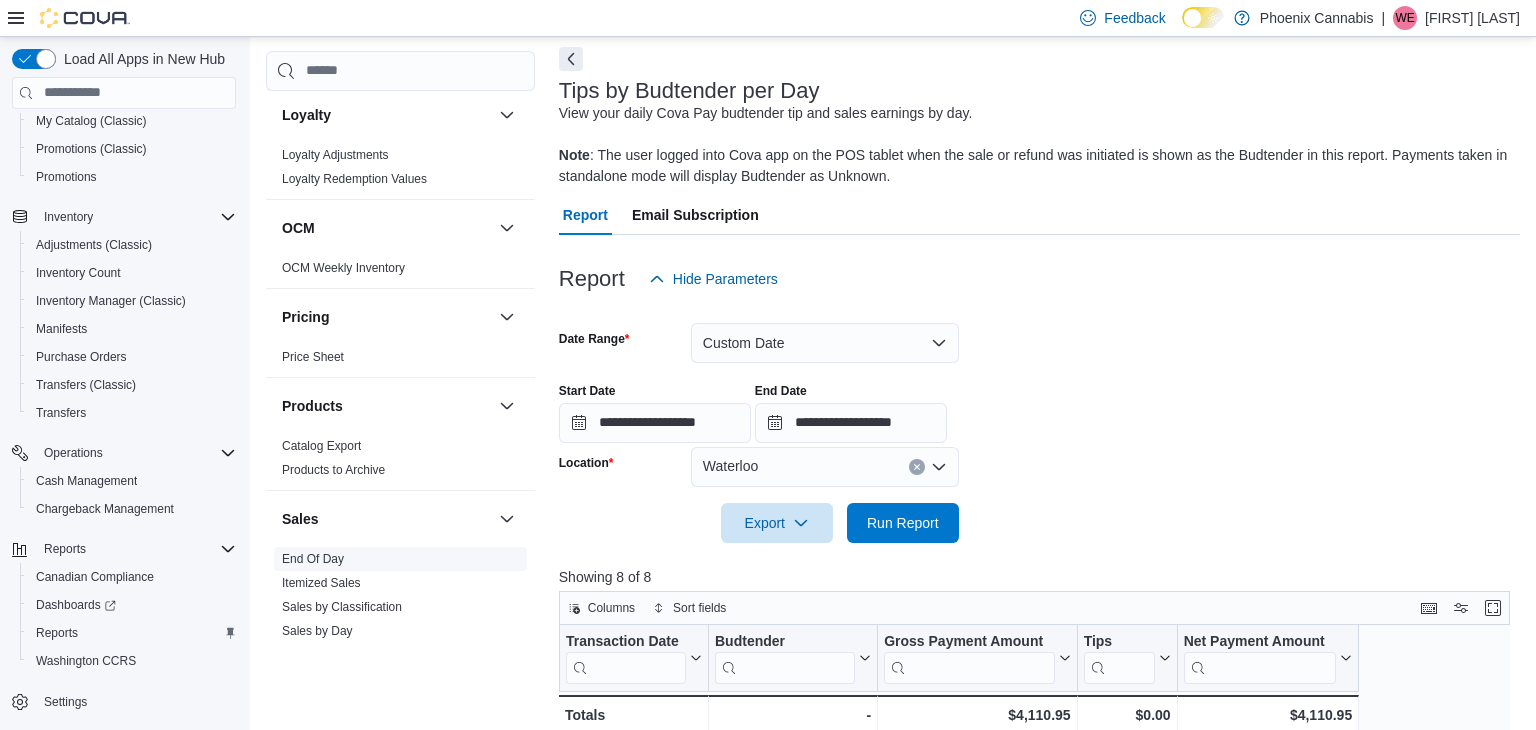 click on "End Of Day" at bounding box center [313, 558] 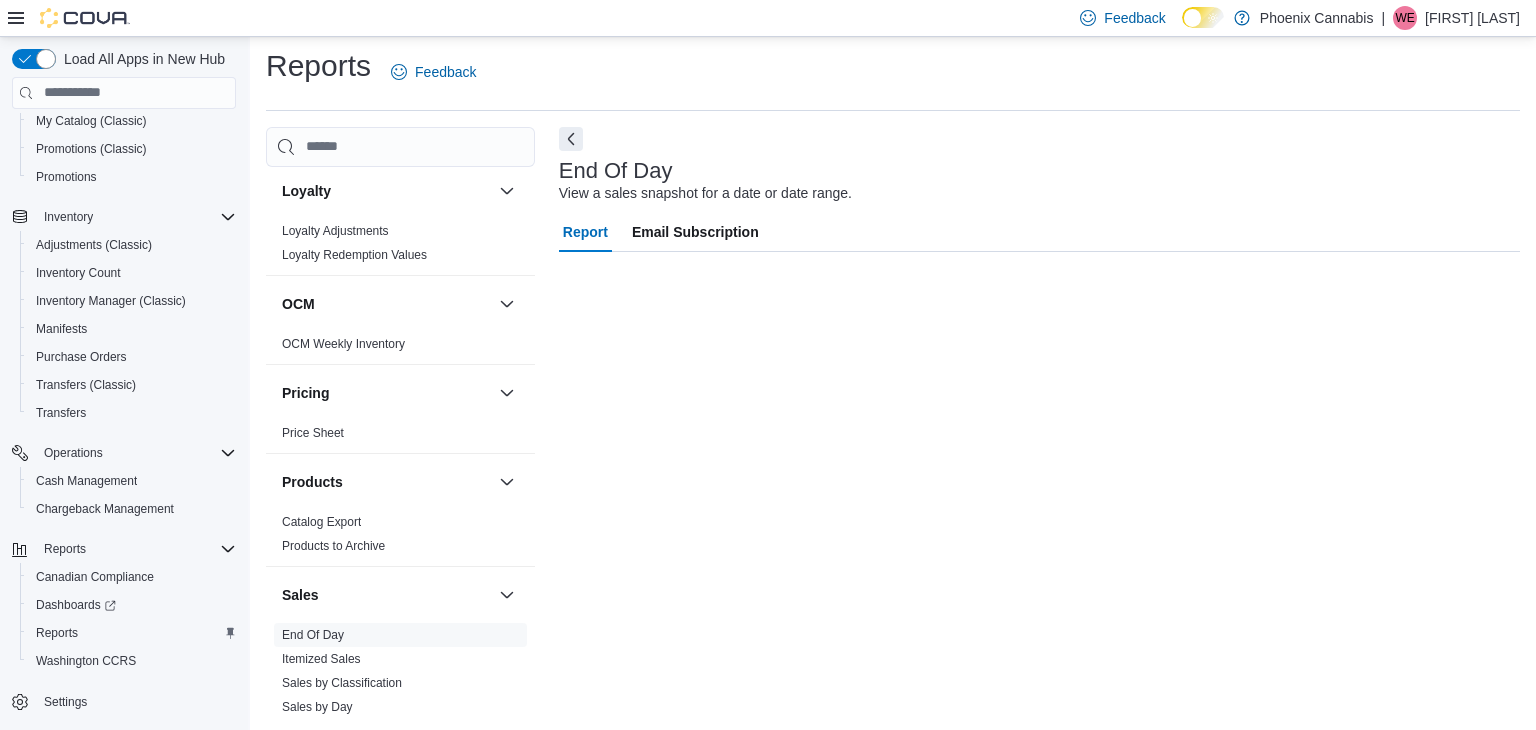 scroll, scrollTop: 7, scrollLeft: 0, axis: vertical 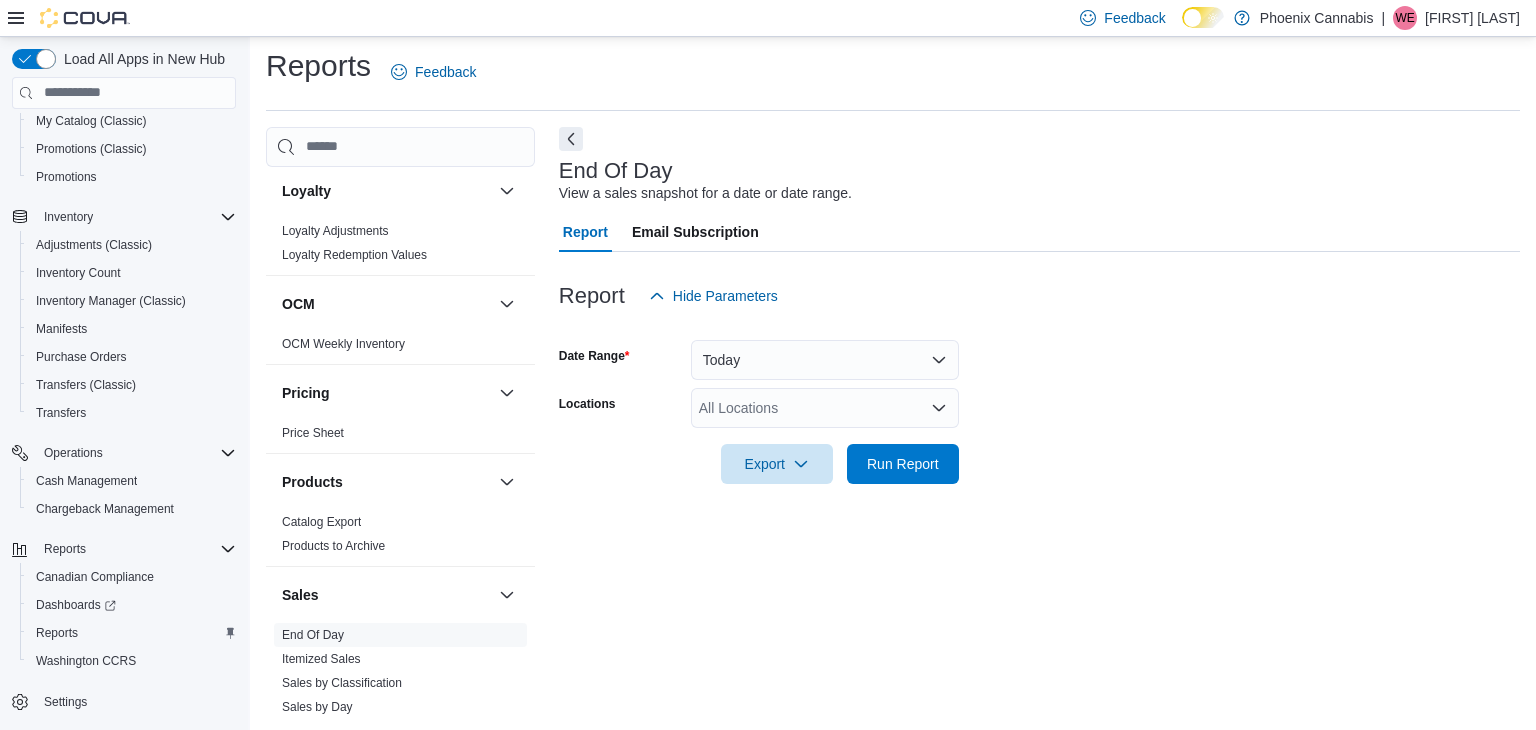 click on "All Locations" at bounding box center [825, 408] 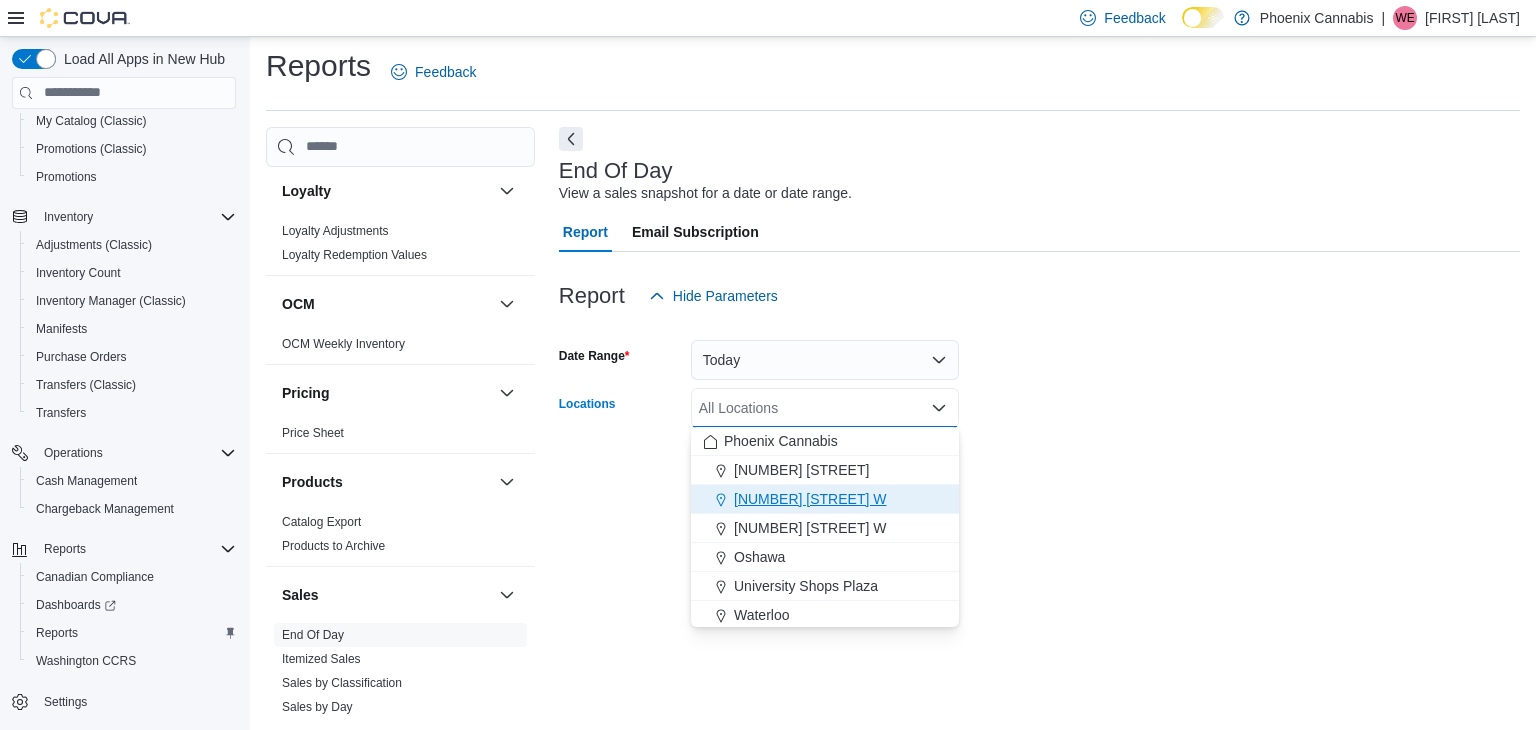 click on "[NUMBER] [STREET] W" at bounding box center (810, 499) 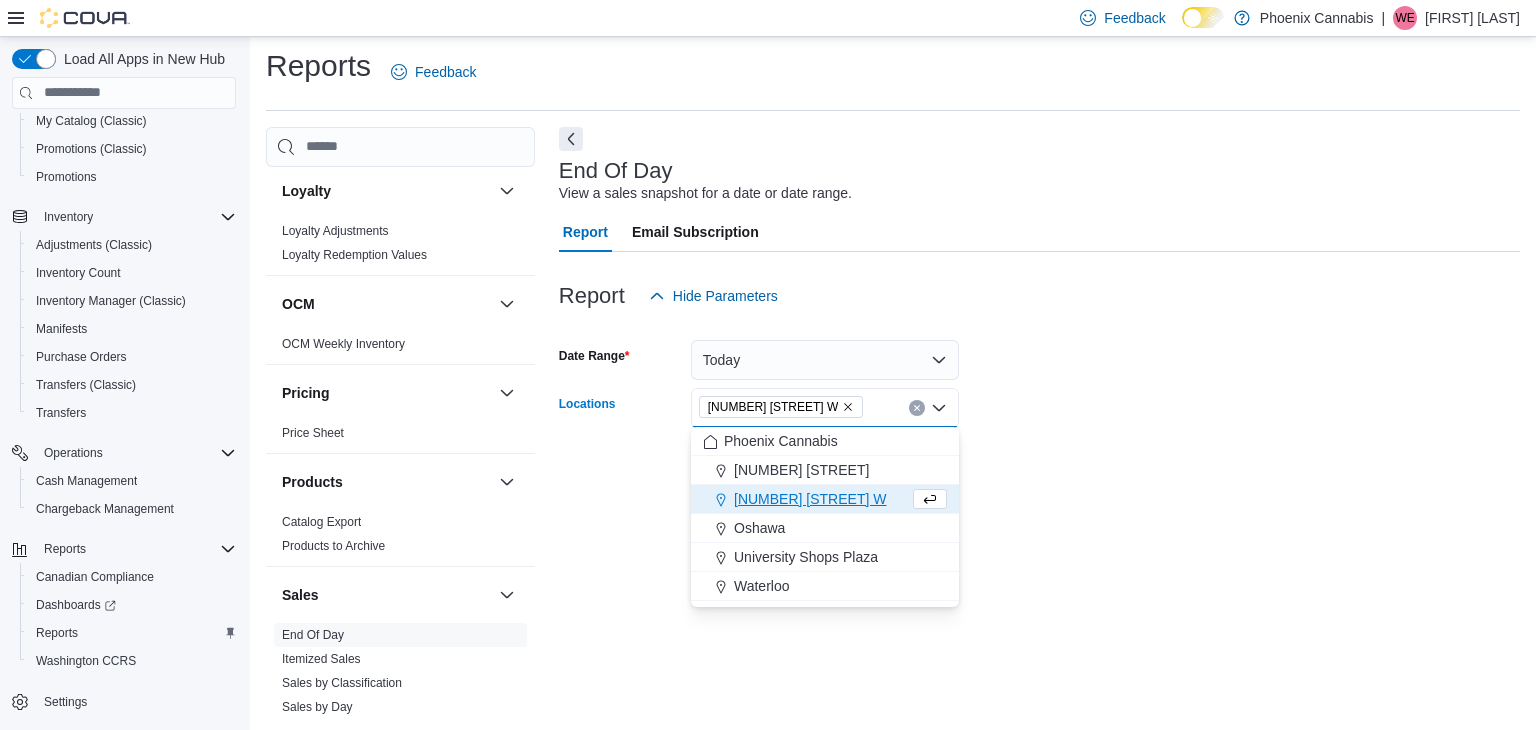 click at bounding box center [1039, 496] 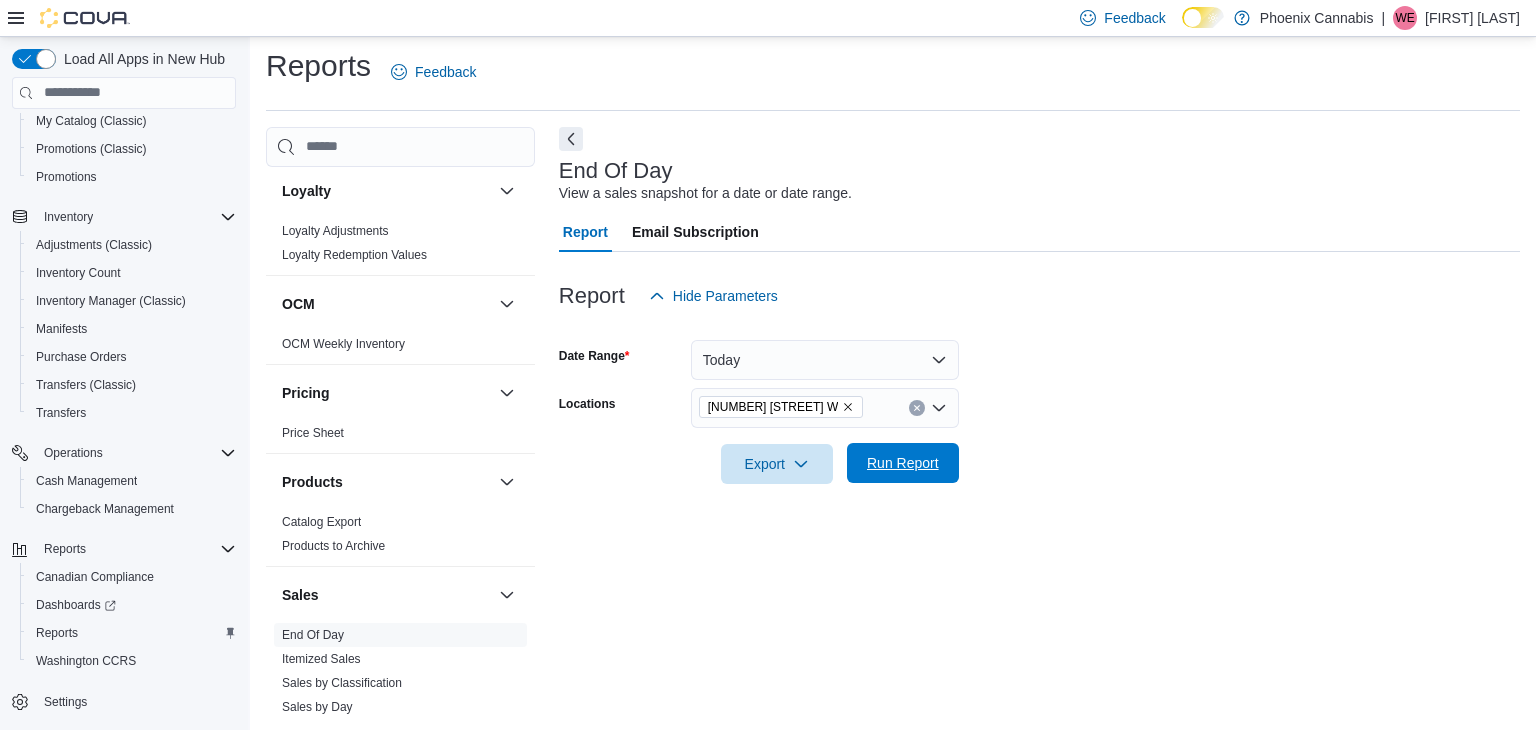 click on "Run Report" at bounding box center [903, 463] 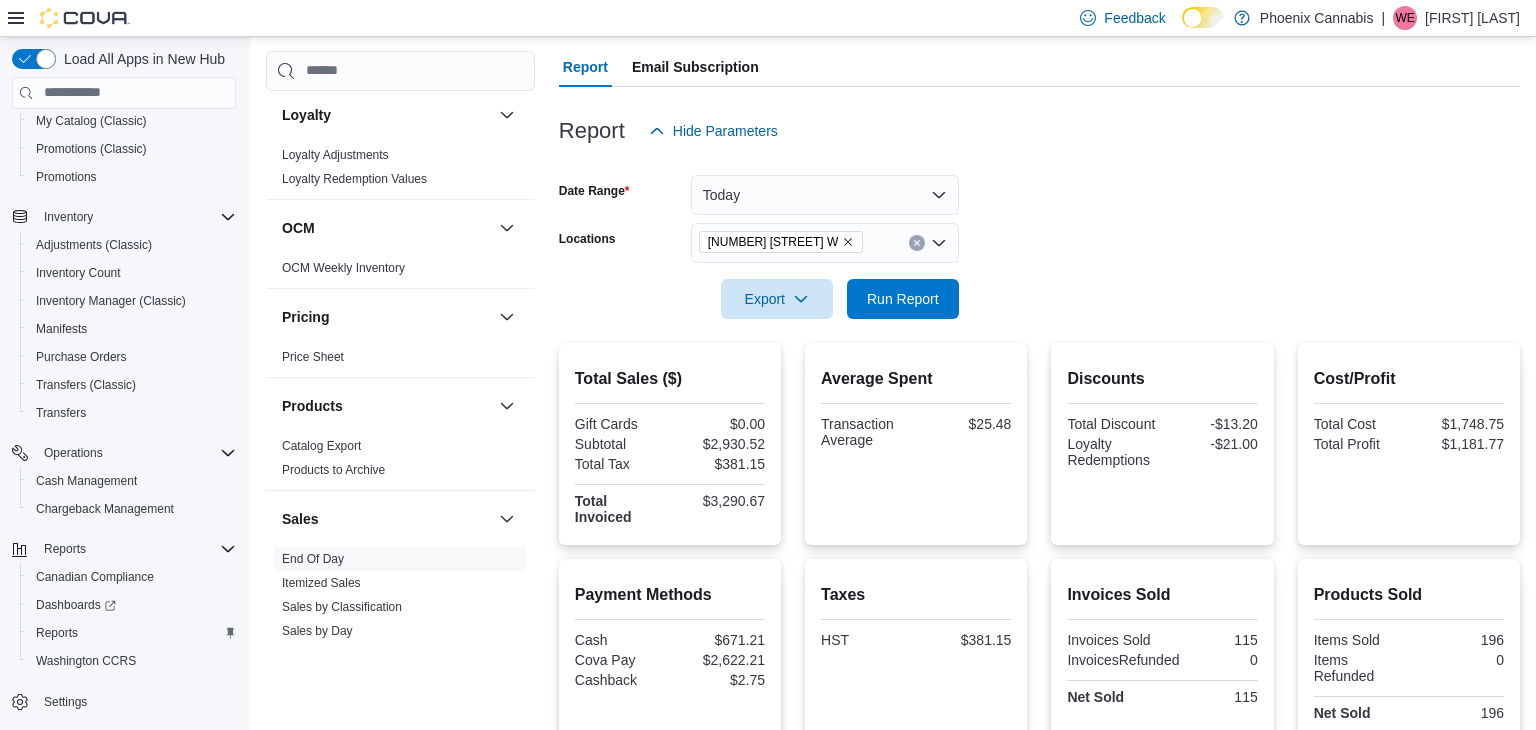 scroll, scrollTop: 171, scrollLeft: 0, axis: vertical 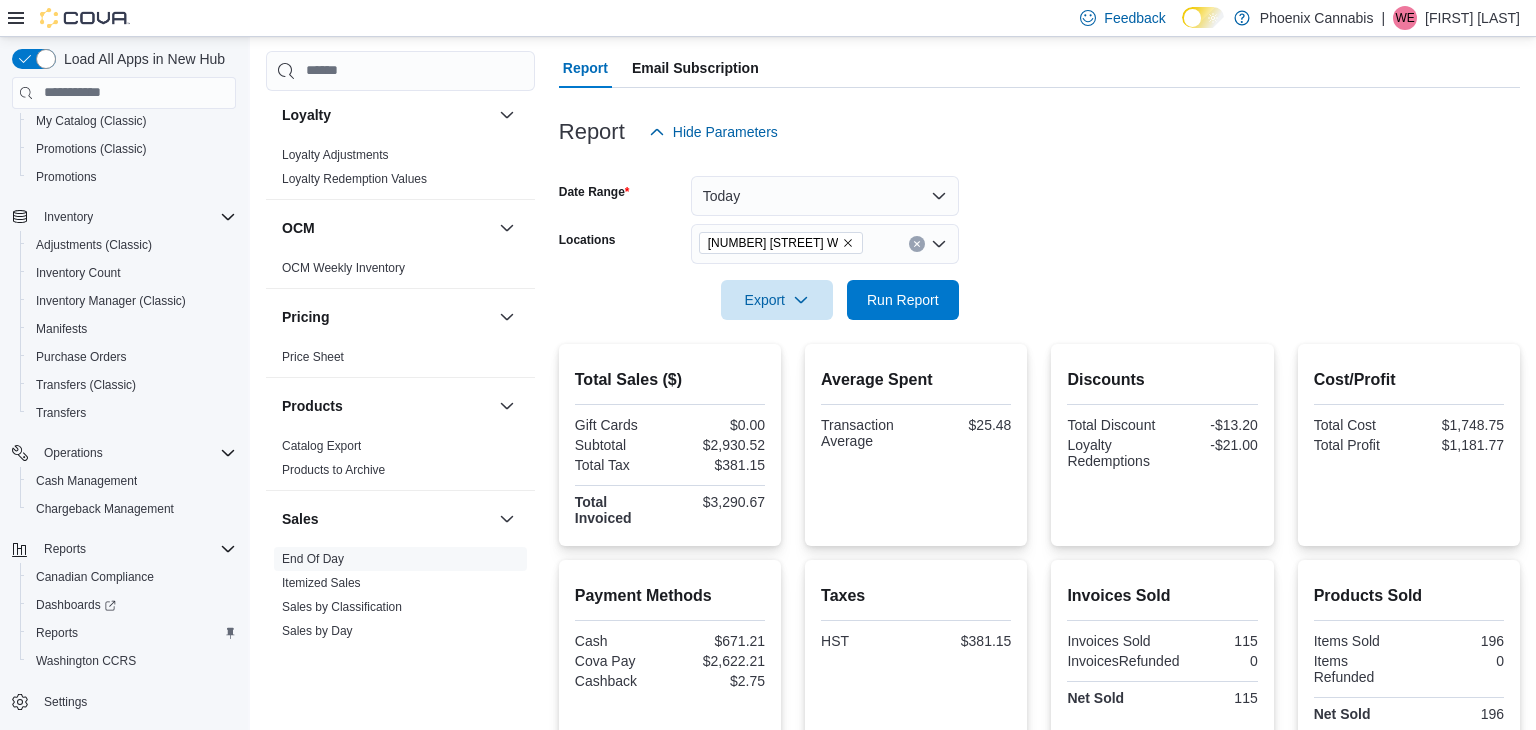 click 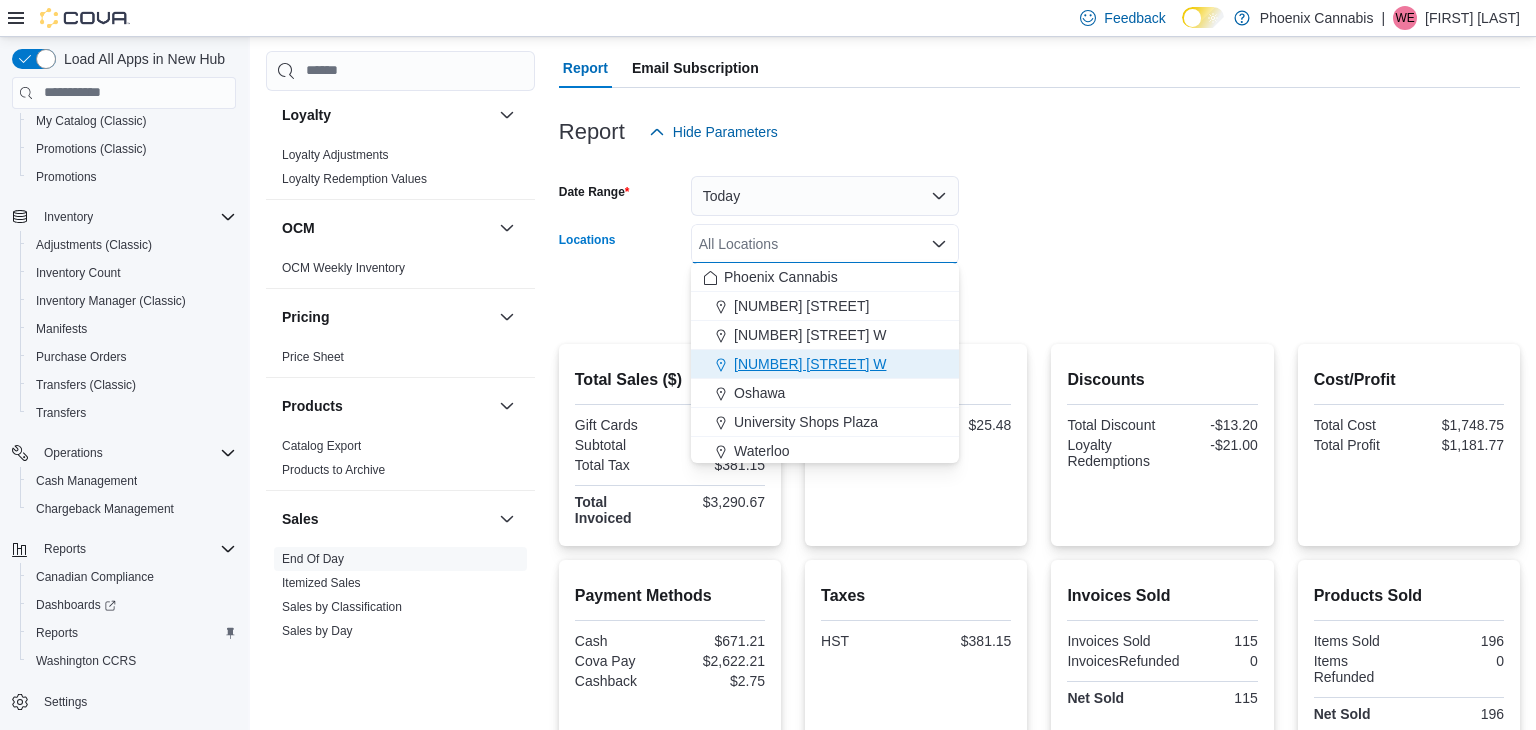 click on "[NUMBER] [STREET] W" at bounding box center [825, 364] 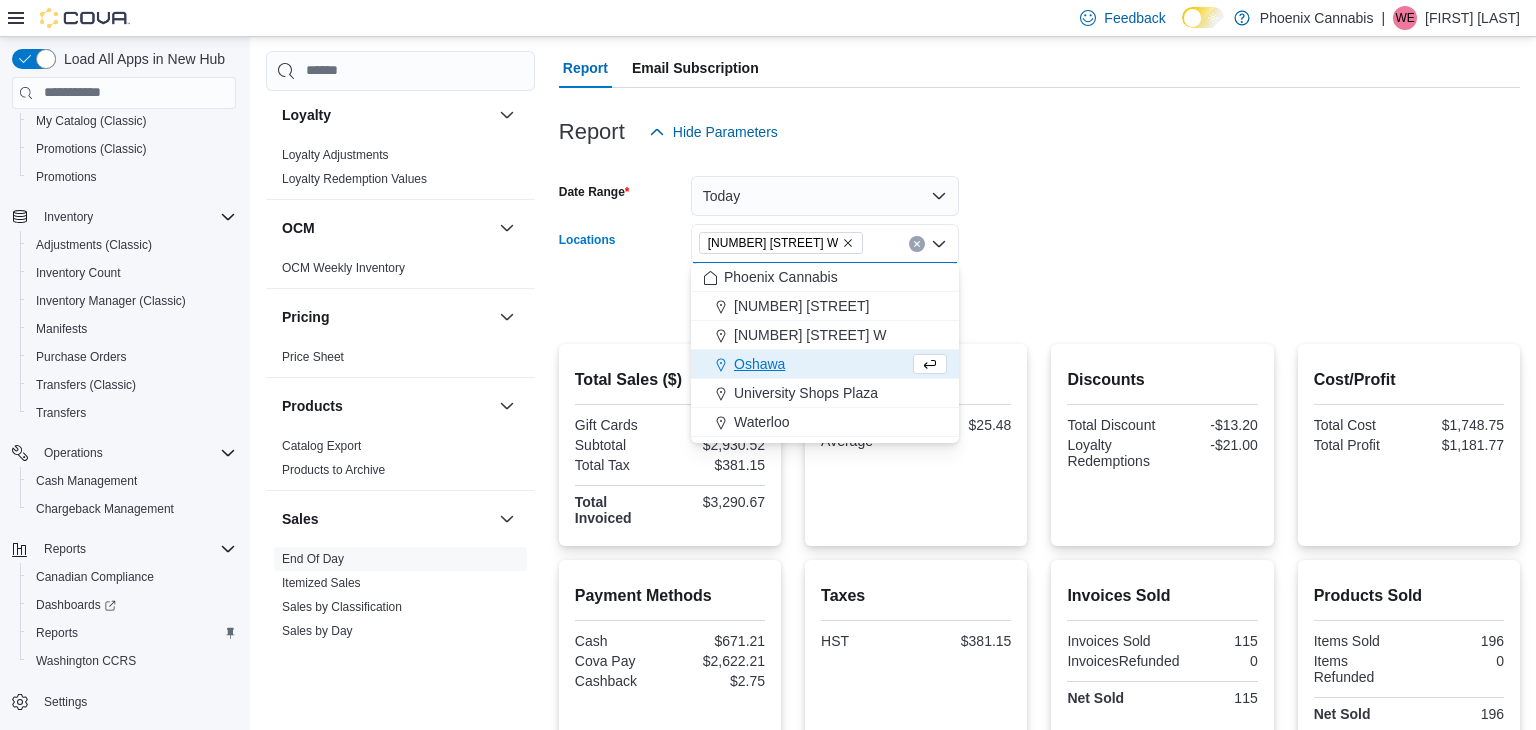 click on "Export  Run Report" at bounding box center (759, 300) 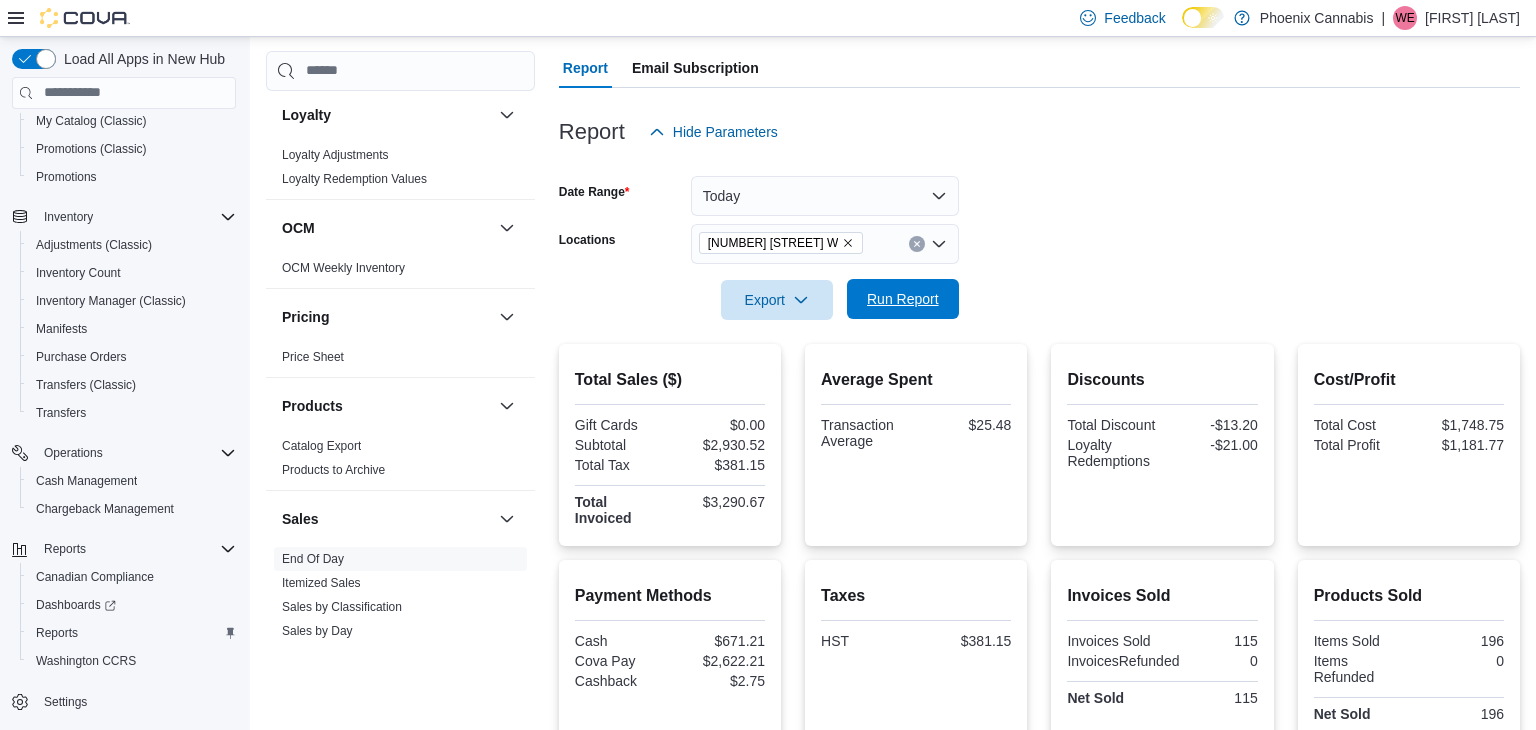 click on "Run Report" at bounding box center (903, 299) 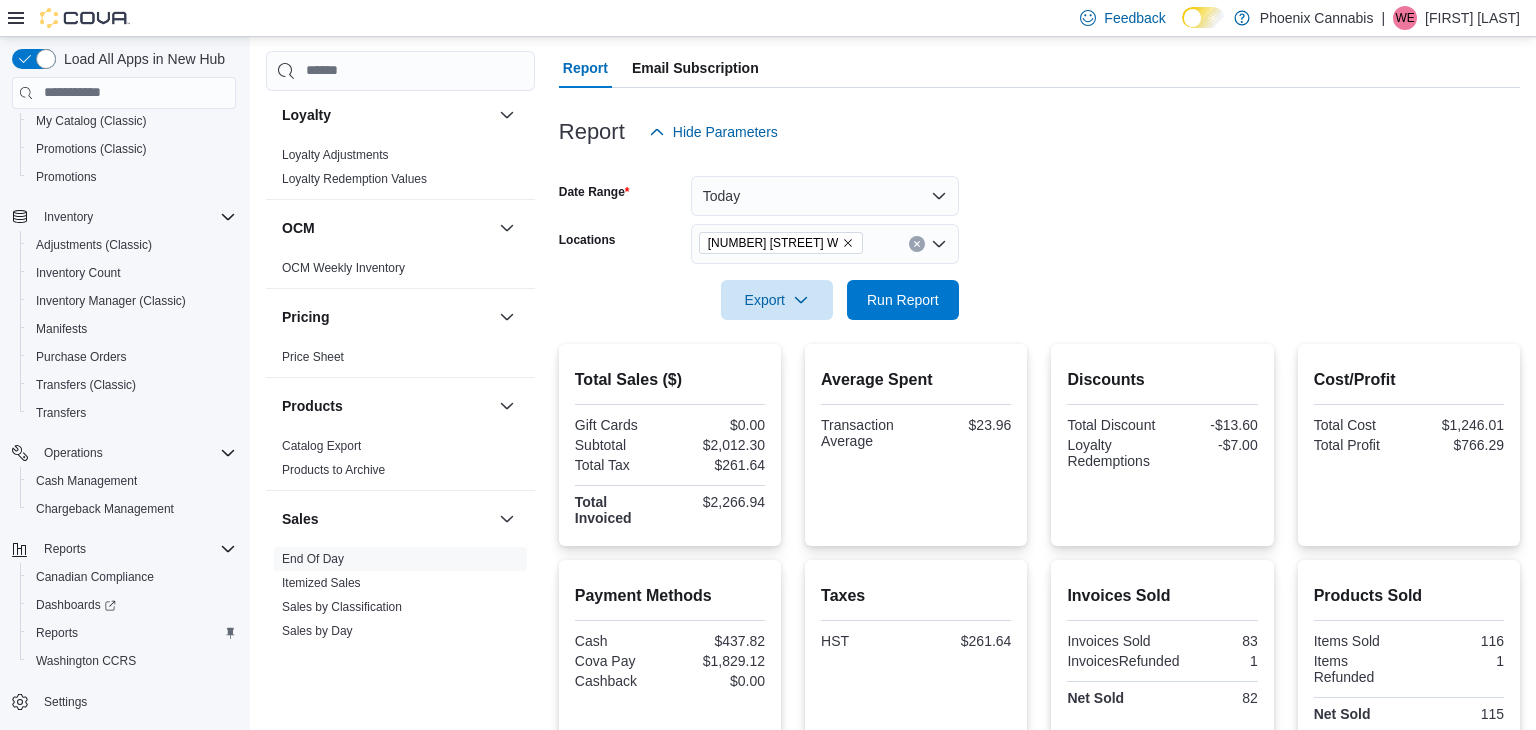 click 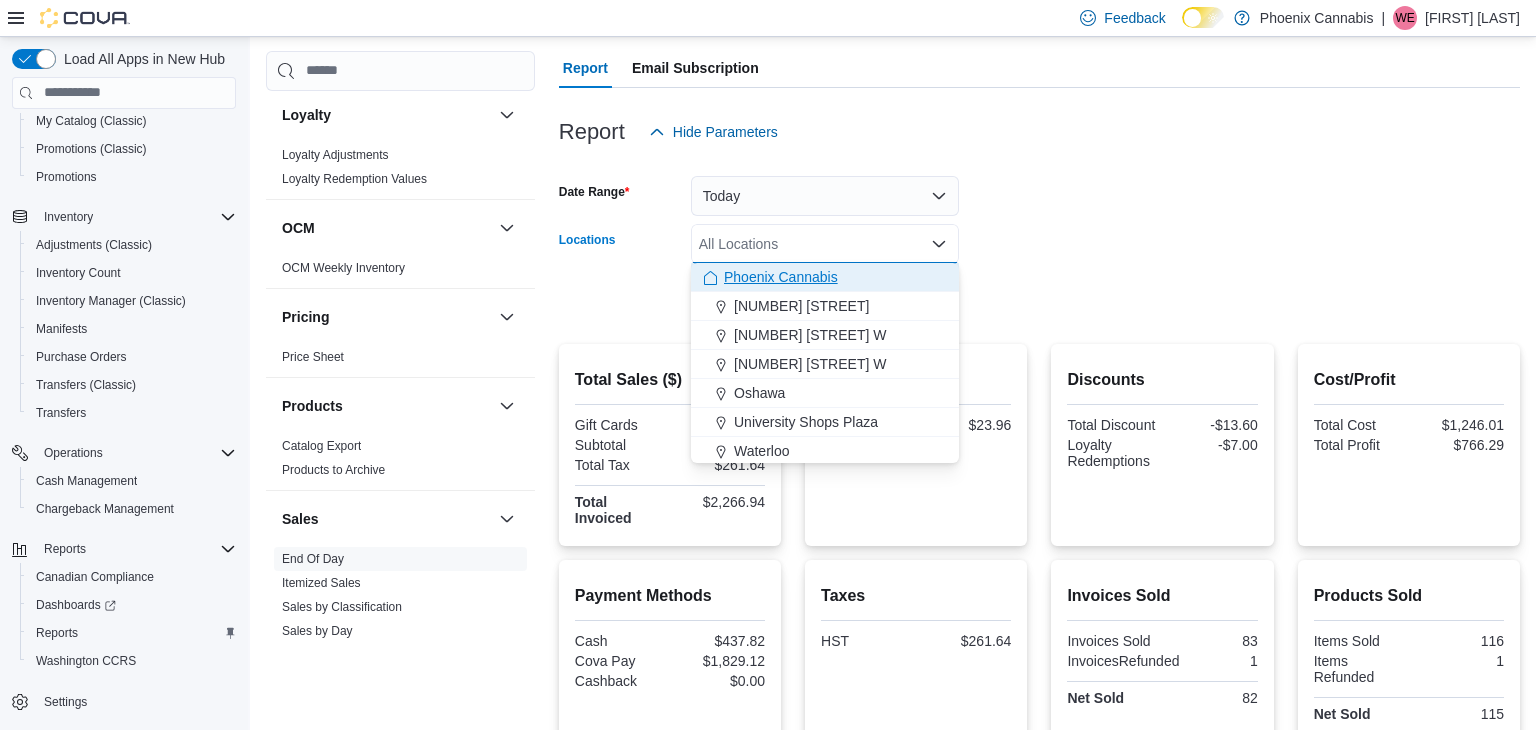 click on "Phoenix Cannabis" at bounding box center (781, 277) 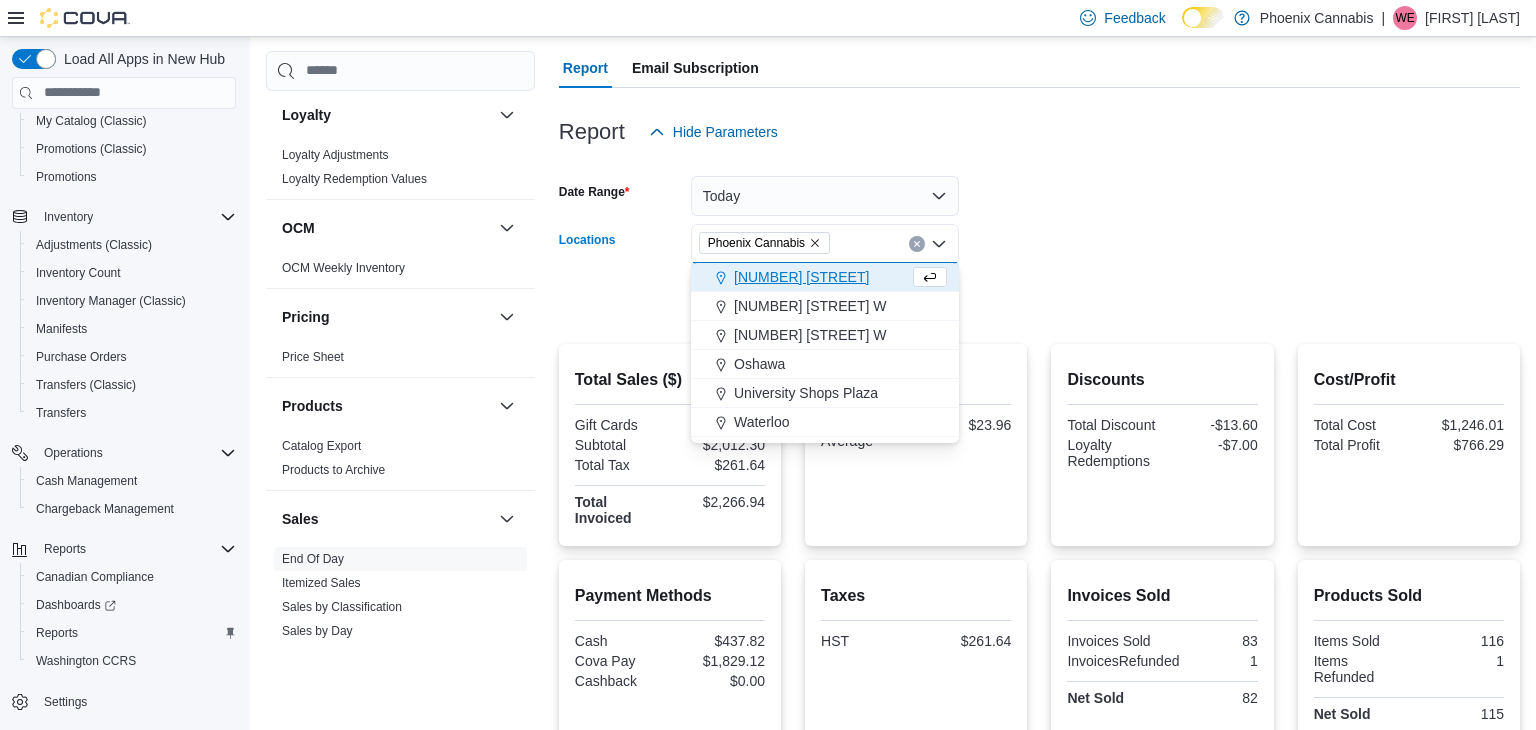 click at bounding box center [1039, 272] 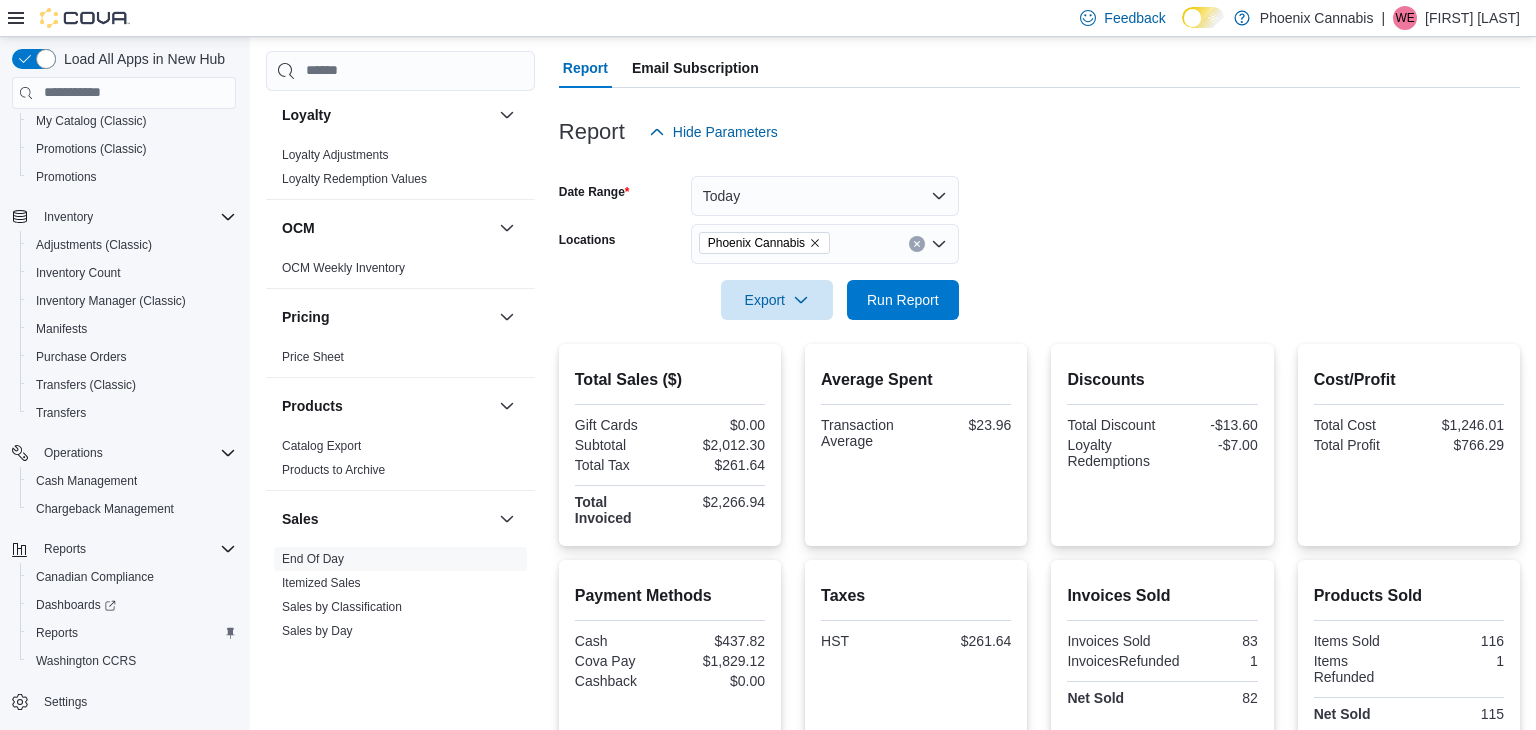 scroll, scrollTop: 373, scrollLeft: 0, axis: vertical 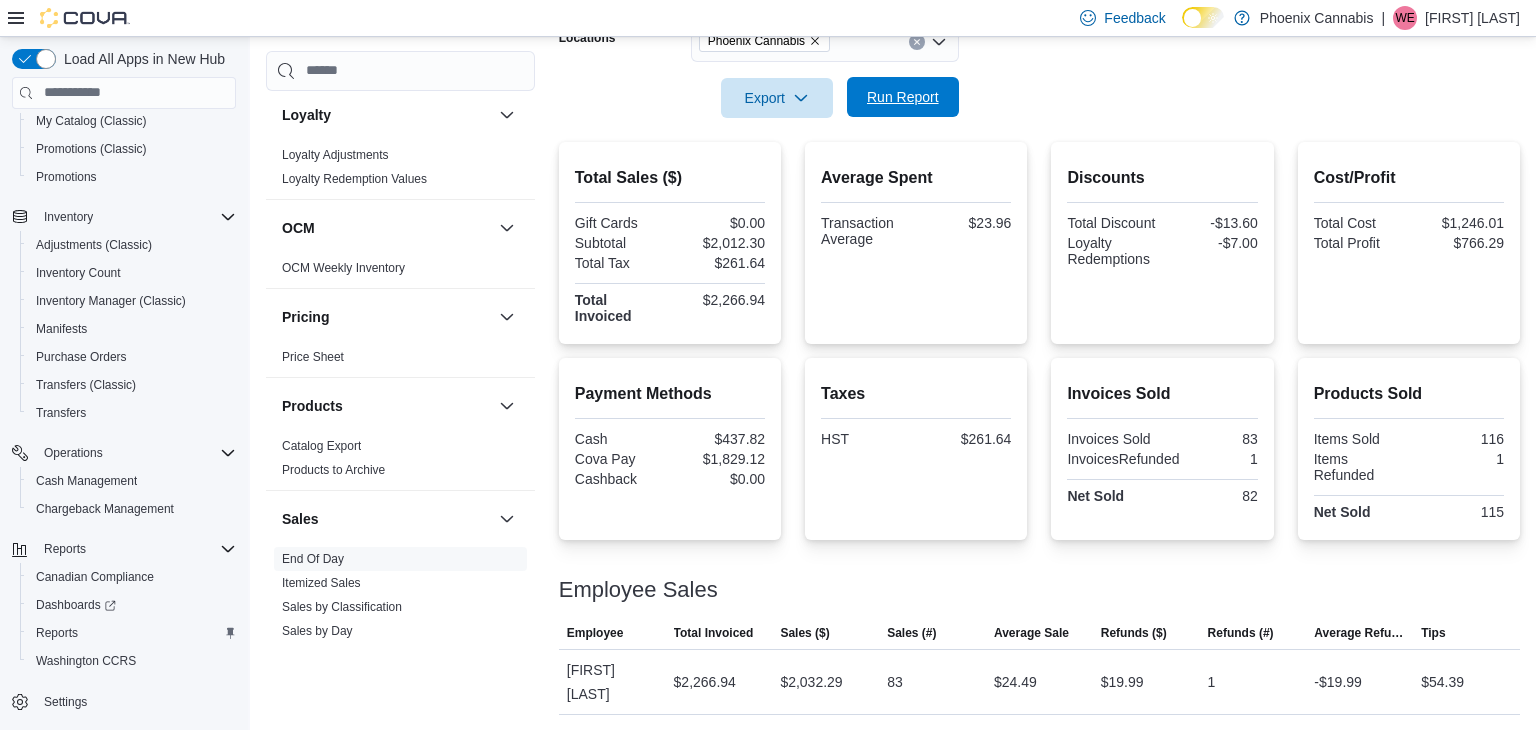 click on "Run Report" at bounding box center [903, 97] 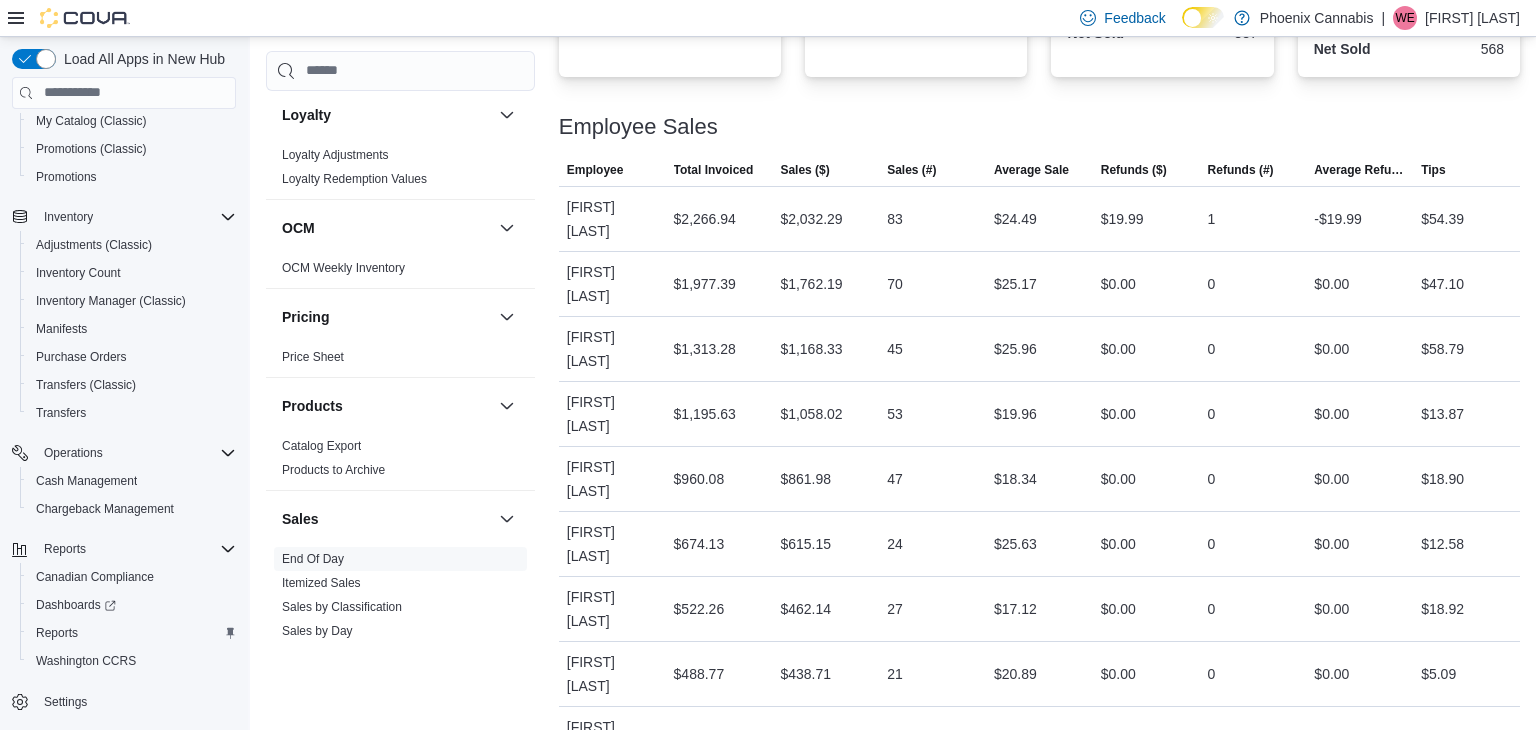 scroll, scrollTop: 0, scrollLeft: 0, axis: both 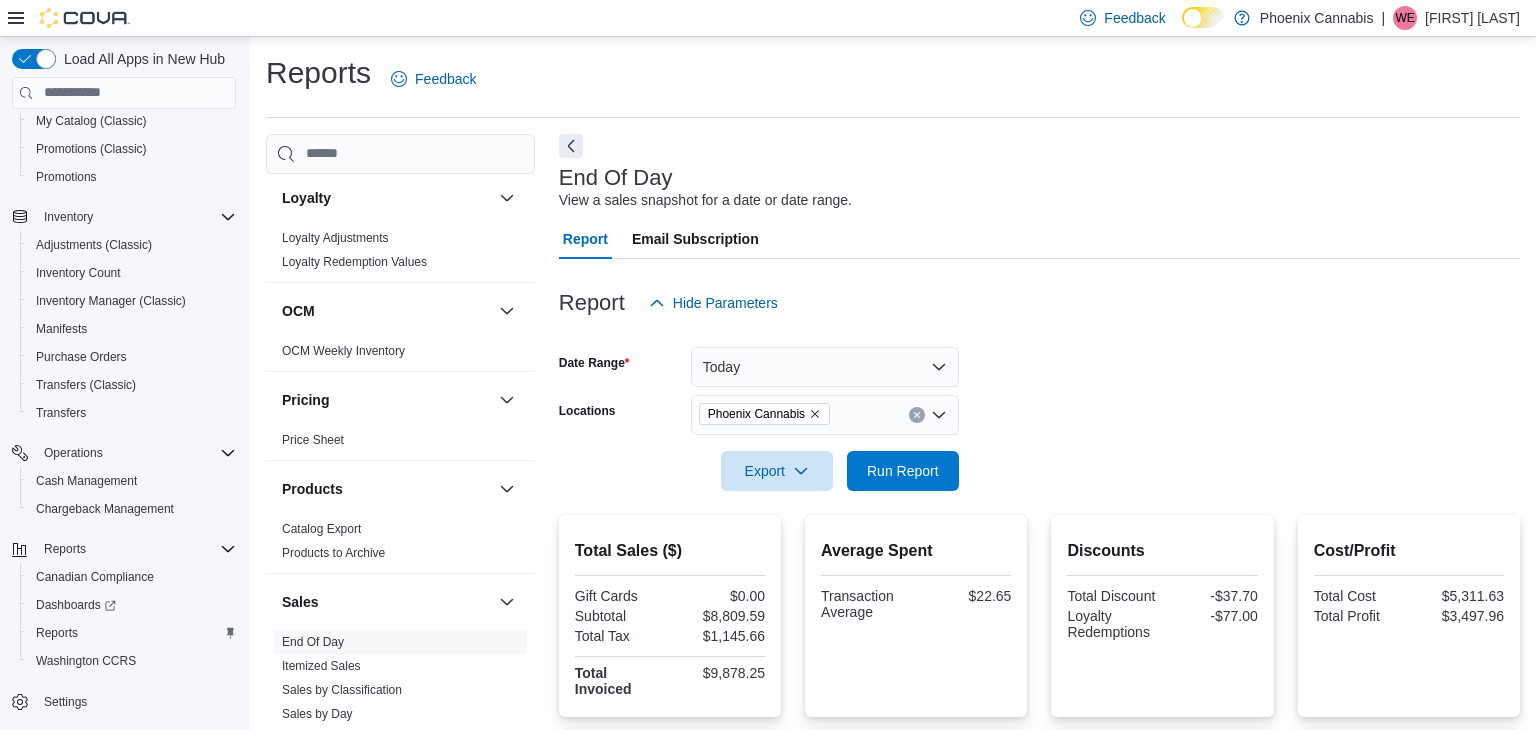 click on "Phoenix Cannabis" at bounding box center (764, 414) 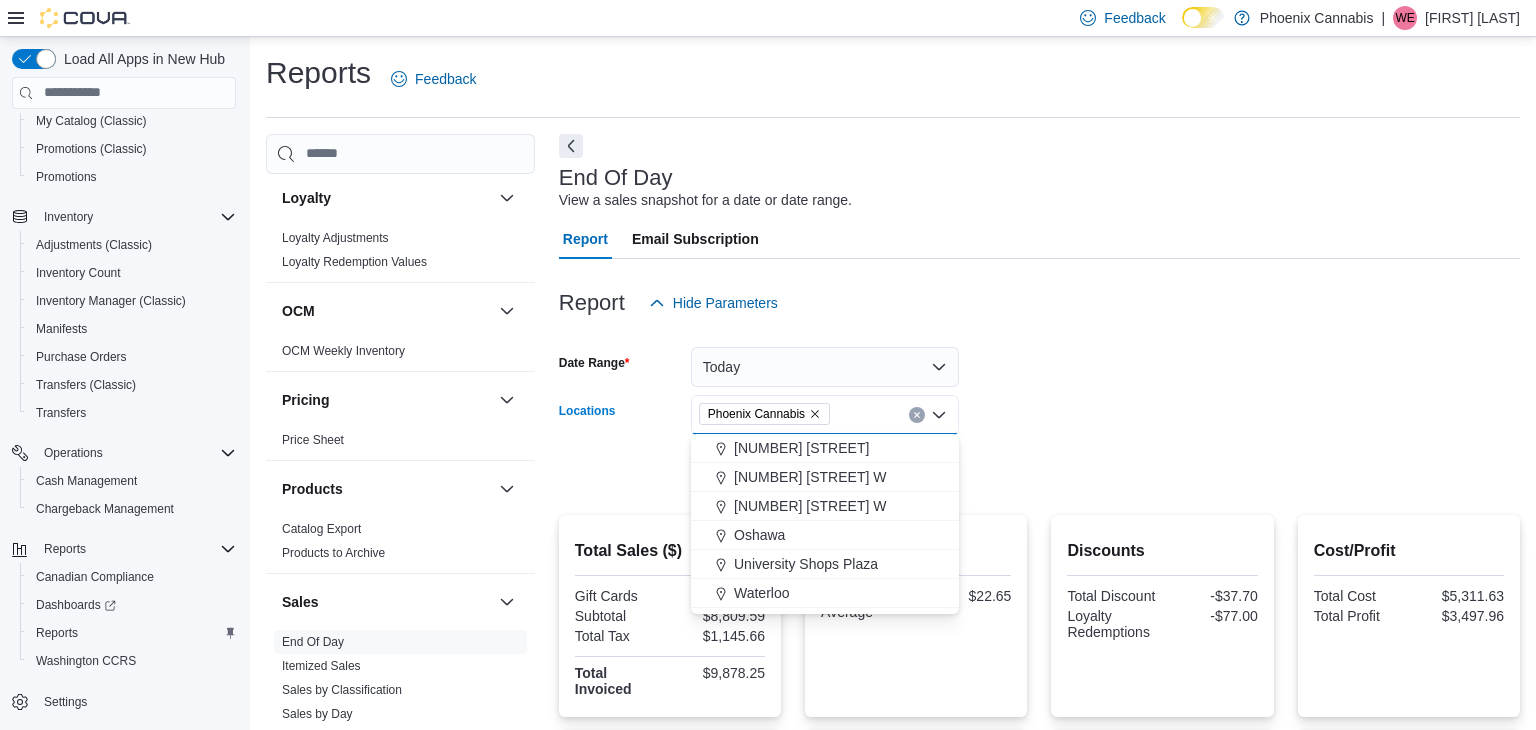 click 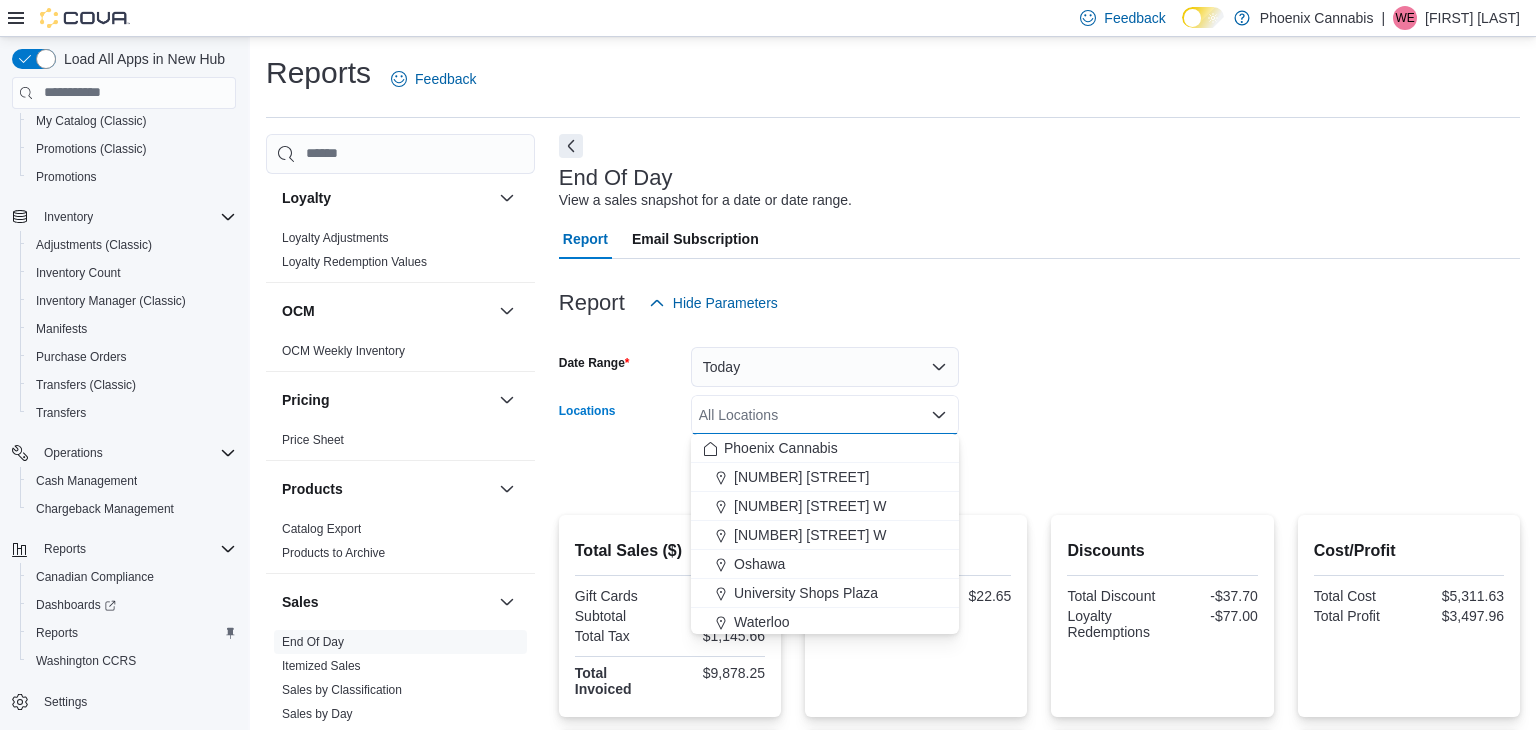 click on "Date Range Today Locations All Locations Combo box. Selected. Combo box input. All Locations. Type some text or, to display a list of choices, press Down Arrow. To exit the list of choices, press Escape. Export  Run Report" at bounding box center (1039, 407) 